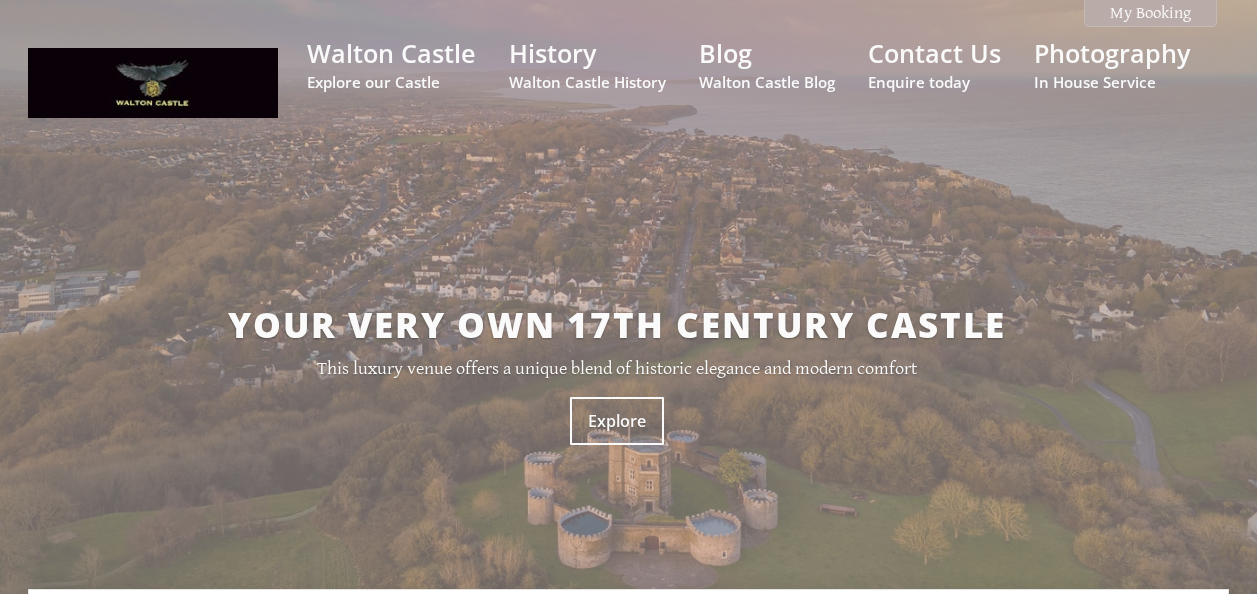 scroll, scrollTop: 0, scrollLeft: 0, axis: both 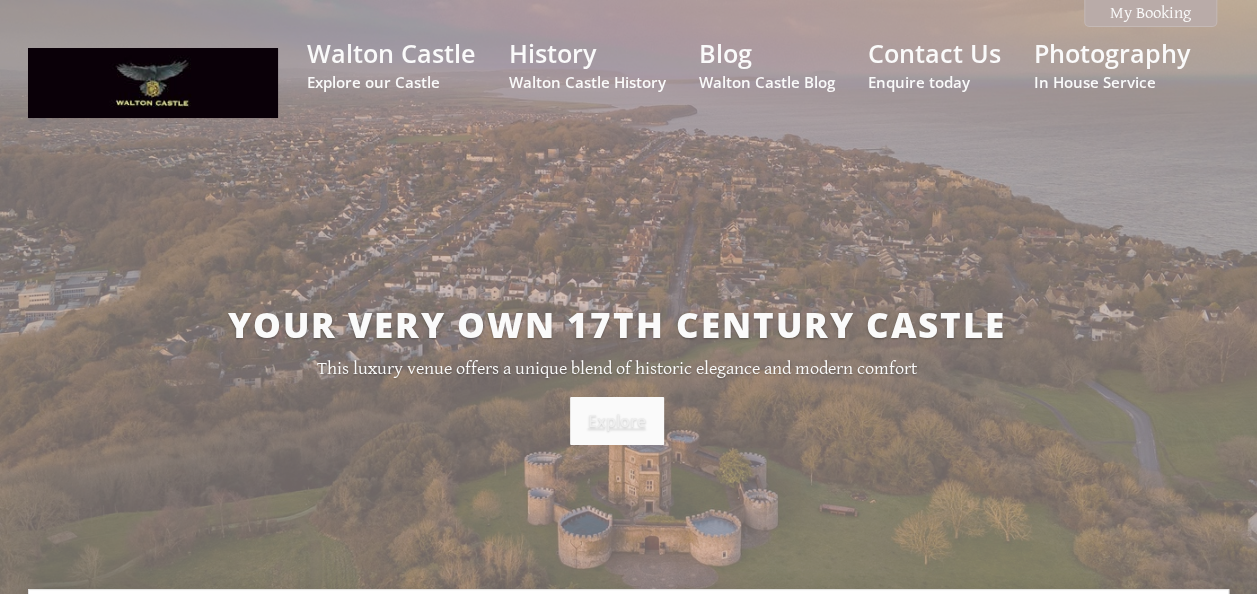 click on "Explore" at bounding box center (617, 421) 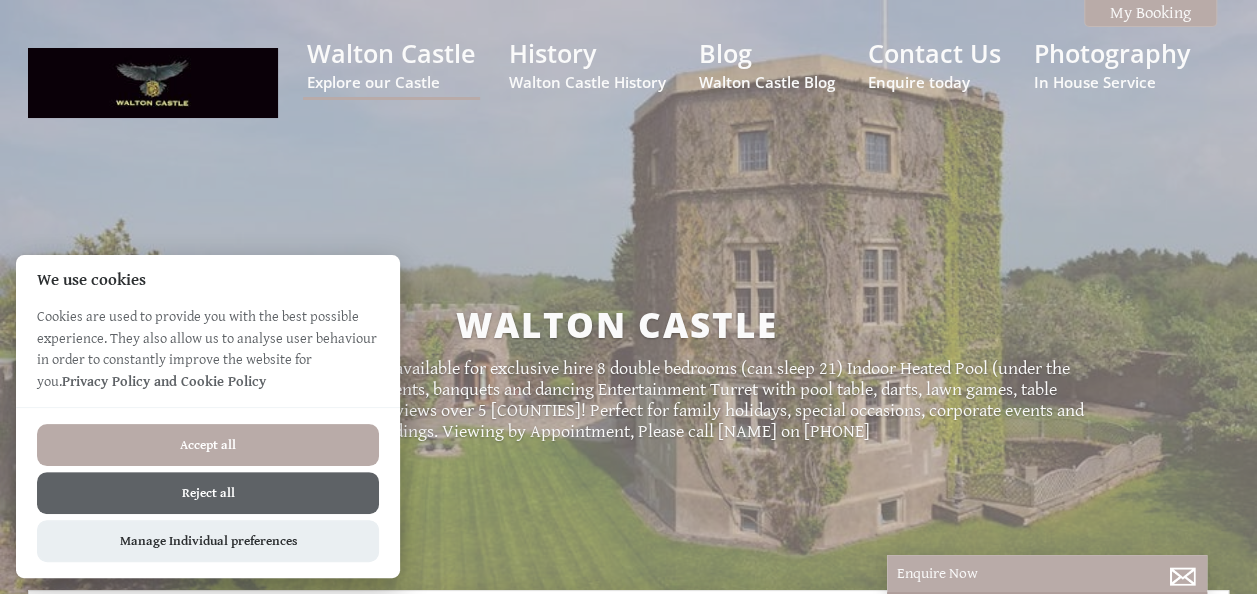 click on "Accept all" at bounding box center [208, 445] 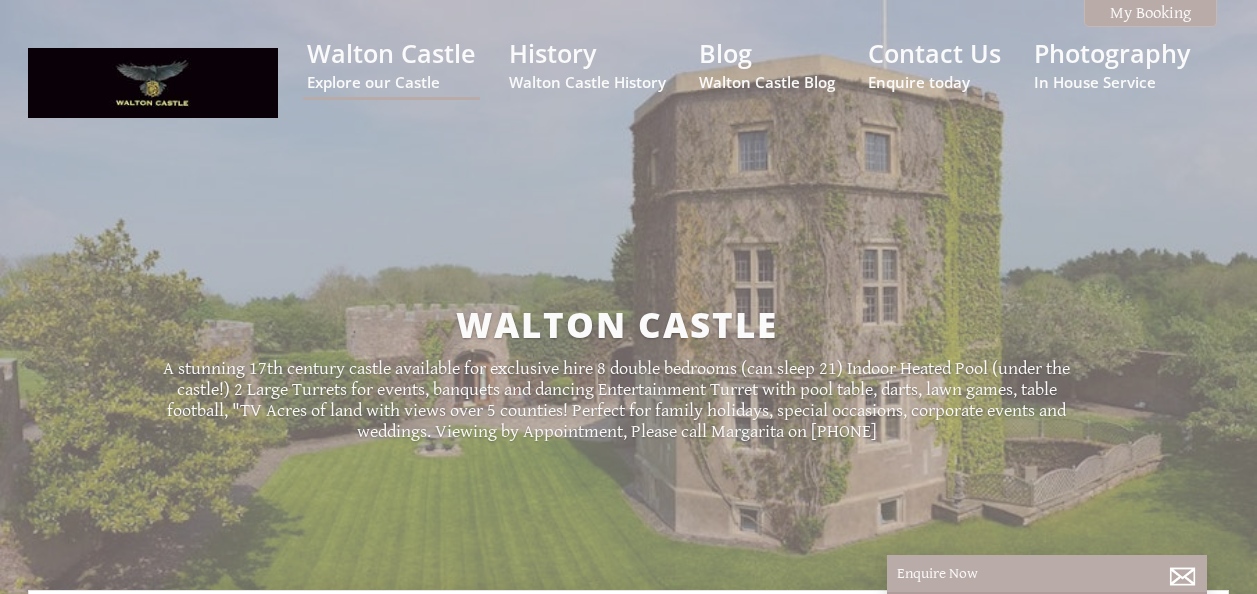 scroll, scrollTop: 0, scrollLeft: 0, axis: both 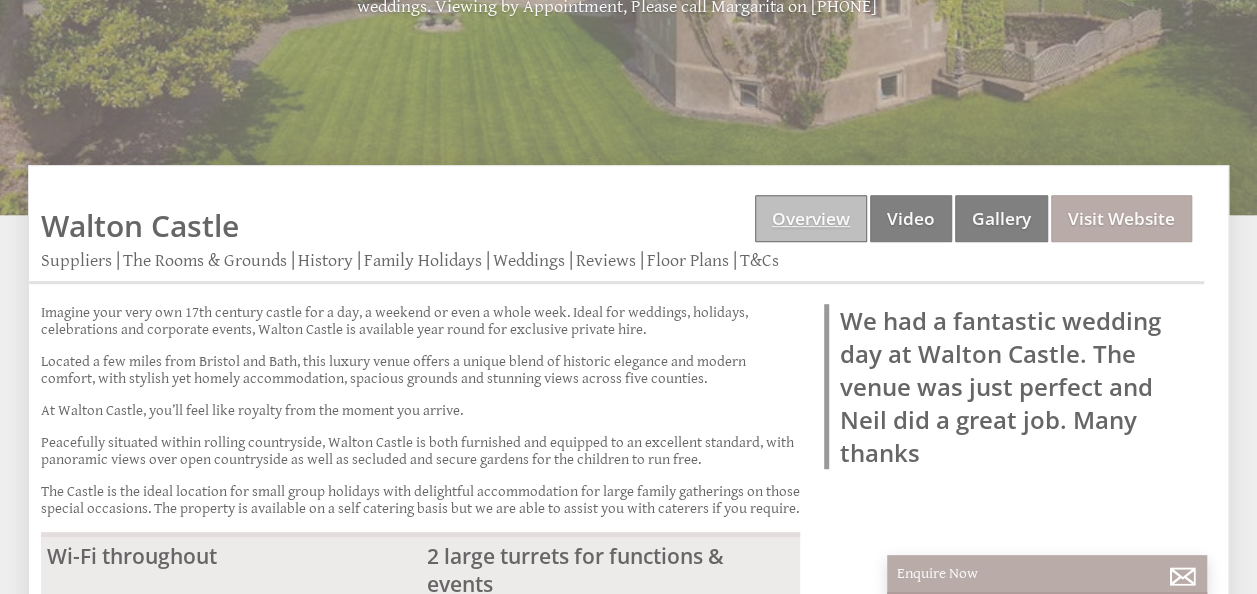 click on "Overview" at bounding box center (811, 218) 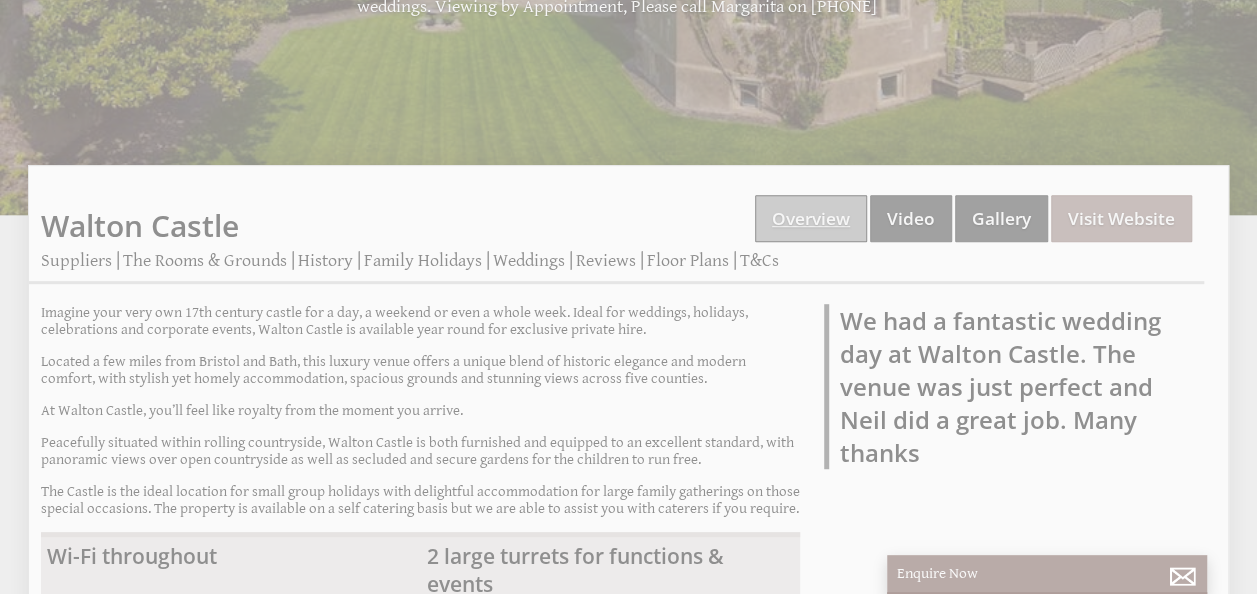 scroll, scrollTop: 0, scrollLeft: 0, axis: both 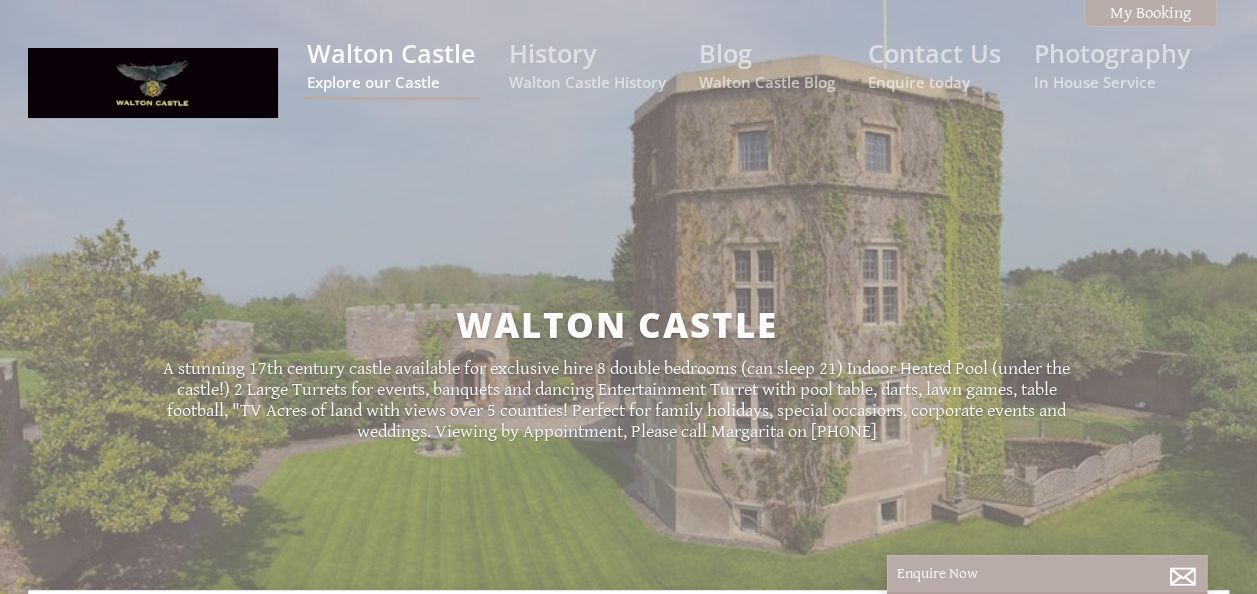 click on "Walton Castle  Explore our Castle" at bounding box center [391, 64] 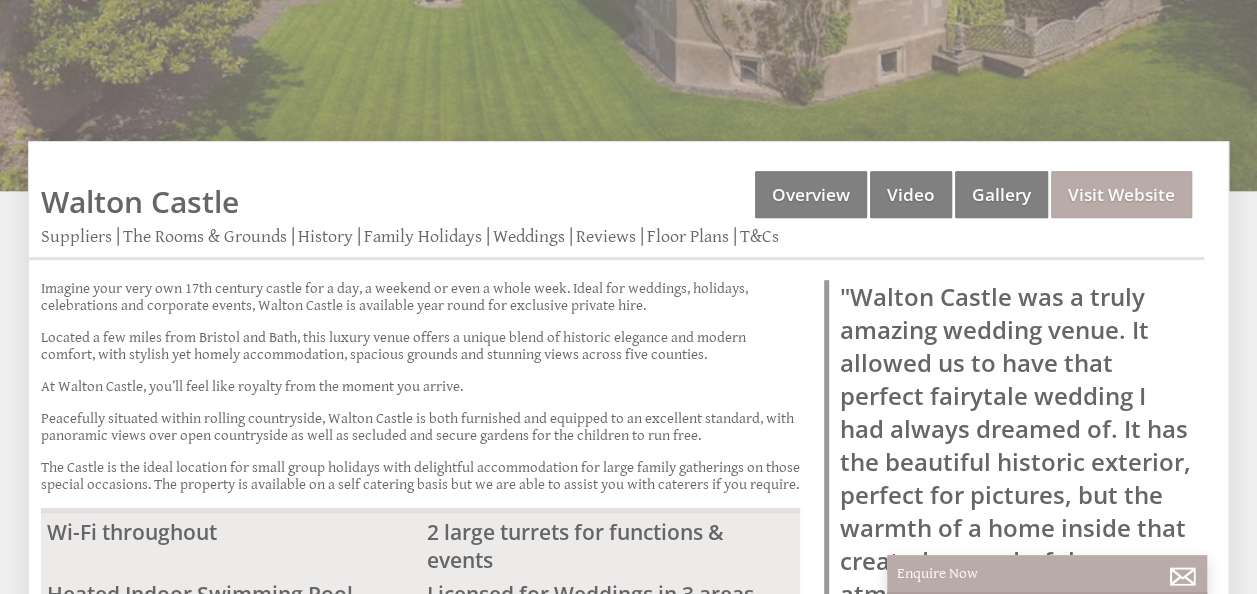 scroll, scrollTop: 435, scrollLeft: 0, axis: vertical 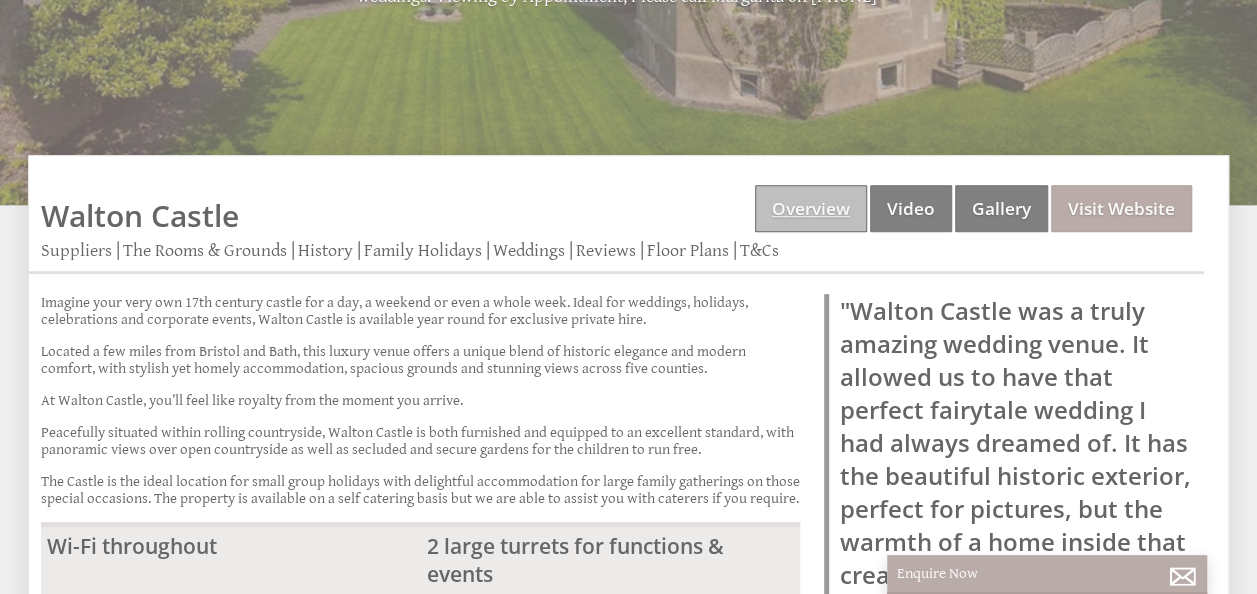click on "Overview" at bounding box center [811, 208] 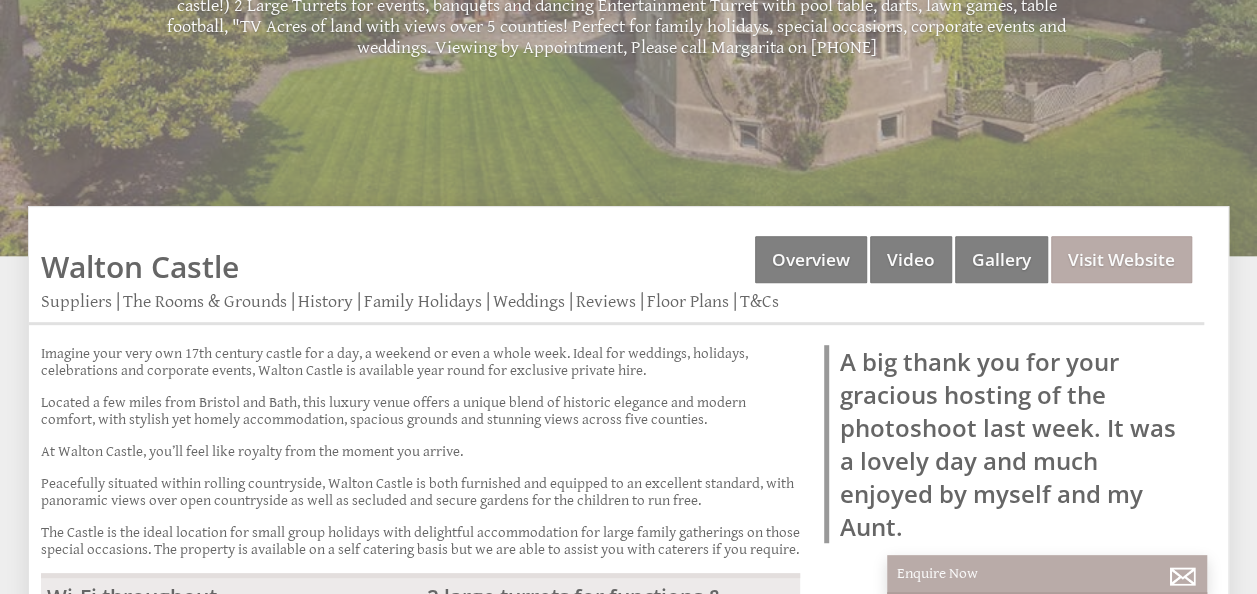 scroll, scrollTop: 381, scrollLeft: 0, axis: vertical 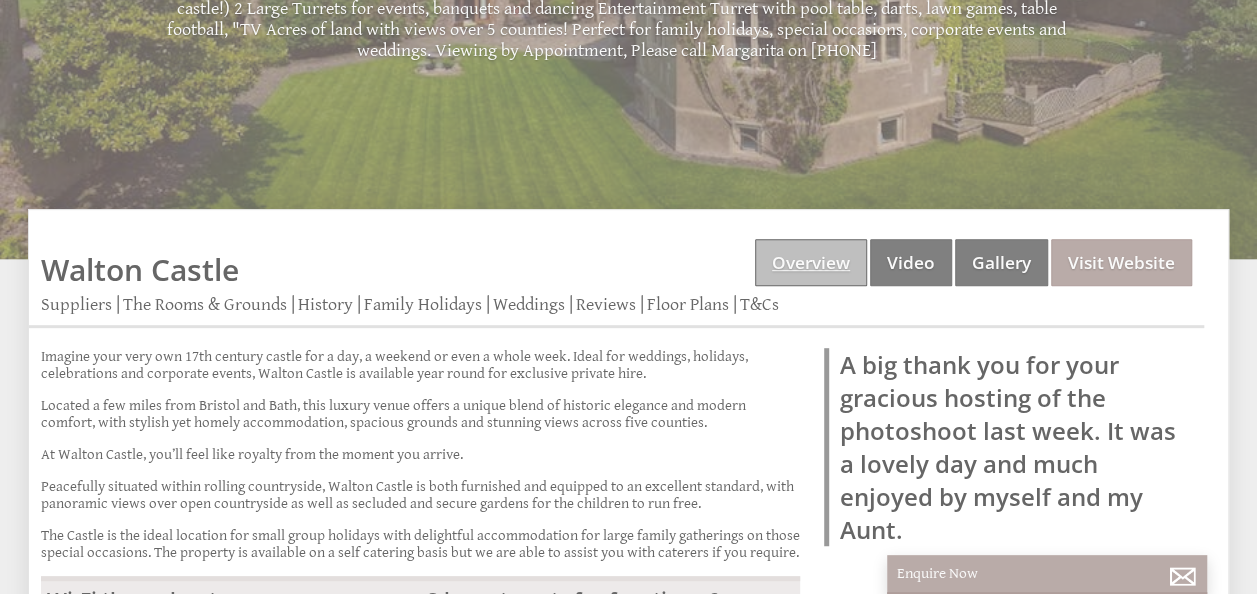 click on "Overview" at bounding box center (811, 262) 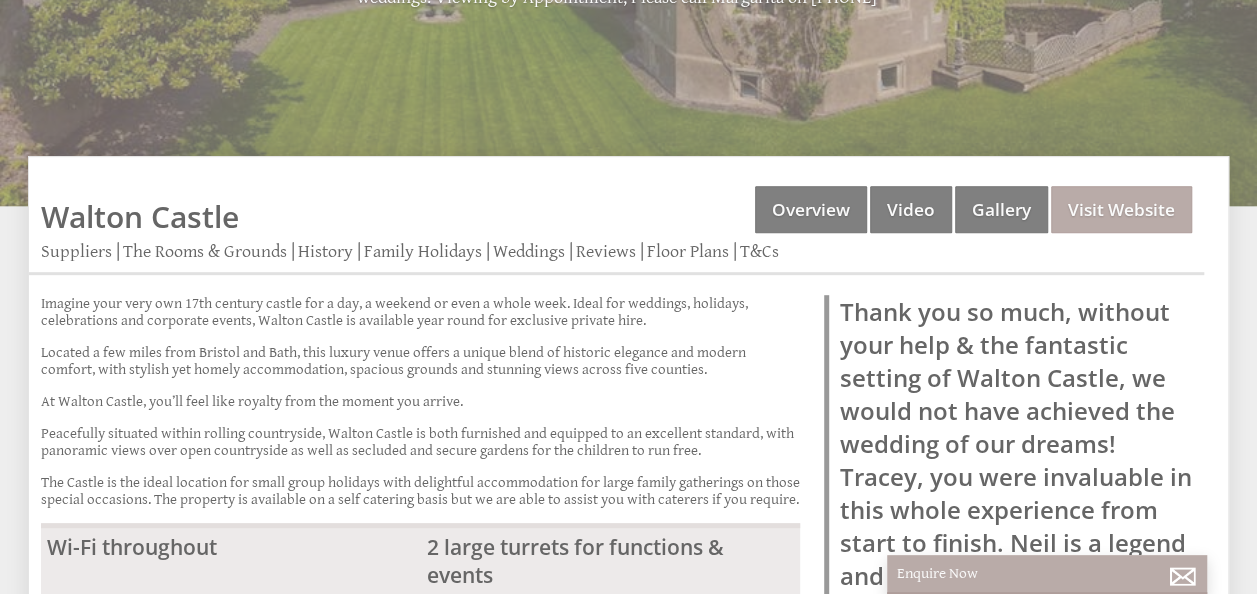 scroll, scrollTop: 432, scrollLeft: 0, axis: vertical 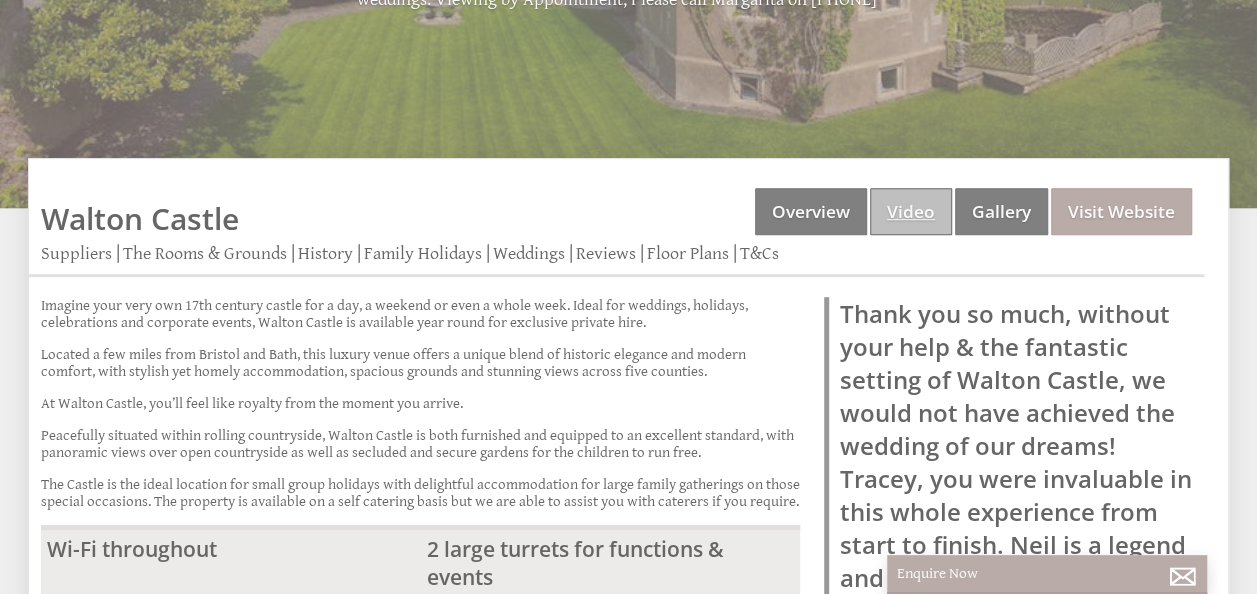 click on "Video" at bounding box center [911, 211] 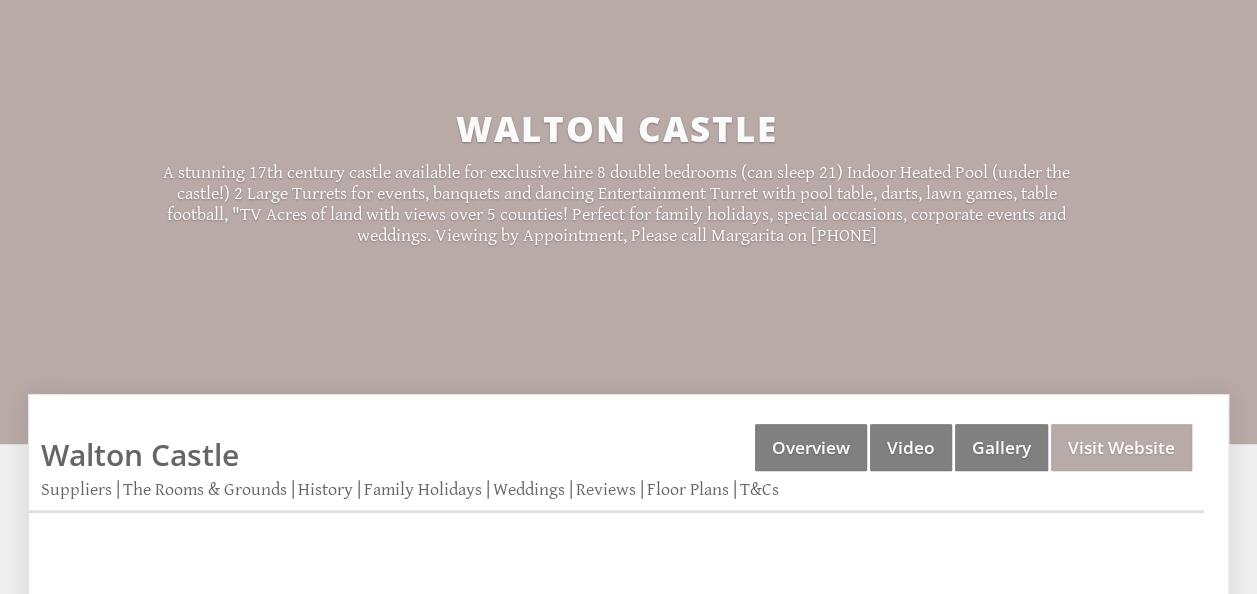 scroll, scrollTop: 198, scrollLeft: 0, axis: vertical 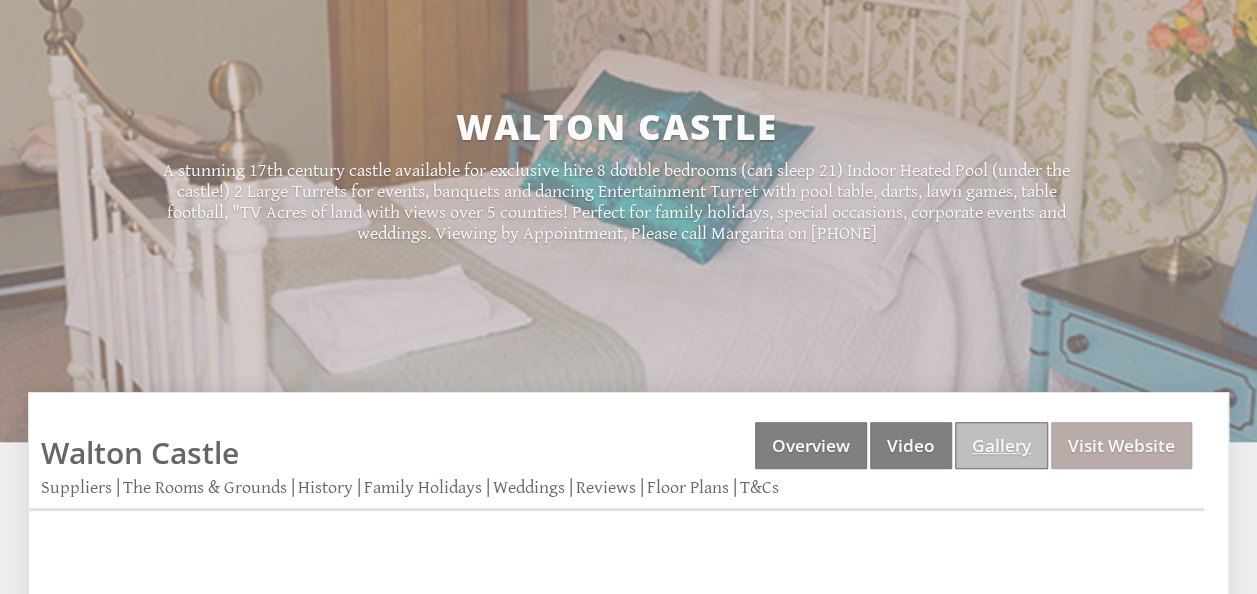 click on "Gallery" at bounding box center [1001, 445] 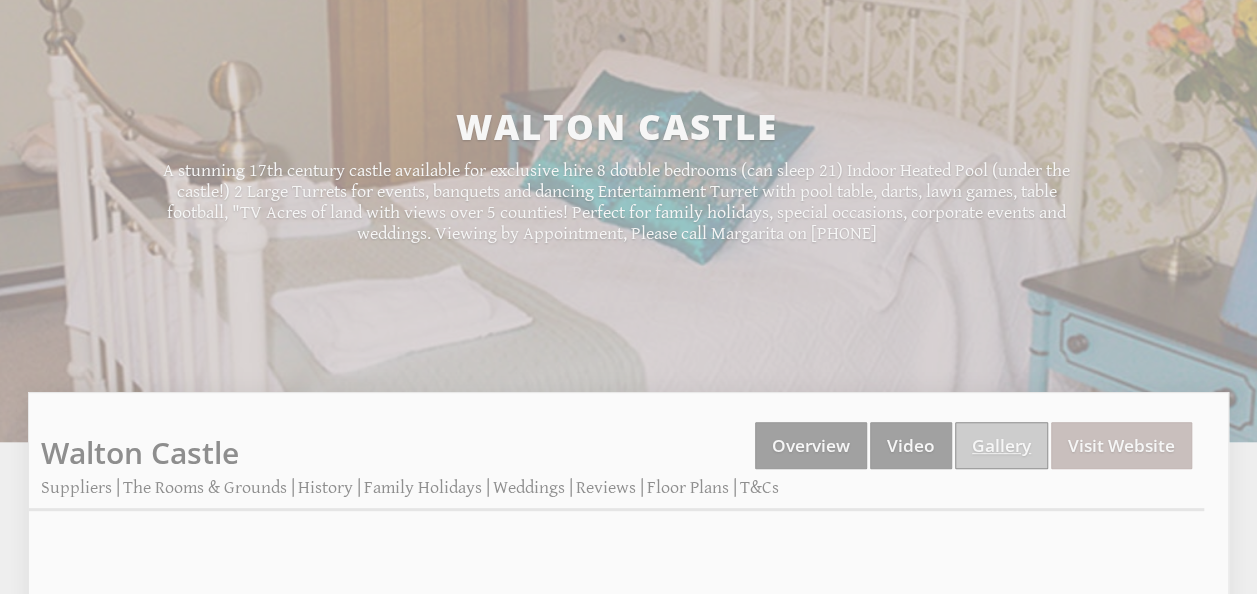 scroll, scrollTop: 0, scrollLeft: 0, axis: both 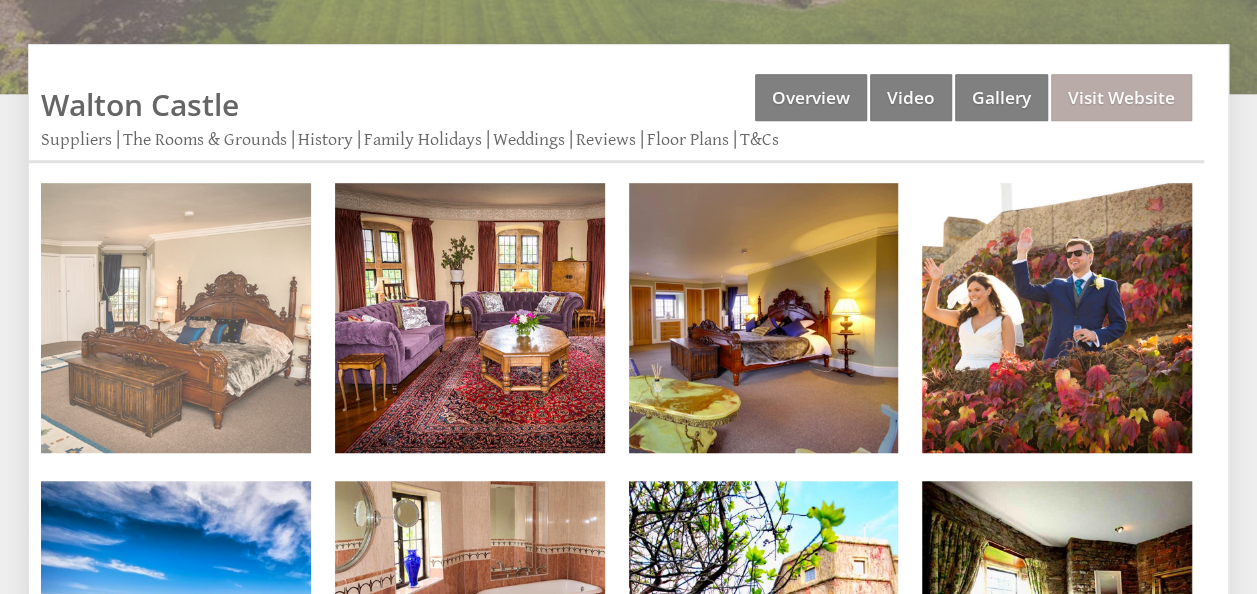 click at bounding box center (176, 318) 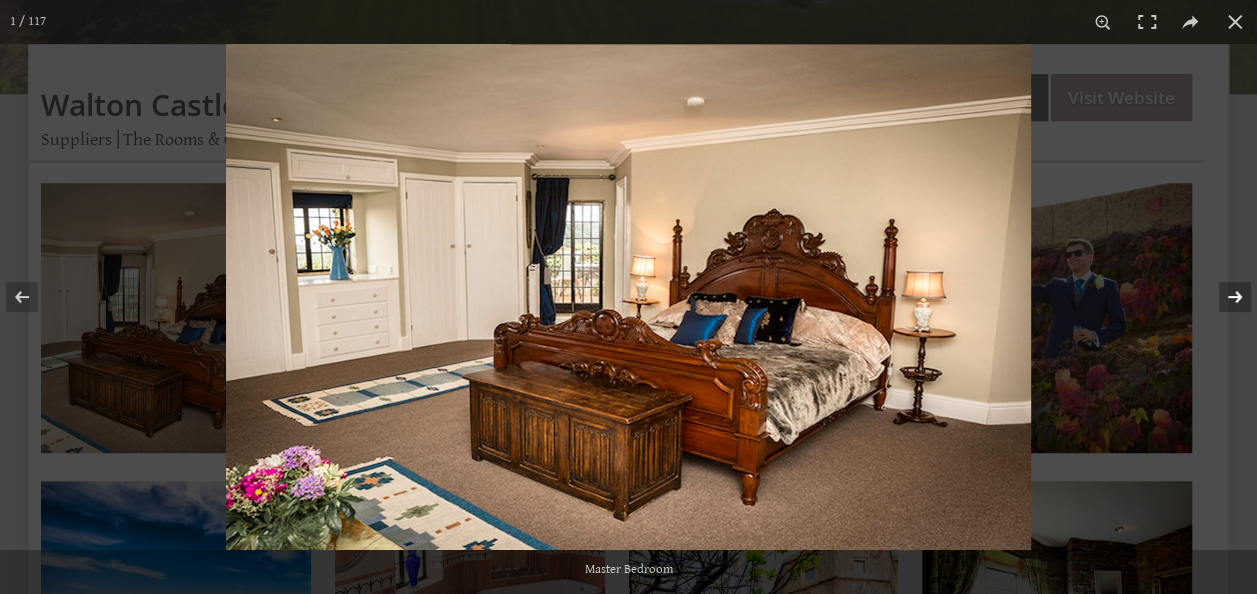 click at bounding box center (1222, 297) 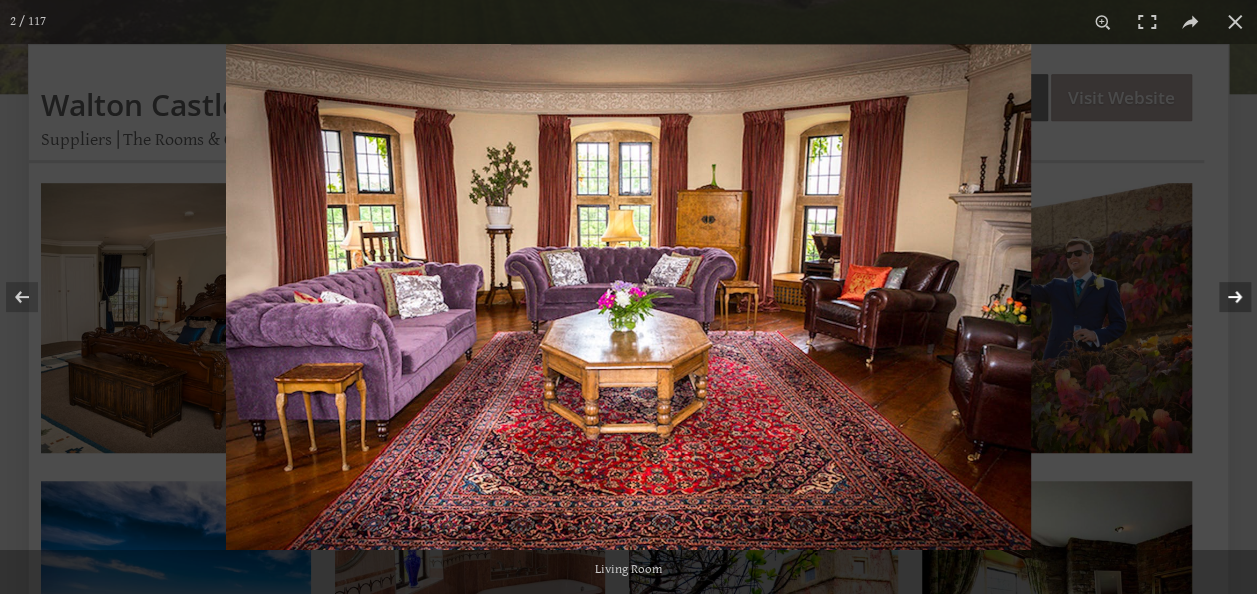 click at bounding box center [1222, 297] 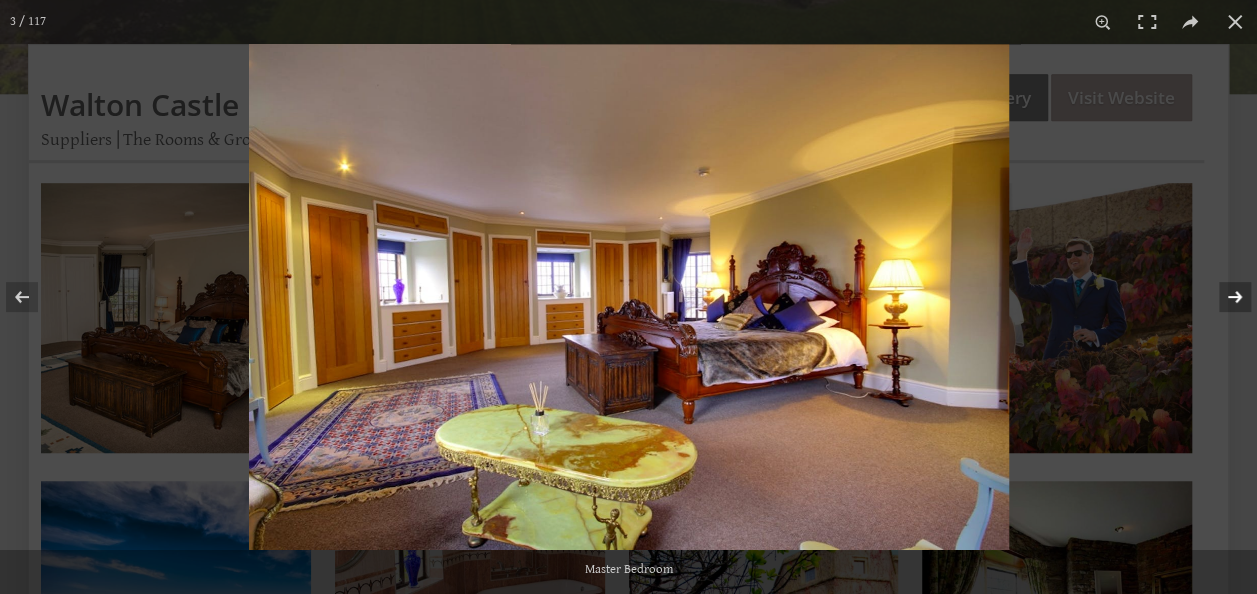 click at bounding box center (1222, 297) 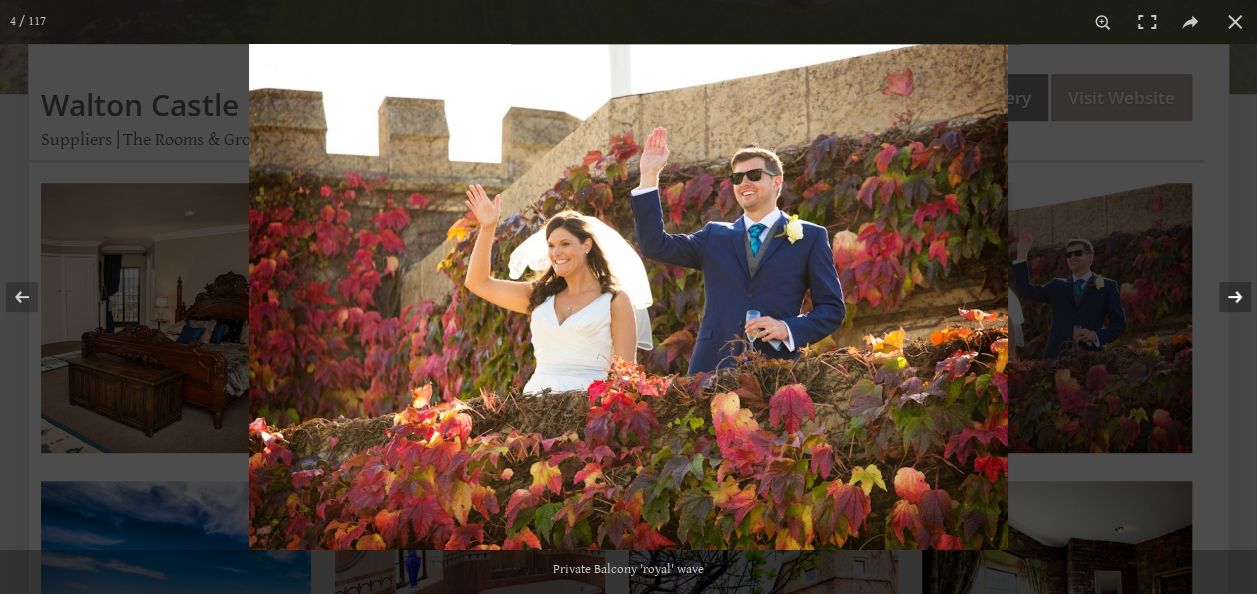 click at bounding box center [1222, 297] 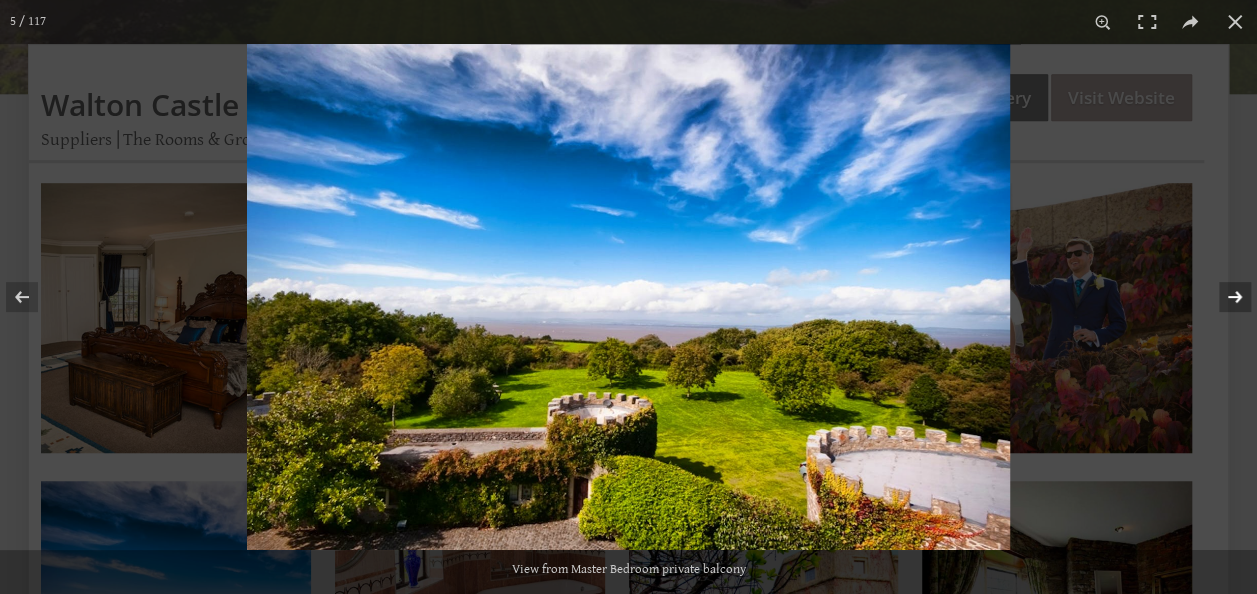click at bounding box center (1222, 297) 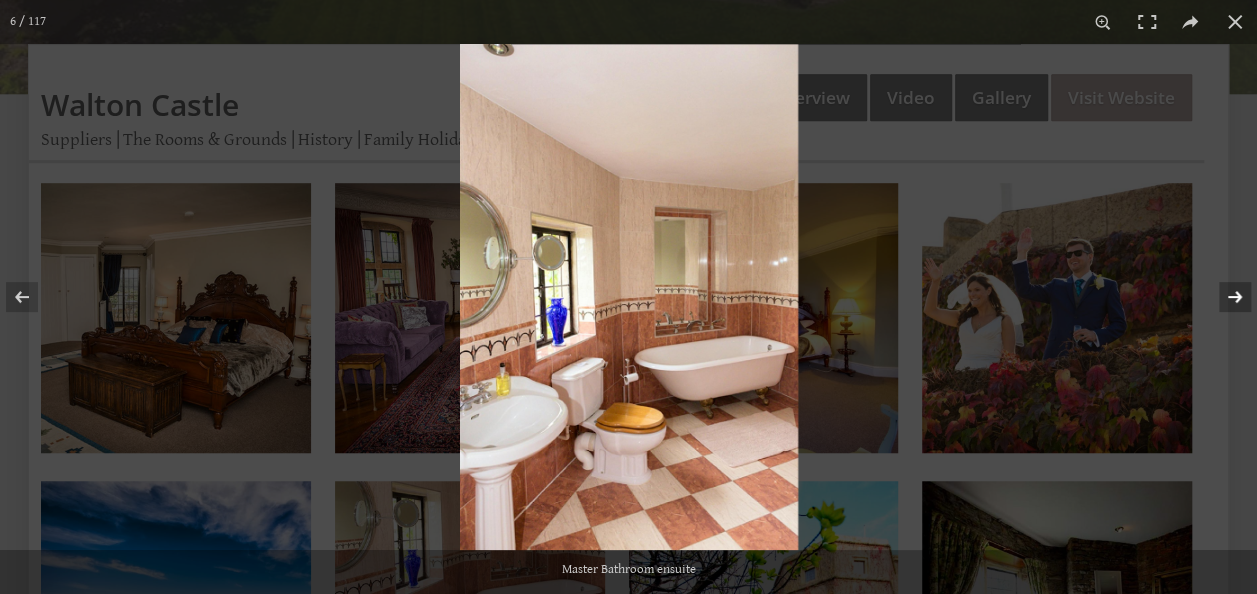click at bounding box center (1222, 297) 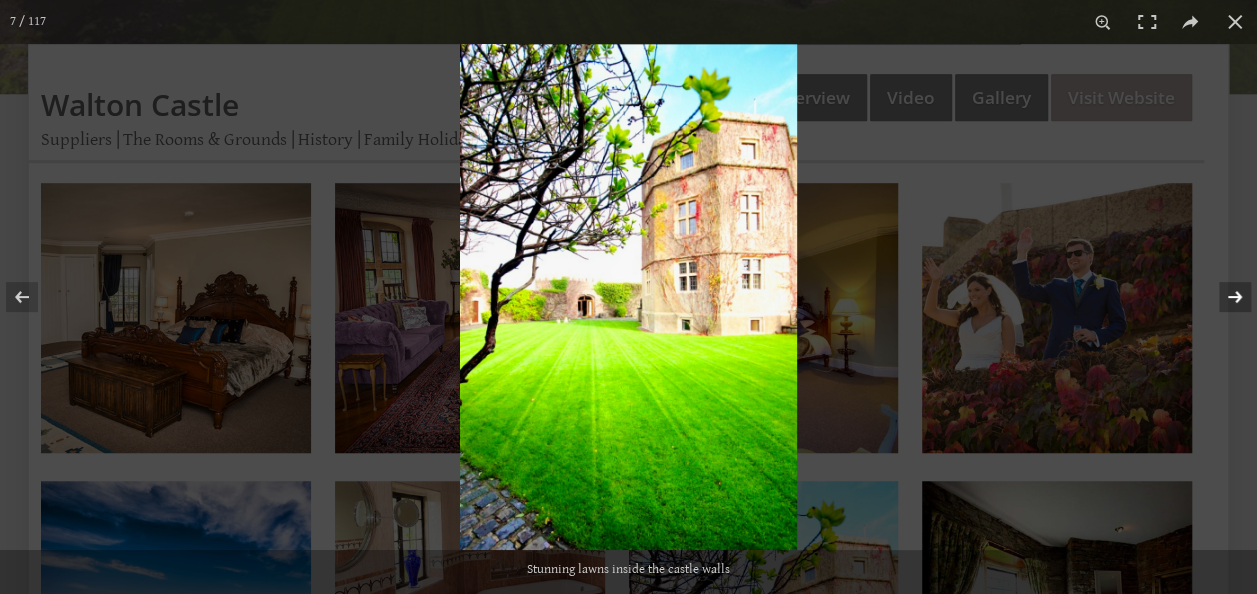 click at bounding box center [1222, 297] 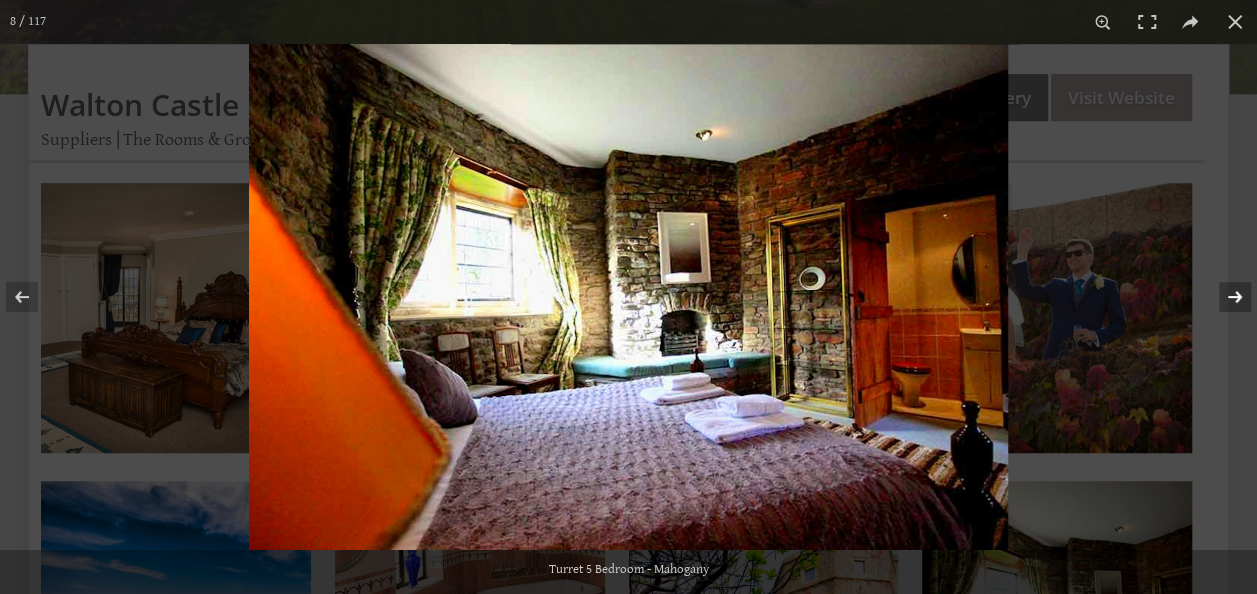 click at bounding box center [1222, 297] 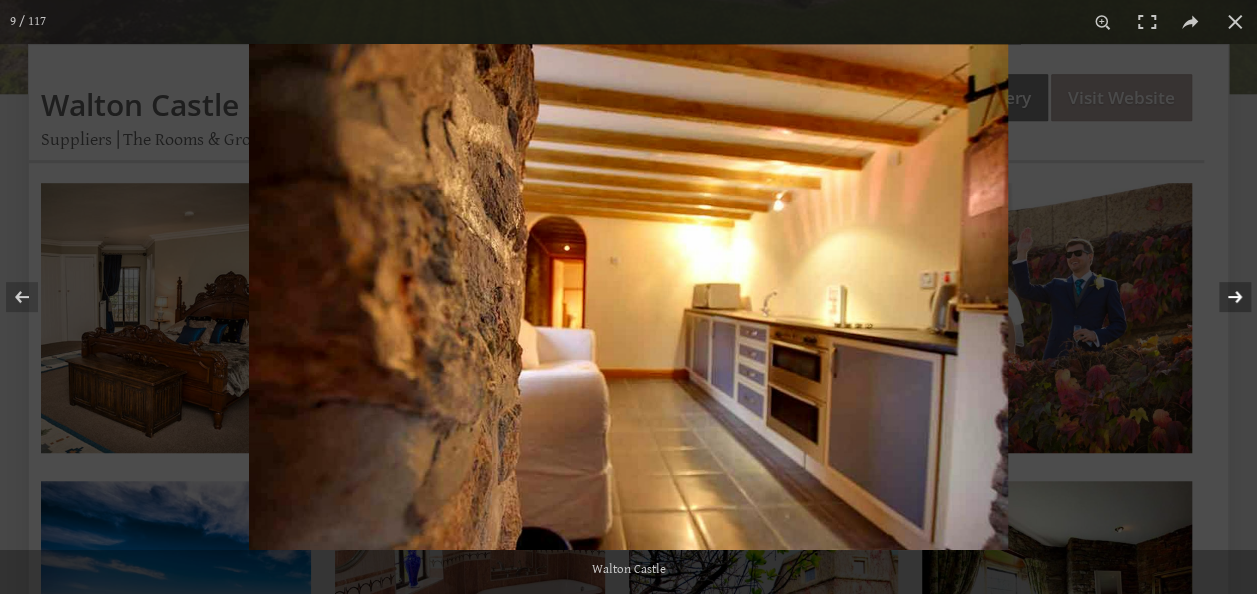 click at bounding box center (1222, 297) 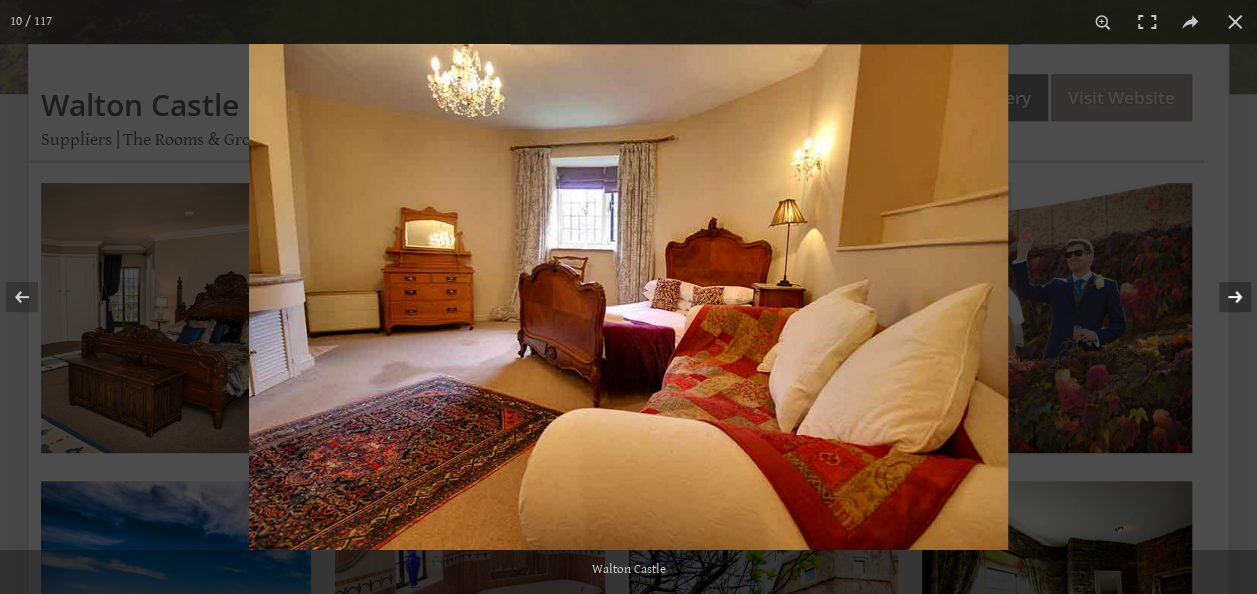 click at bounding box center [1222, 297] 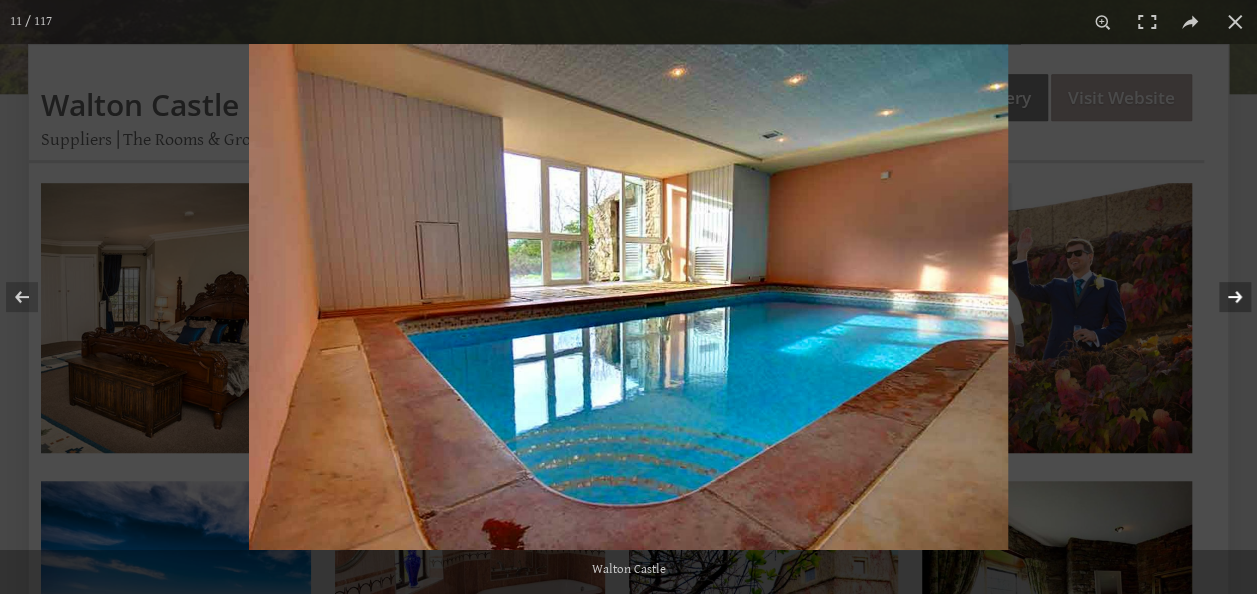 click at bounding box center [1222, 297] 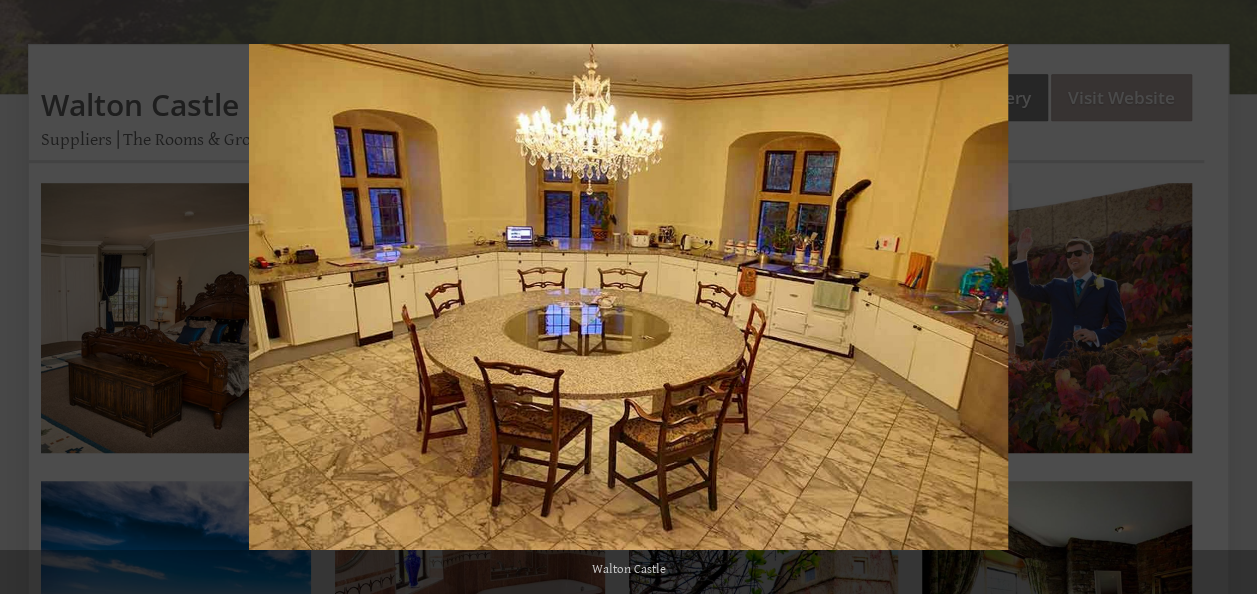 click at bounding box center (1222, 297) 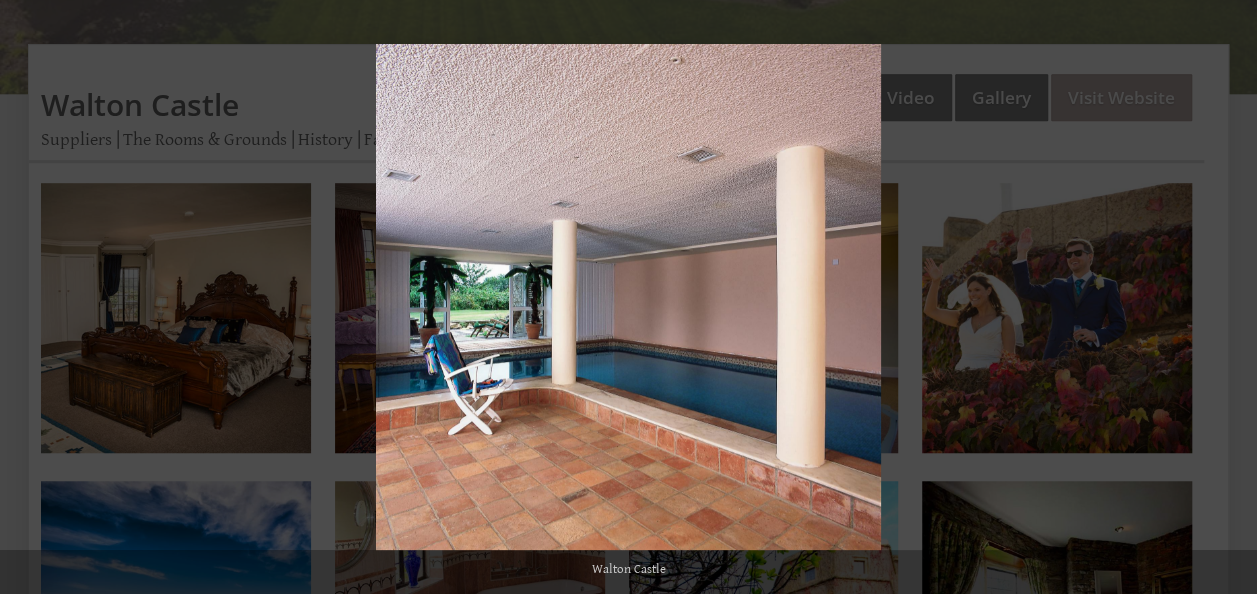 click at bounding box center (1222, 297) 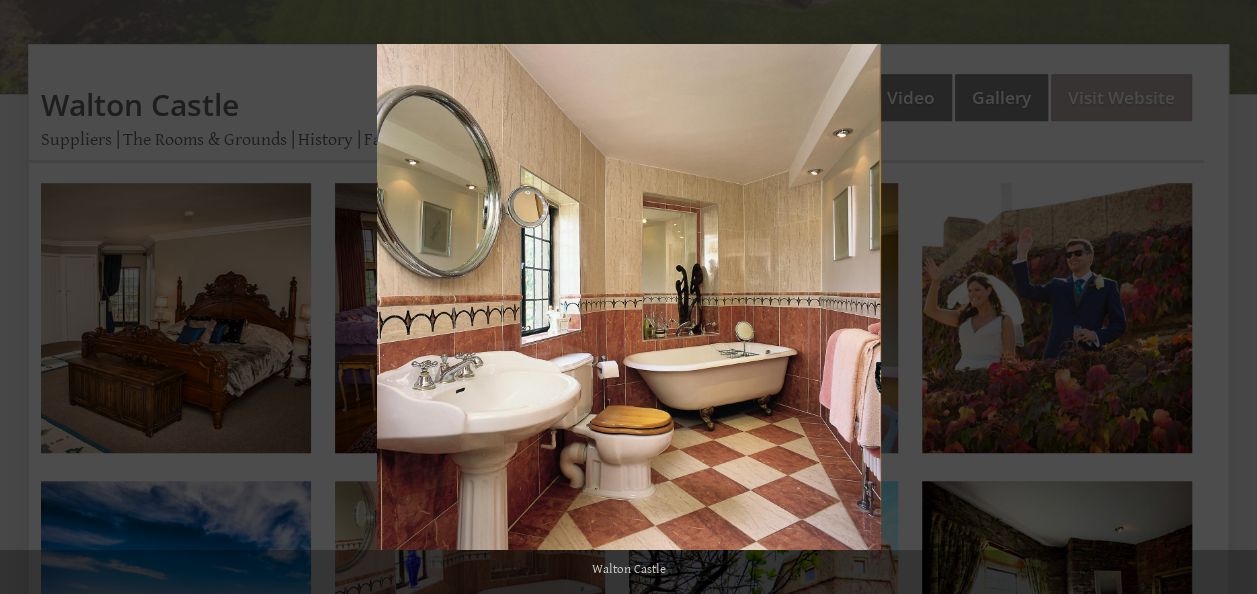 click at bounding box center (1222, 297) 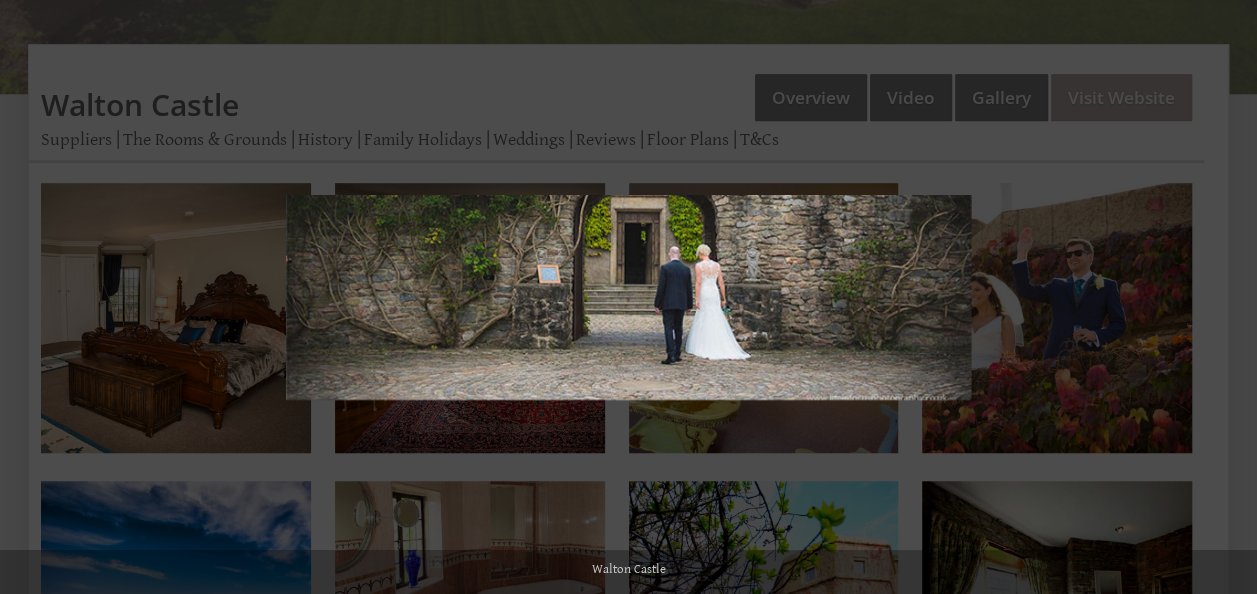 click at bounding box center [1222, 297] 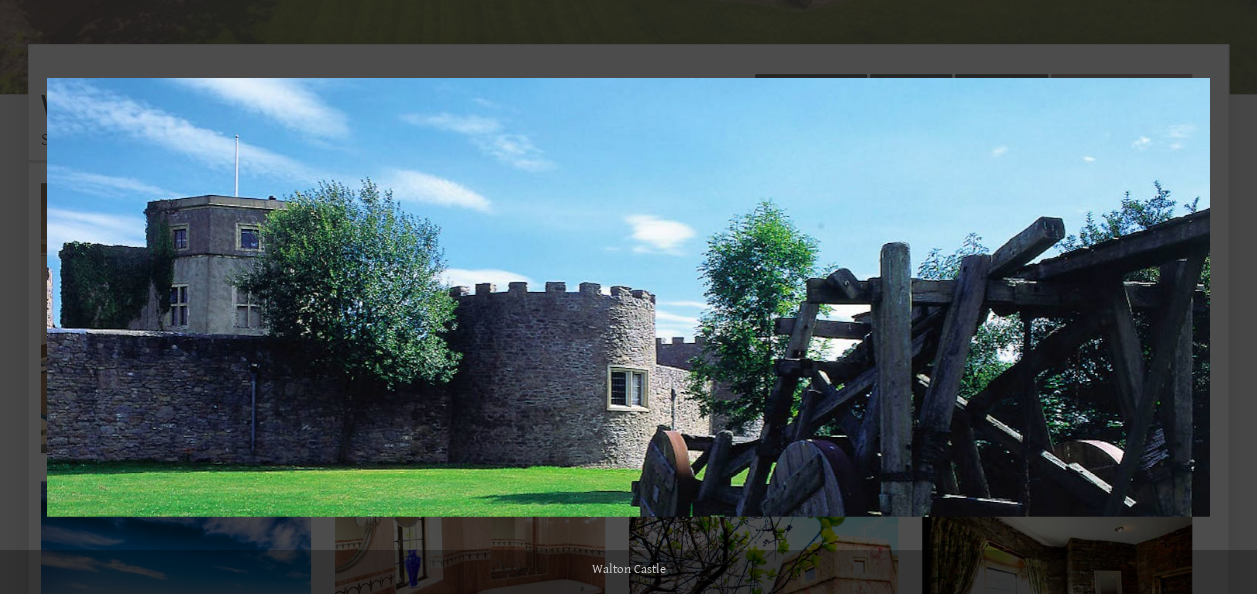 click at bounding box center (1222, 297) 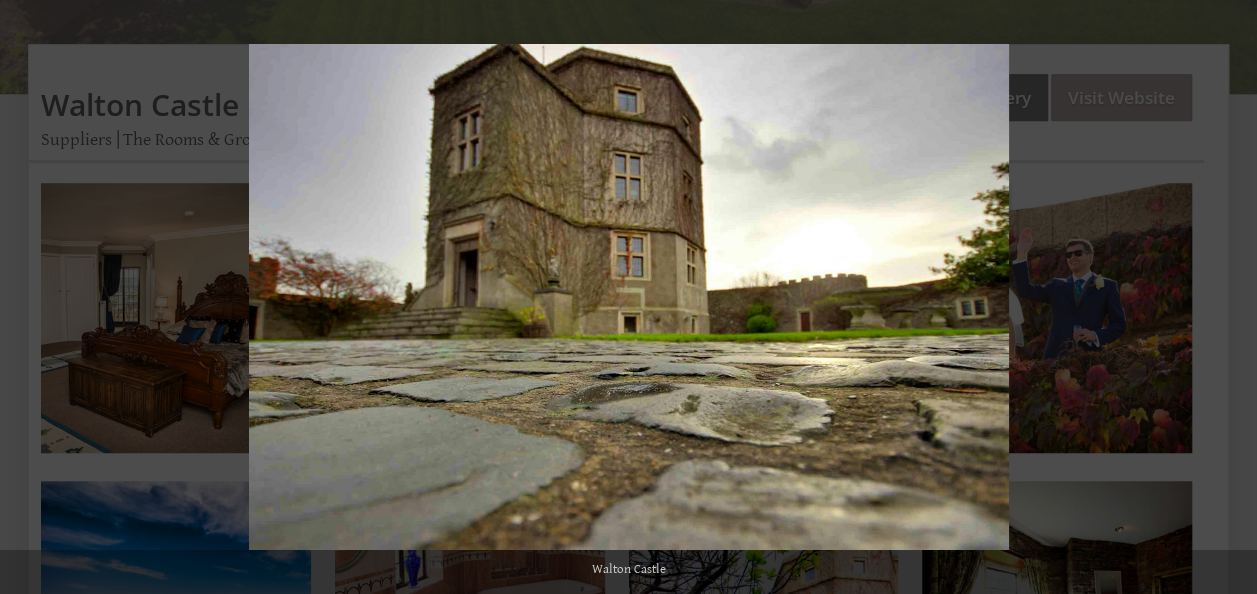 click at bounding box center [1222, 297] 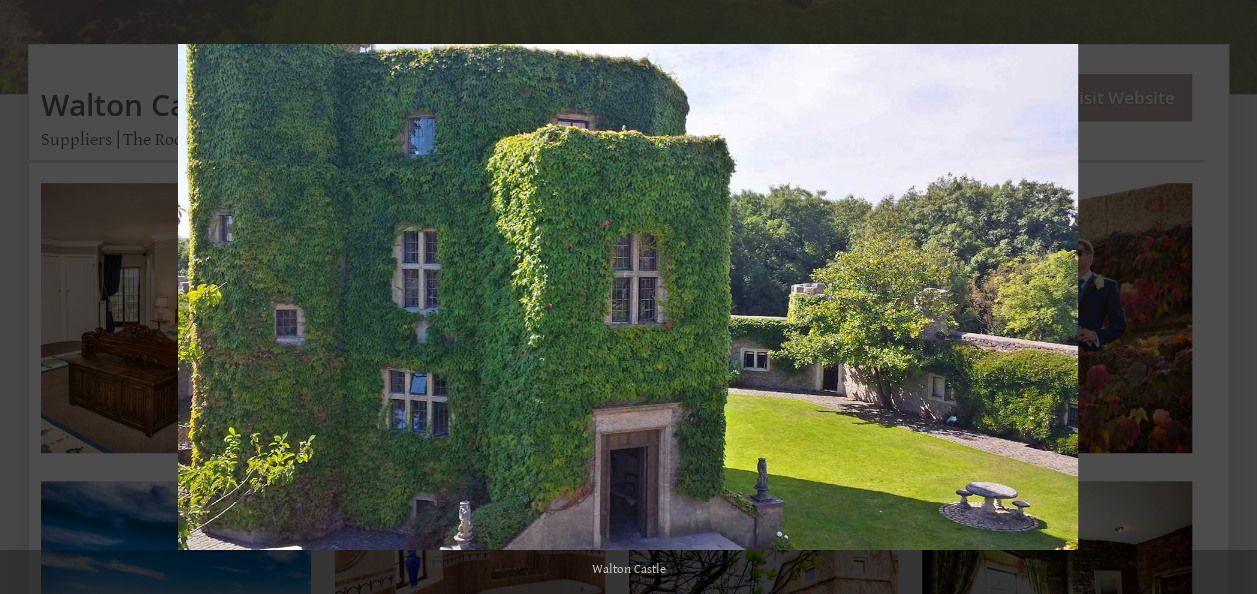 click at bounding box center [1222, 297] 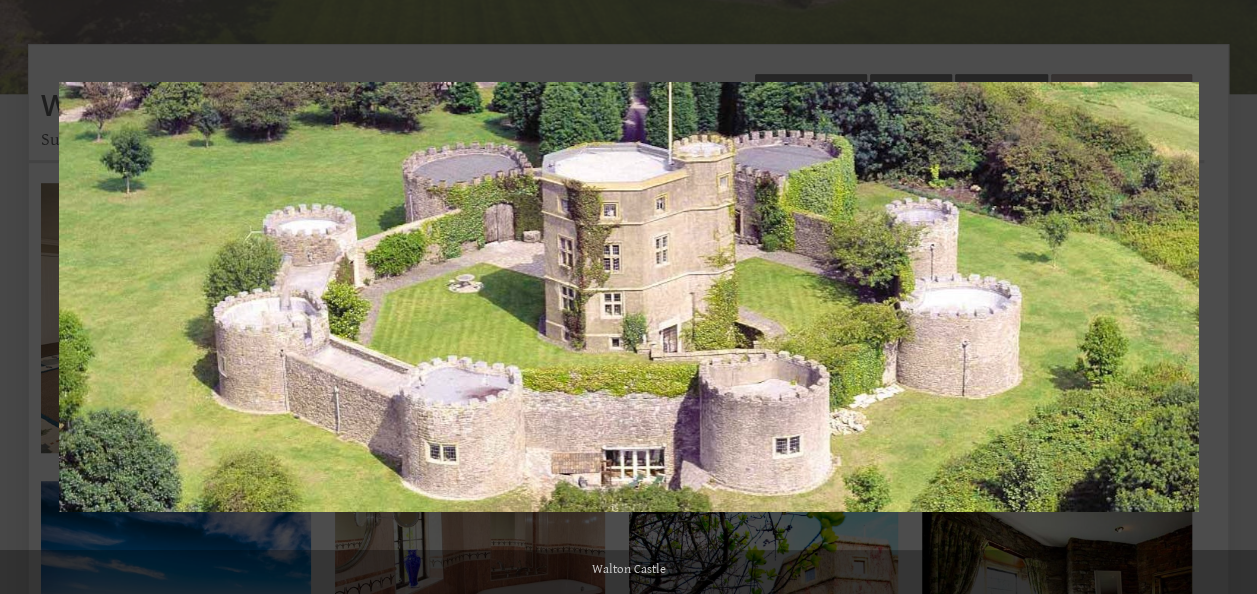 click at bounding box center (1222, 297) 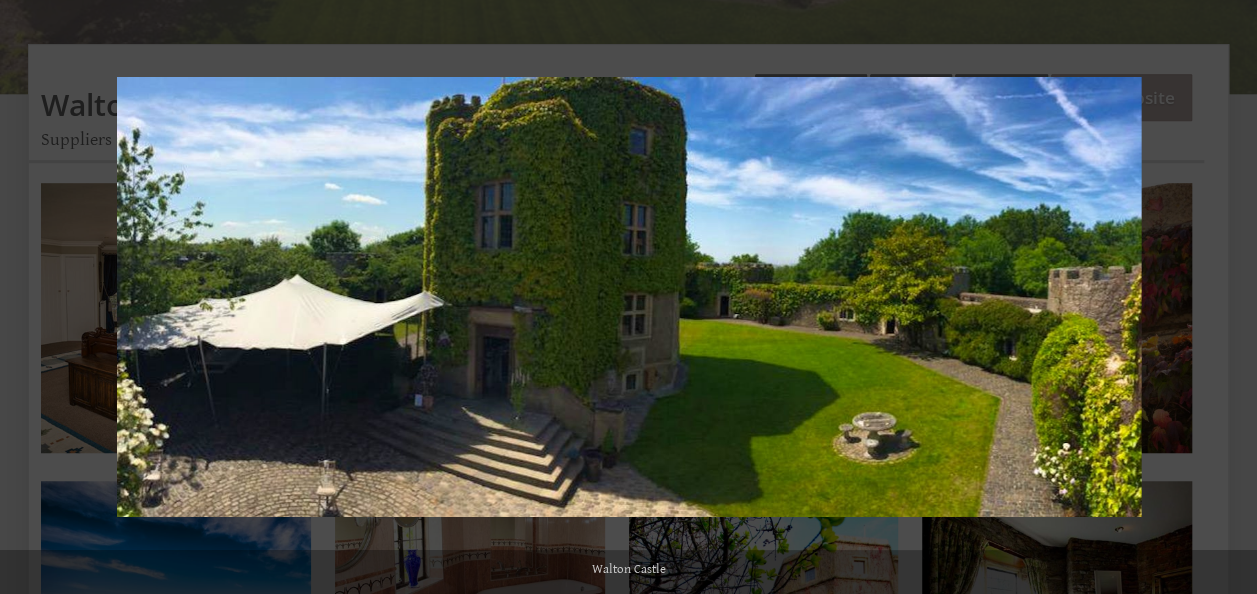 click at bounding box center [1222, 297] 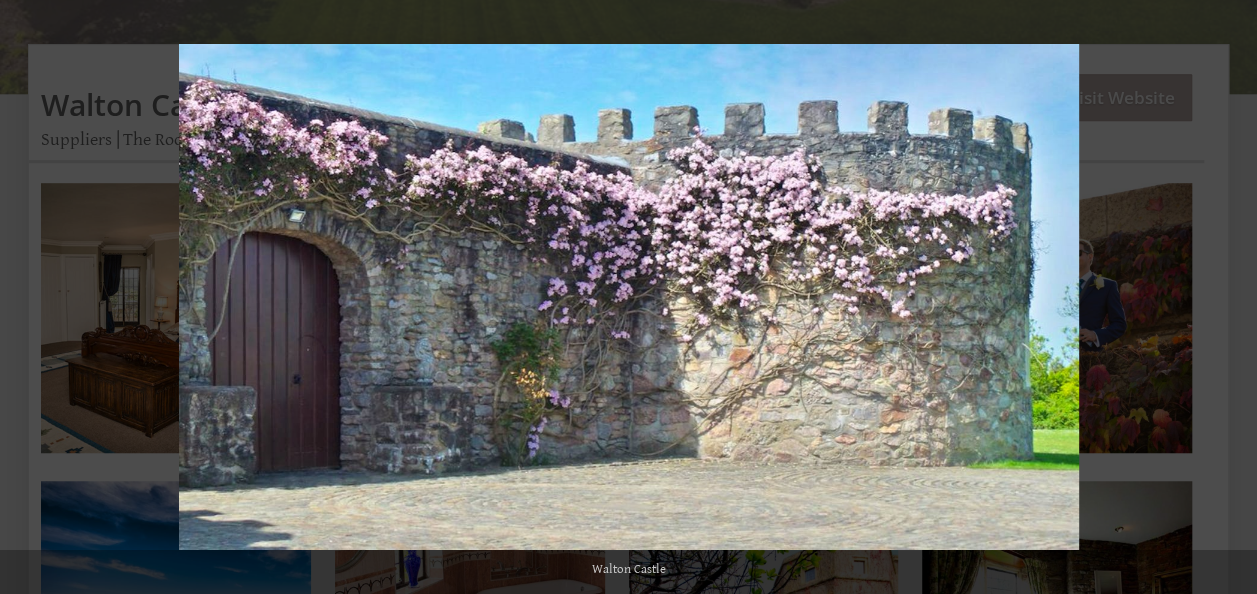 click at bounding box center [1222, 297] 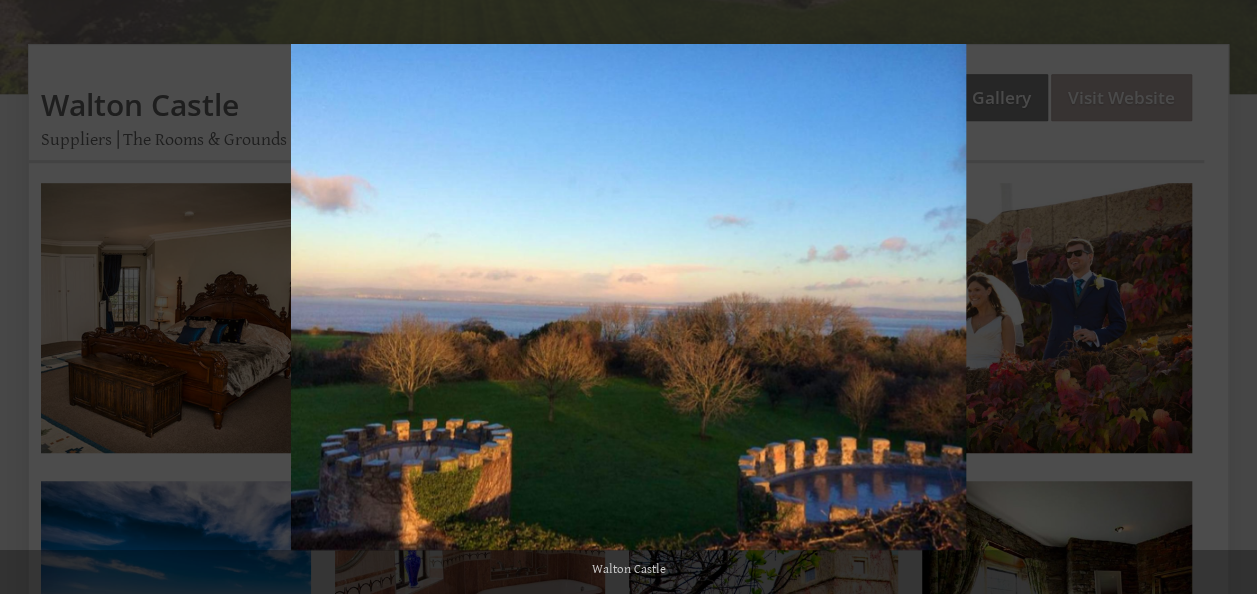 click at bounding box center [1222, 297] 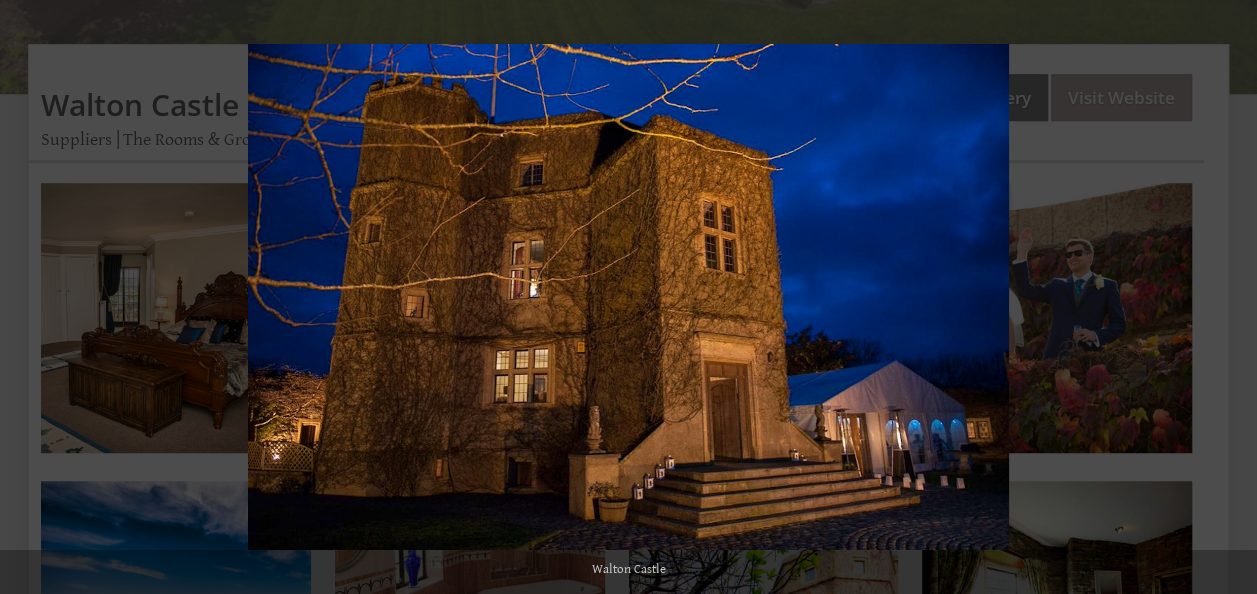 click at bounding box center [1222, 297] 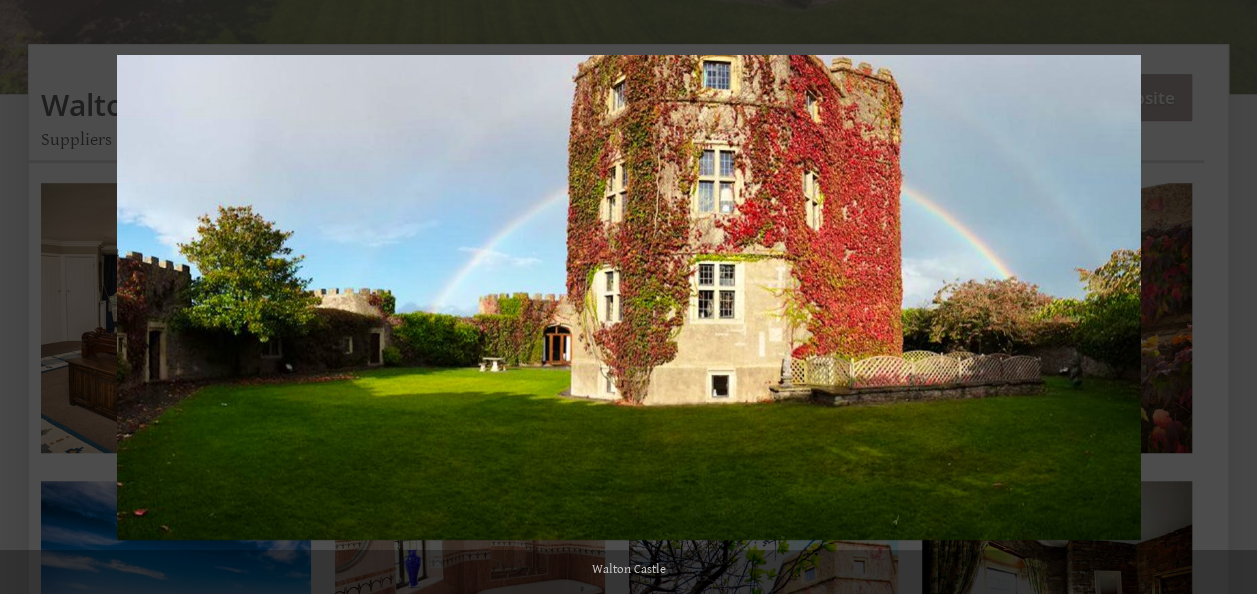 click at bounding box center (1222, 297) 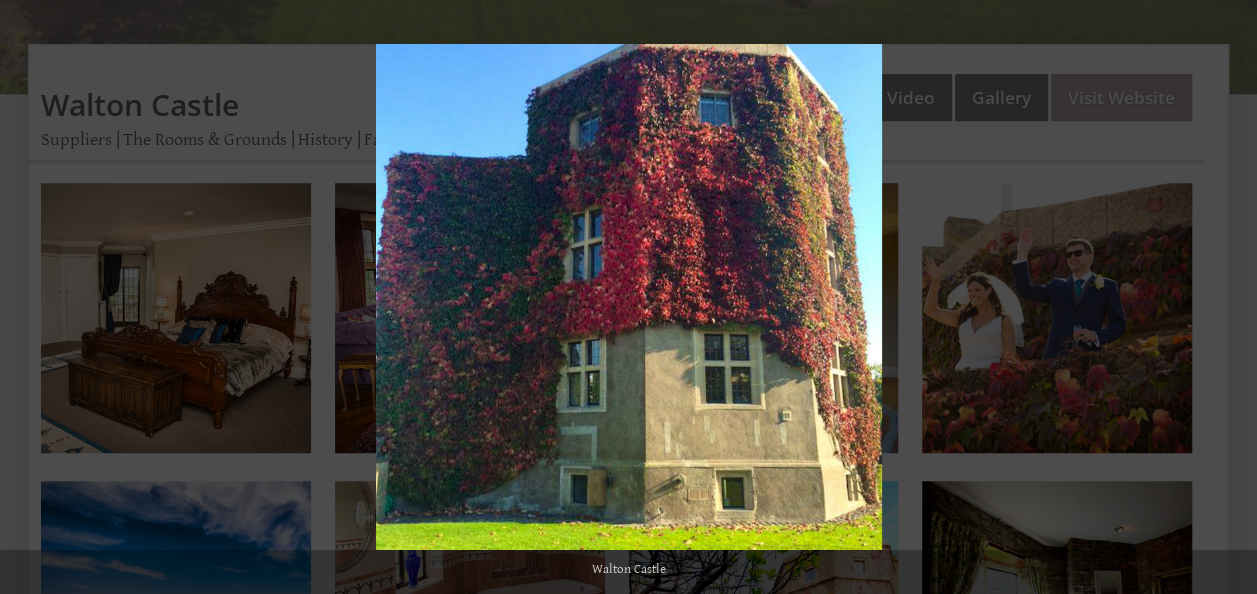 click at bounding box center [1222, 297] 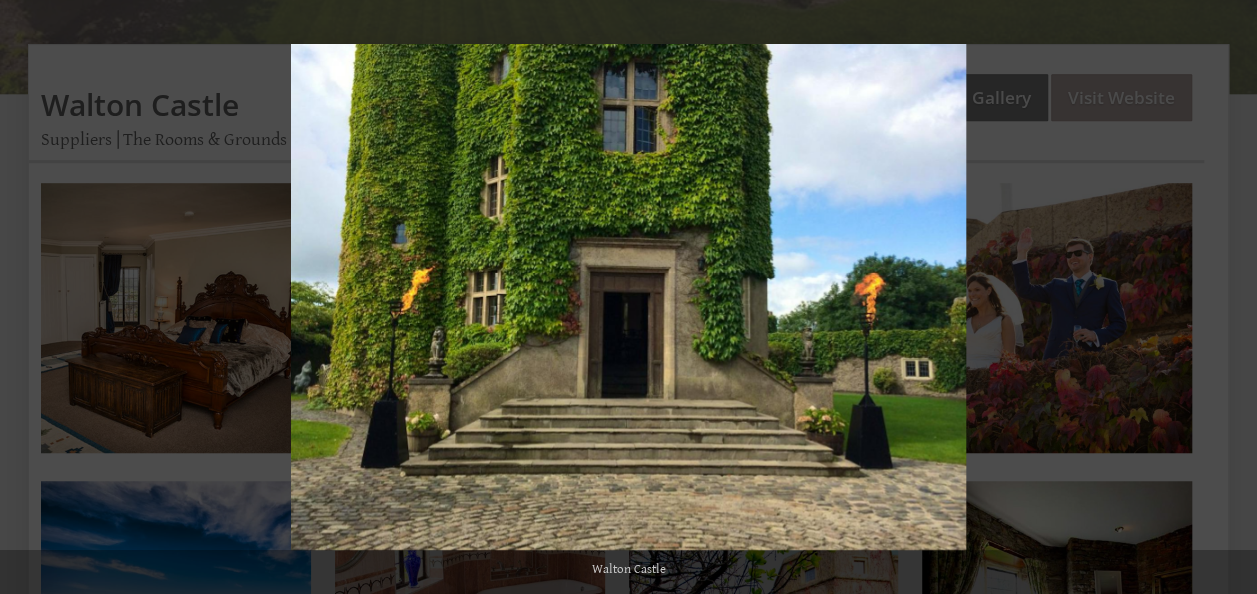 click at bounding box center [1222, 297] 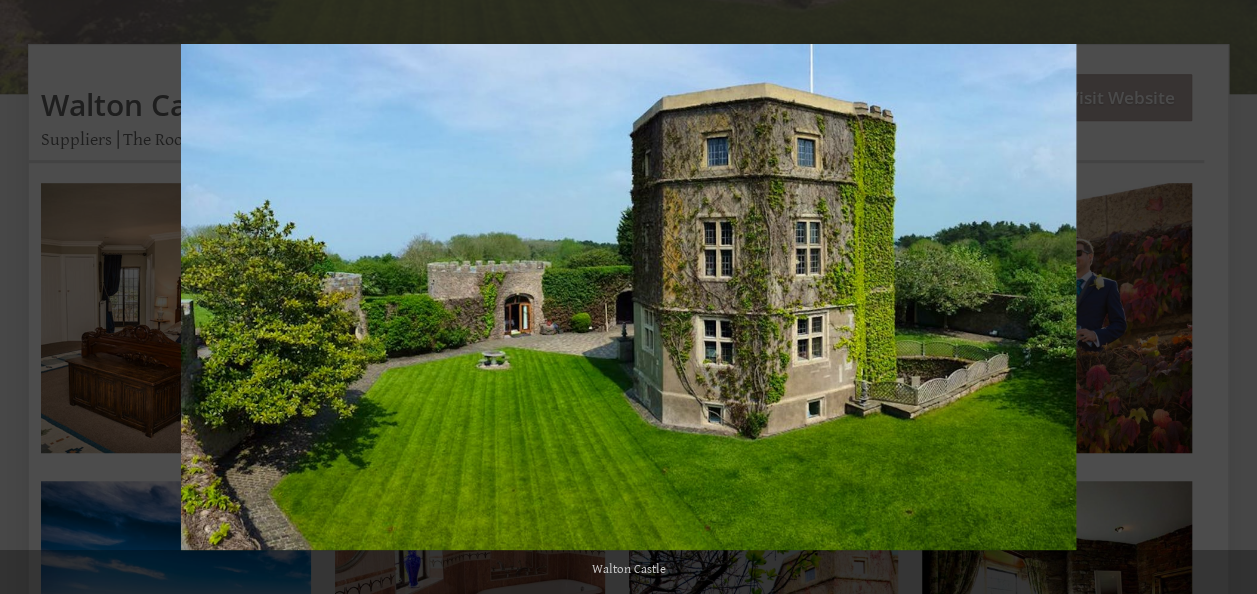 click at bounding box center (1222, 297) 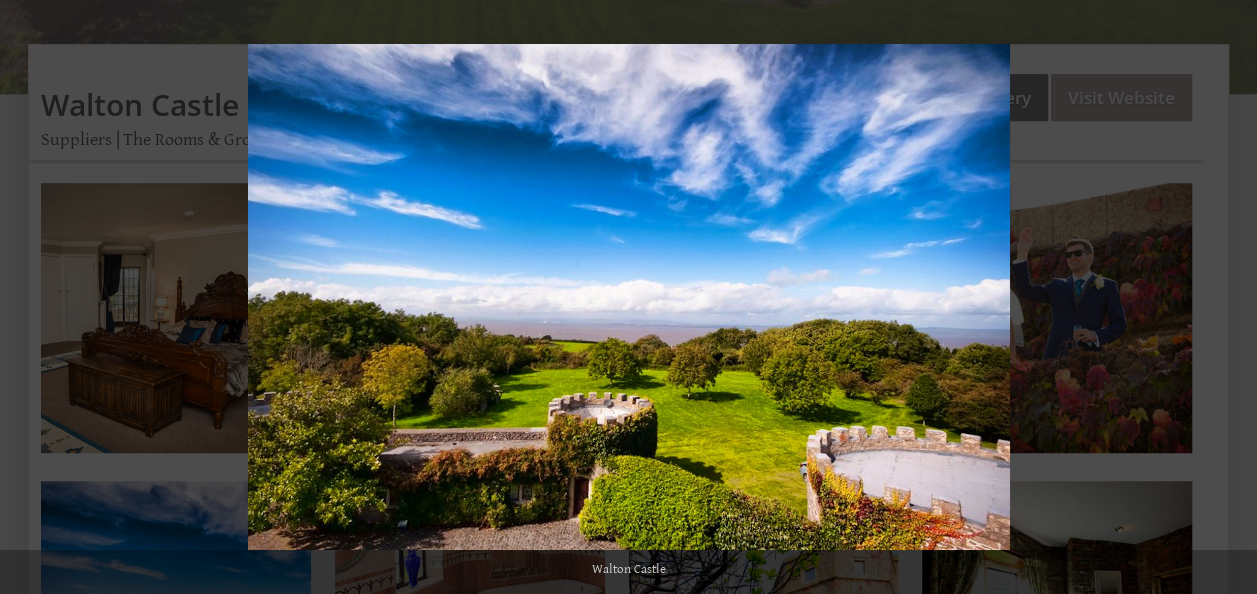 click at bounding box center [1222, 297] 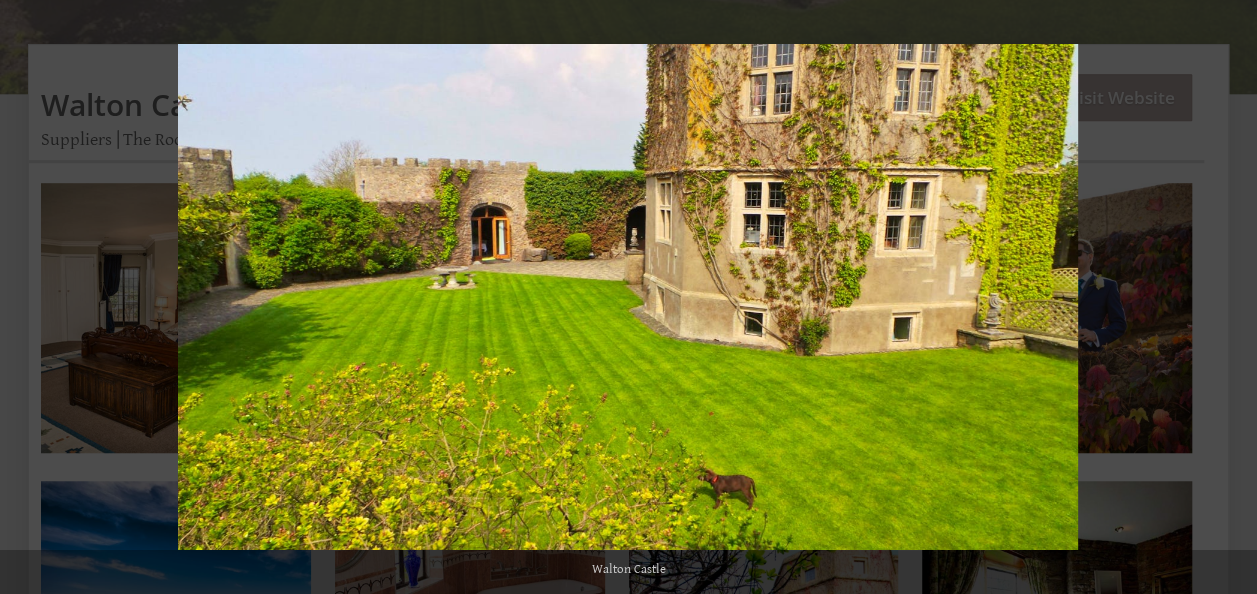 click at bounding box center (1222, 297) 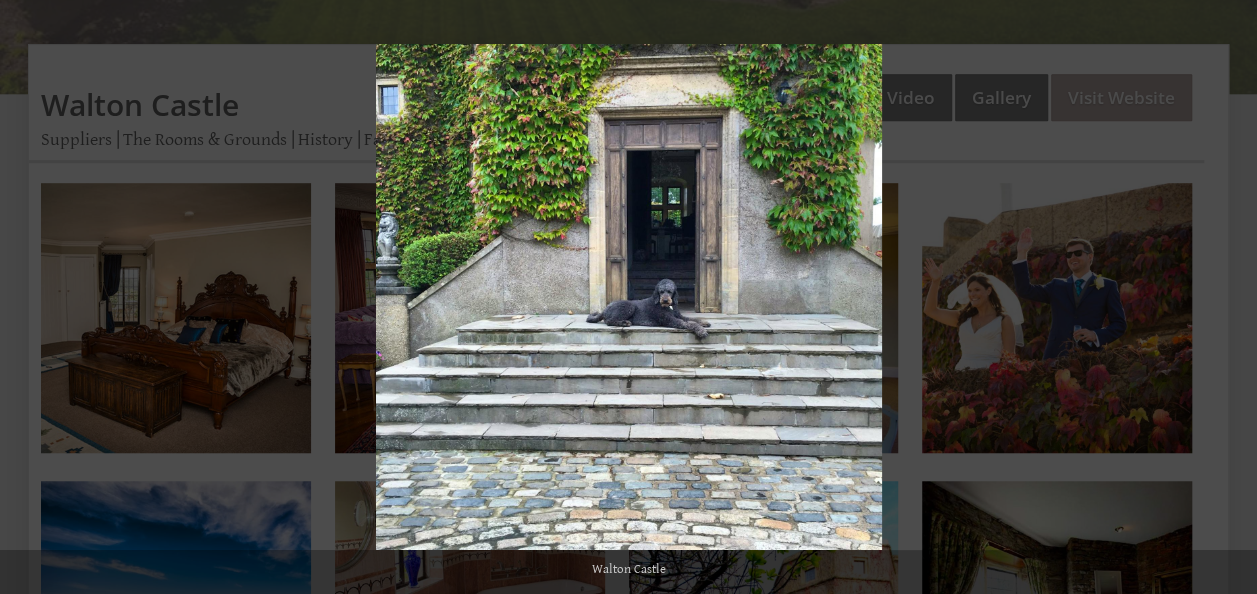 click at bounding box center (1222, 297) 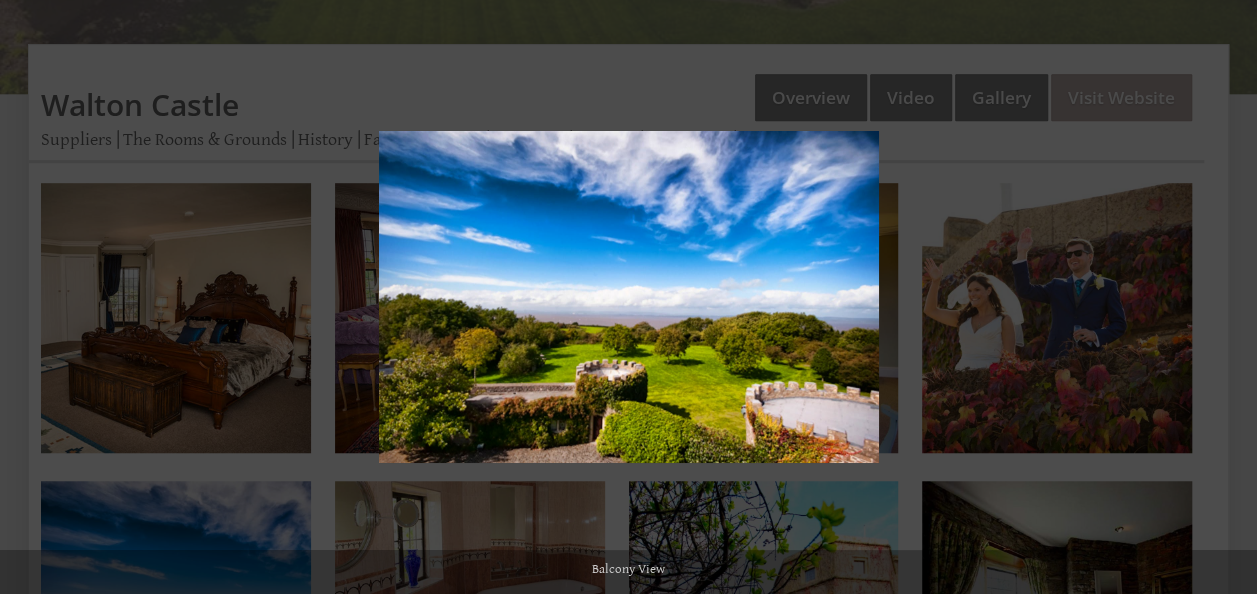 click at bounding box center (1222, 297) 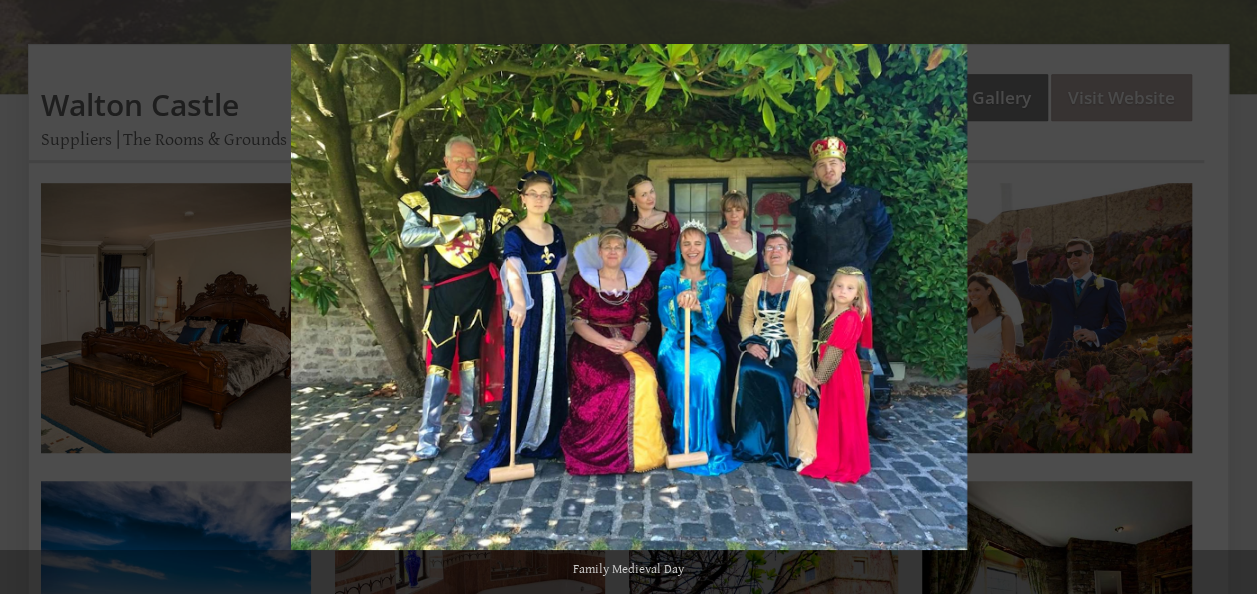 click at bounding box center (1222, 297) 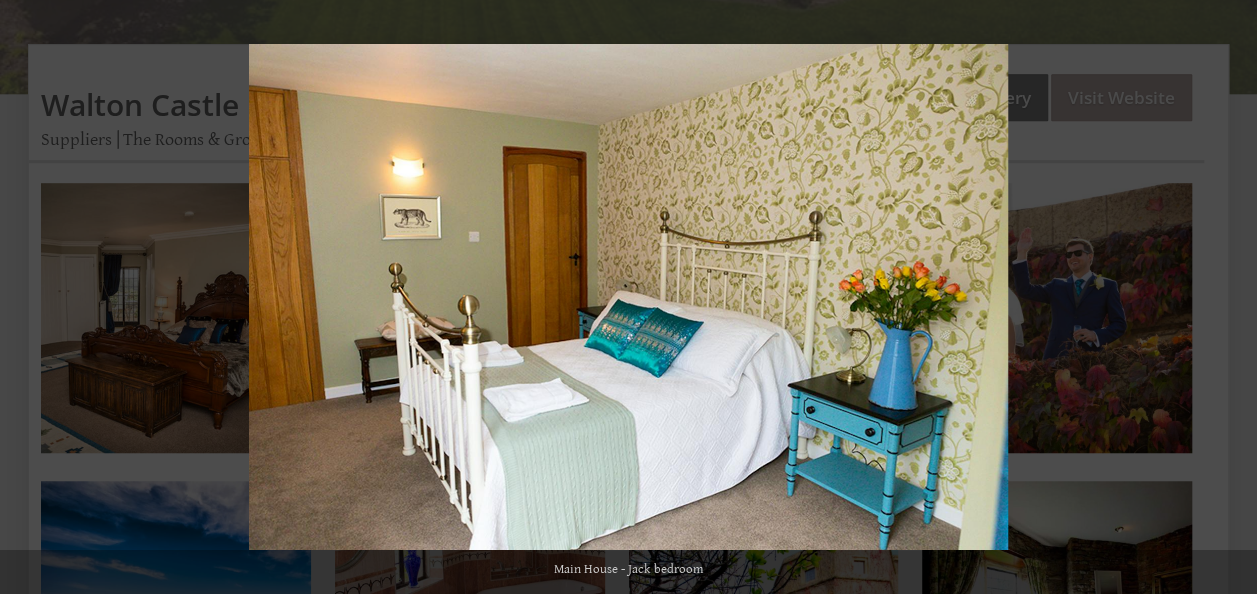 click at bounding box center (1222, 297) 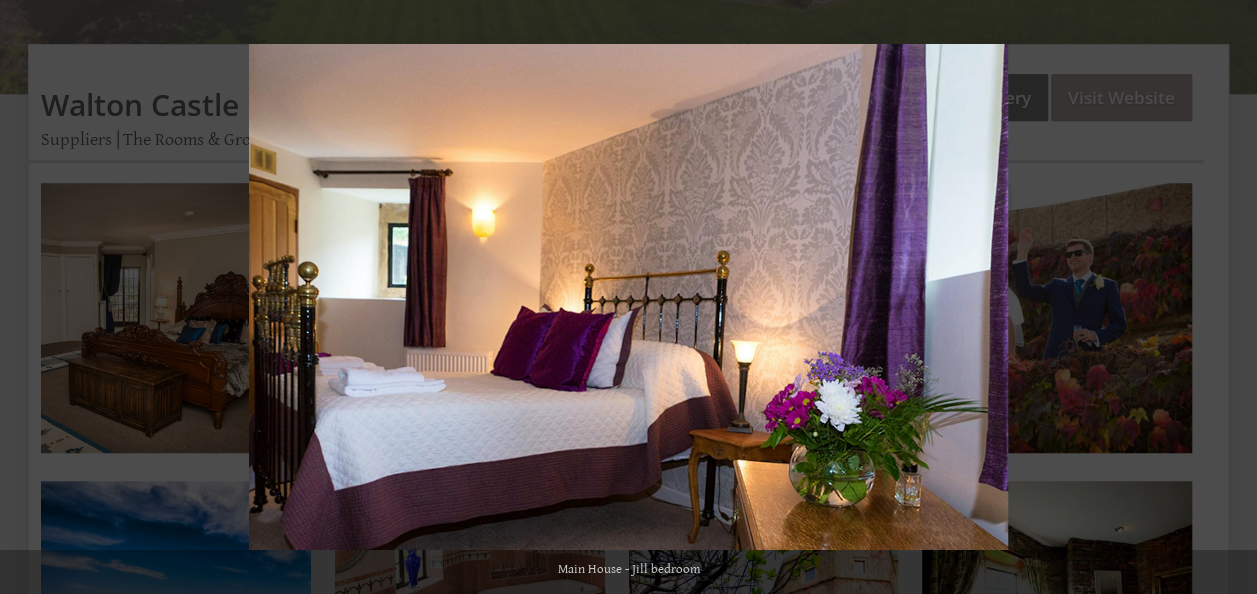 click at bounding box center [1222, 297] 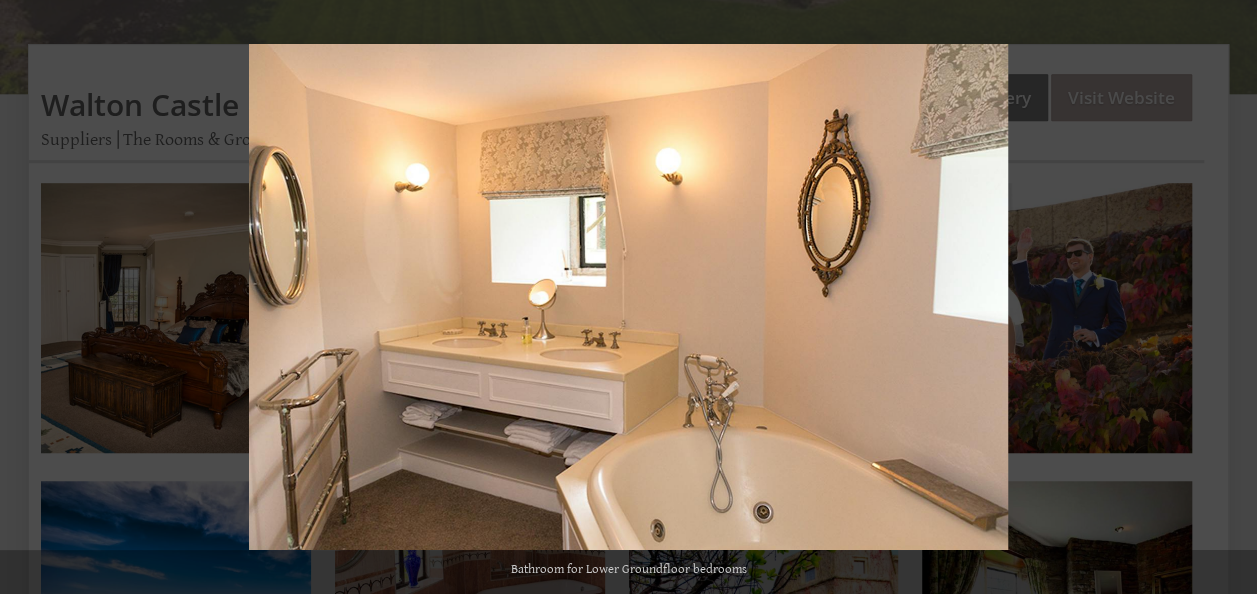 click at bounding box center (1222, 297) 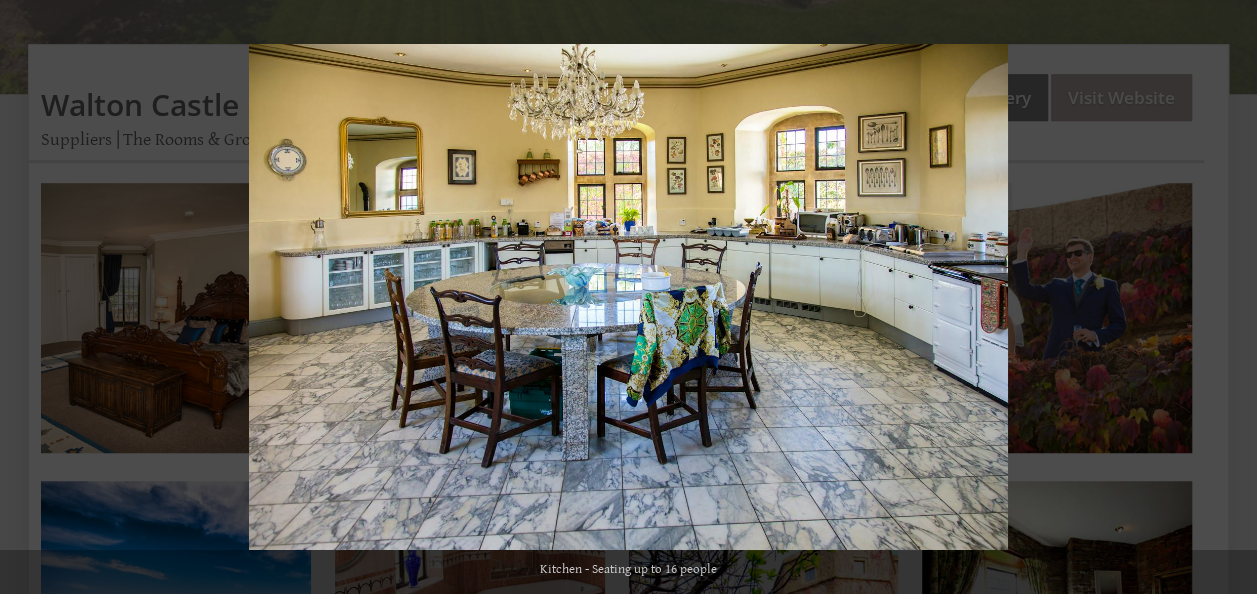 click at bounding box center [1222, 297] 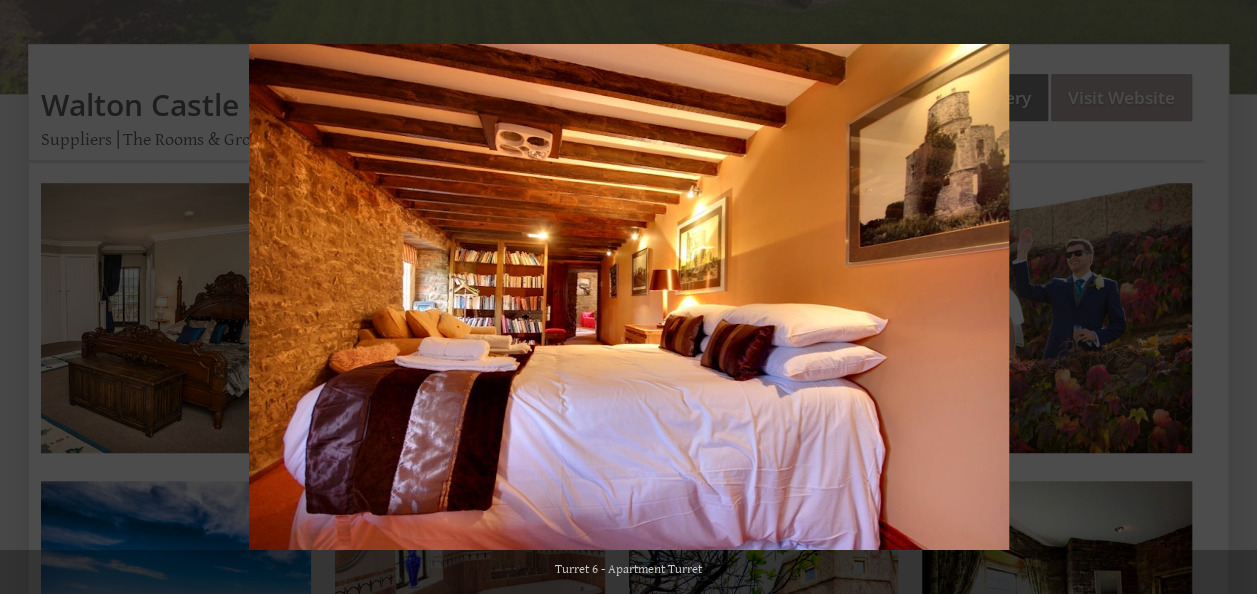 click at bounding box center [1222, 297] 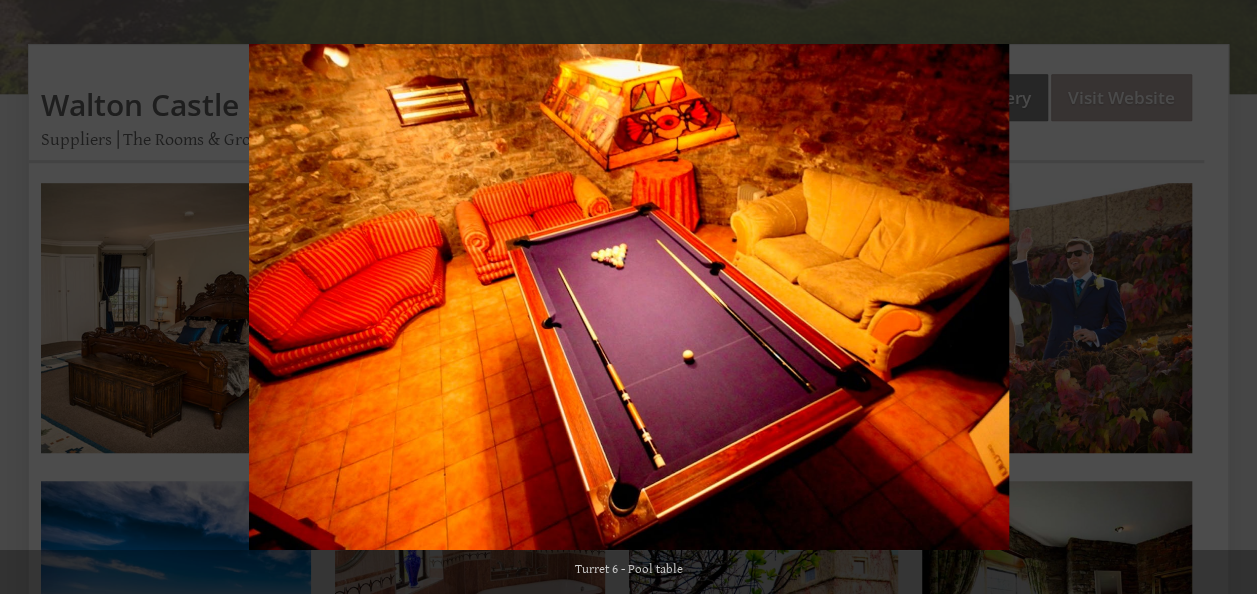 click at bounding box center [1222, 297] 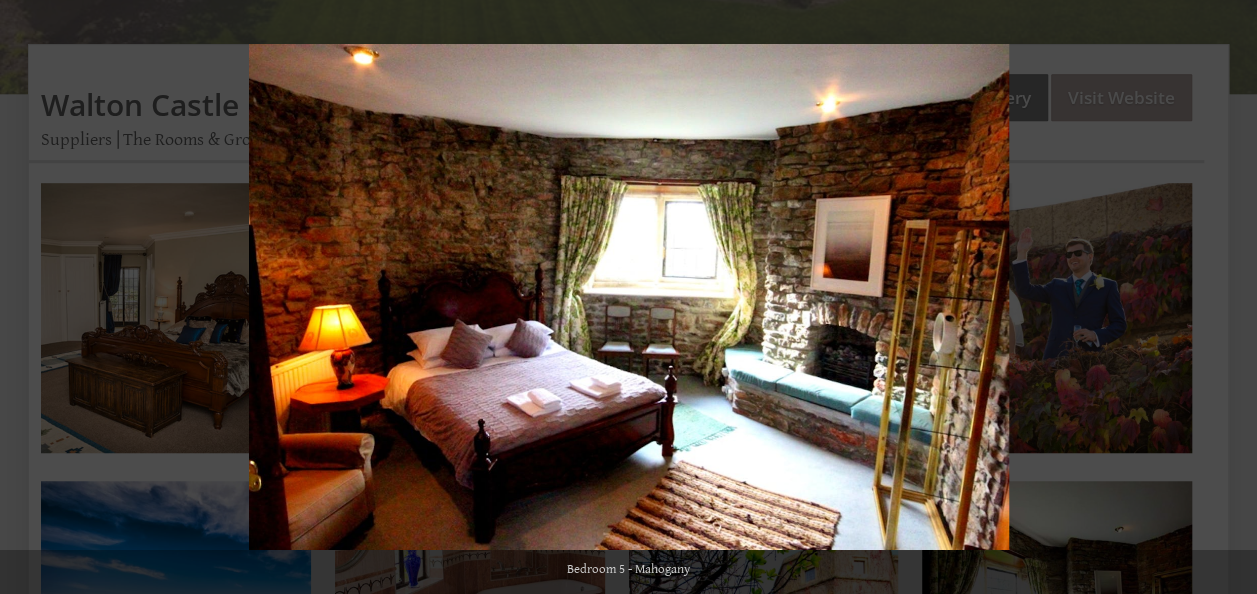 click at bounding box center (1222, 297) 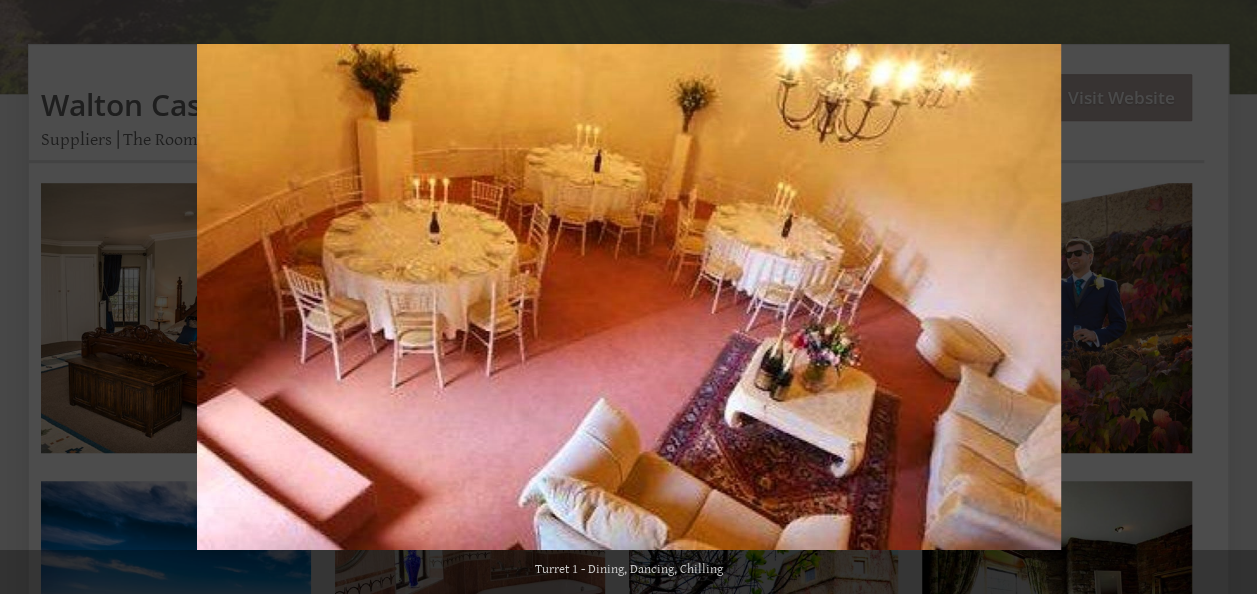 click at bounding box center [1222, 297] 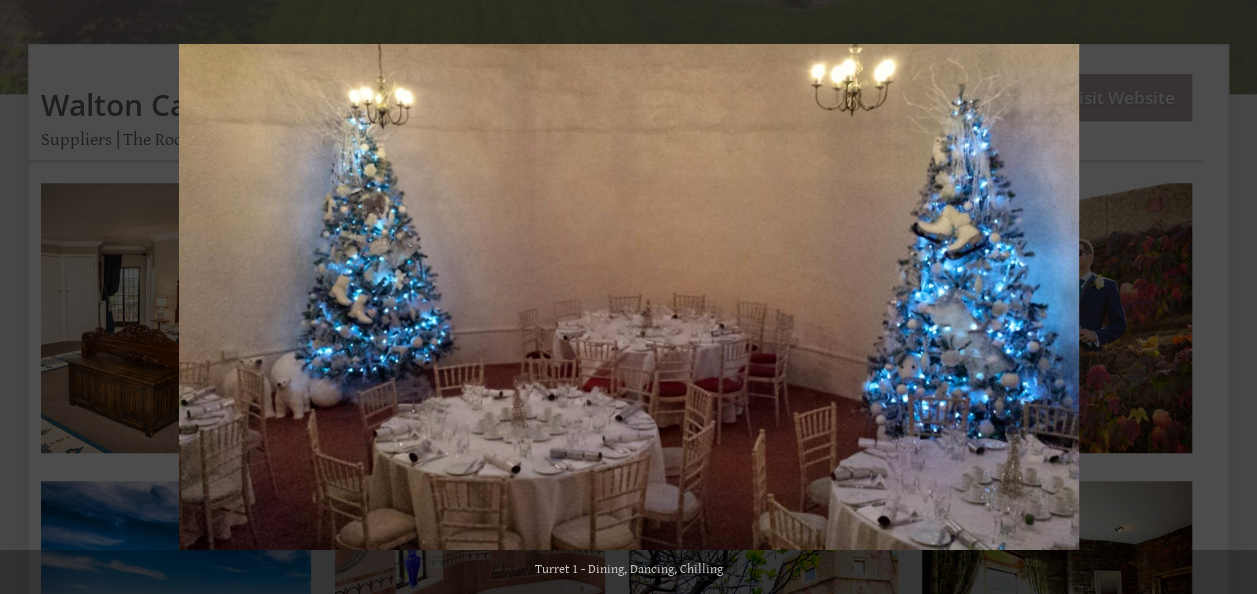 click at bounding box center [1222, 297] 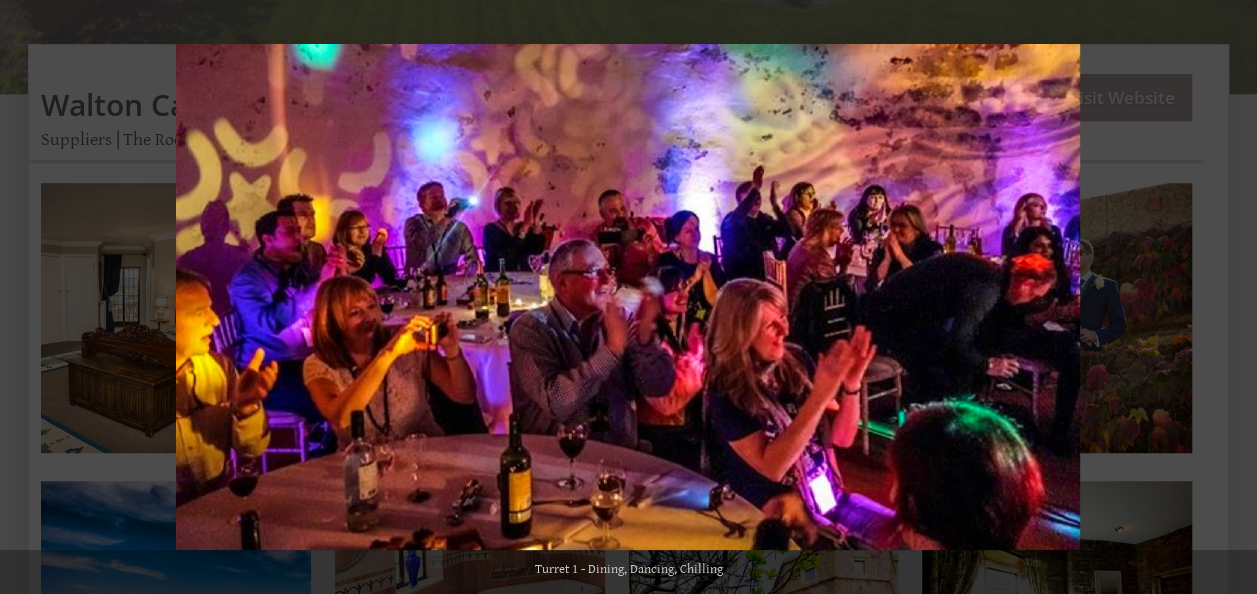 click at bounding box center [1222, 297] 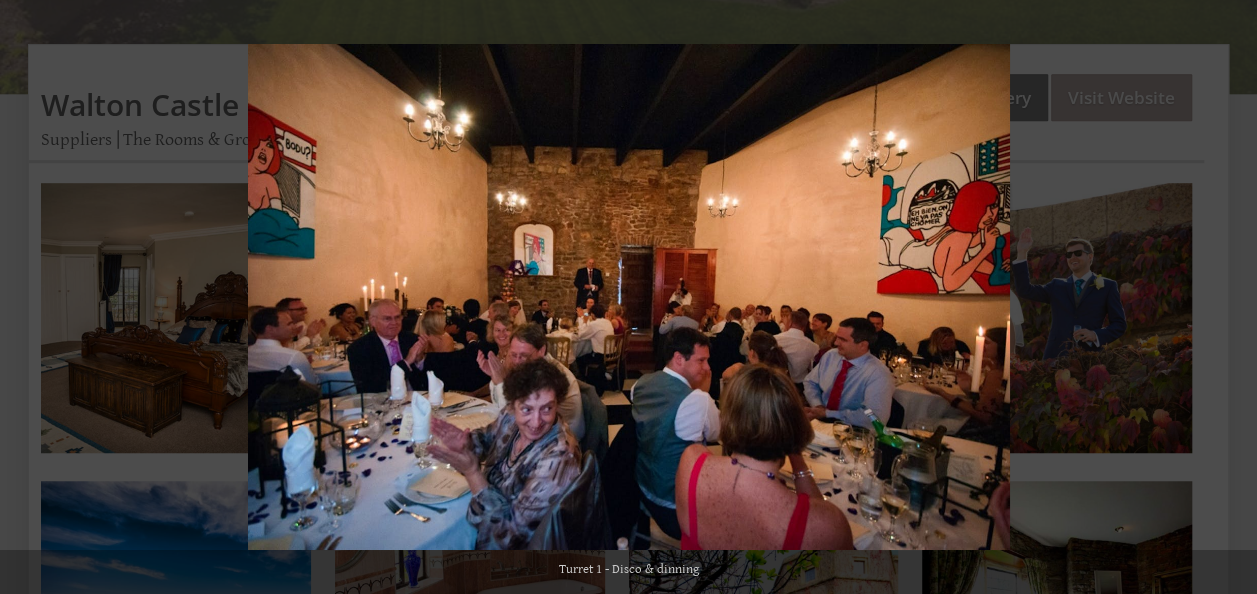 click at bounding box center [1222, 297] 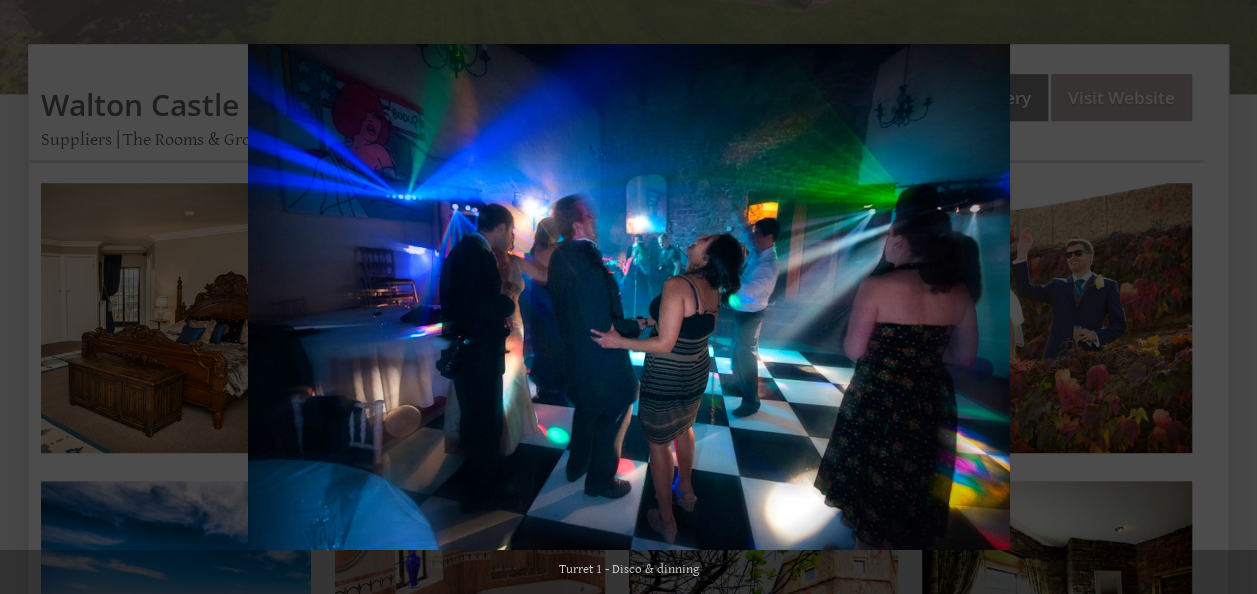 click at bounding box center [1222, 297] 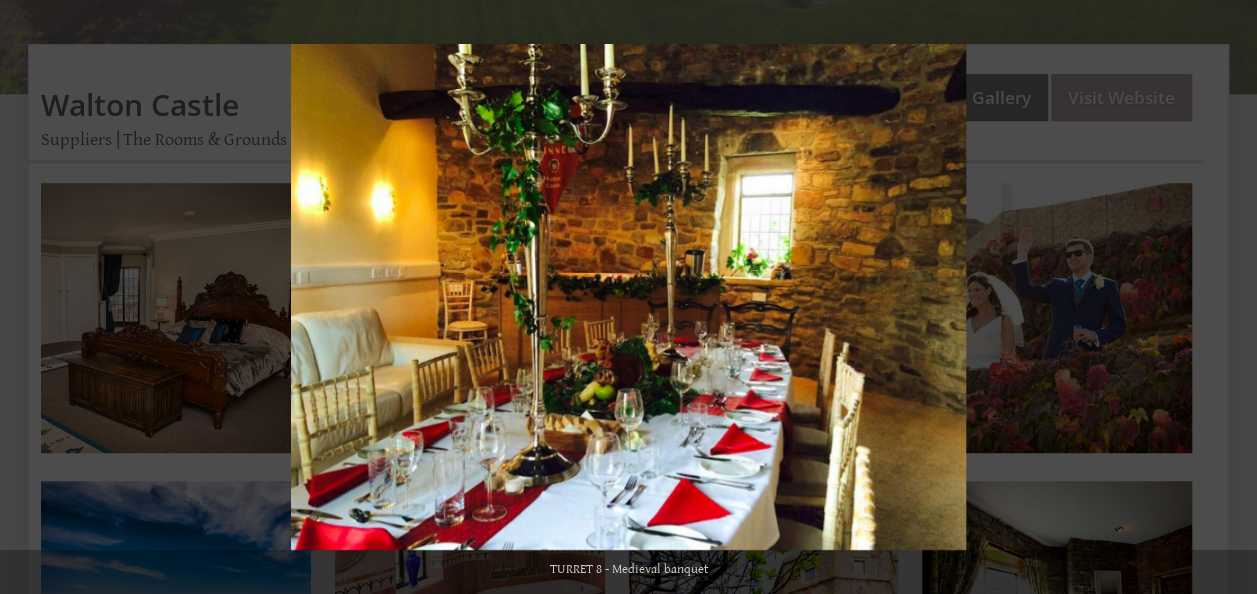 click at bounding box center [1222, 297] 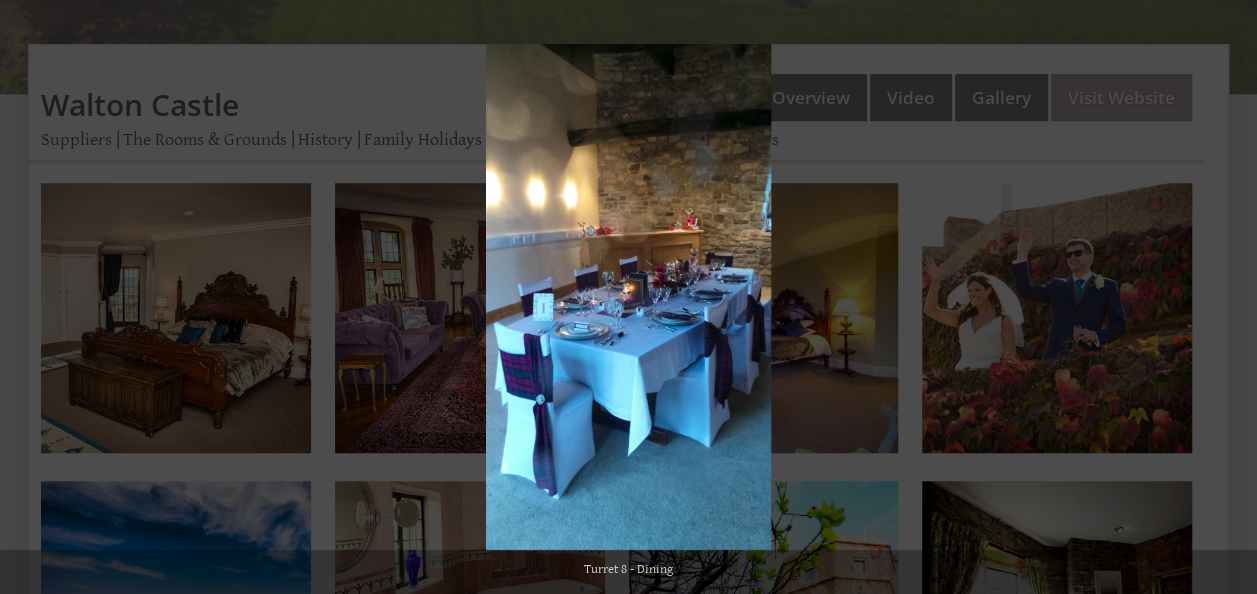 click at bounding box center [1222, 297] 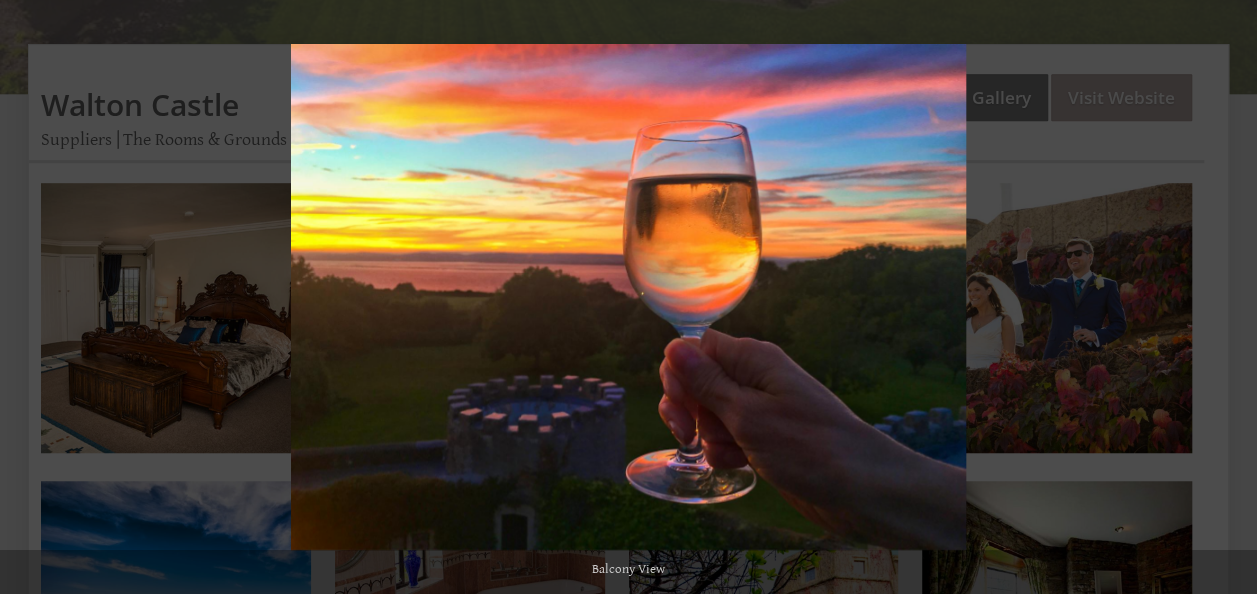 click at bounding box center (1222, 297) 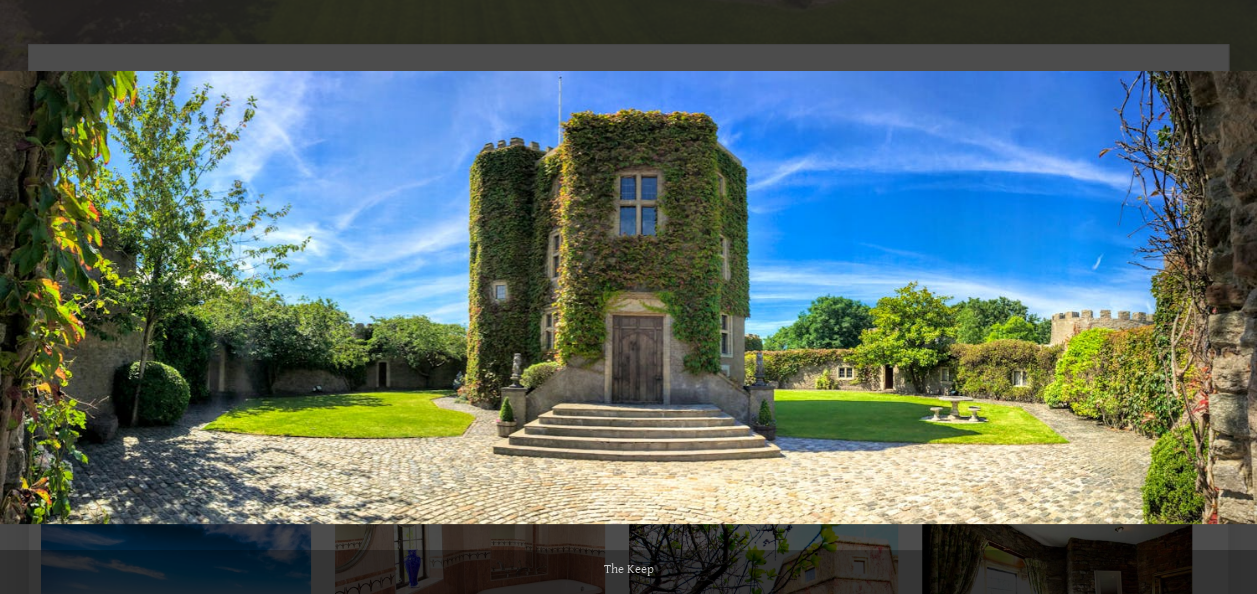 click at bounding box center [1222, 297] 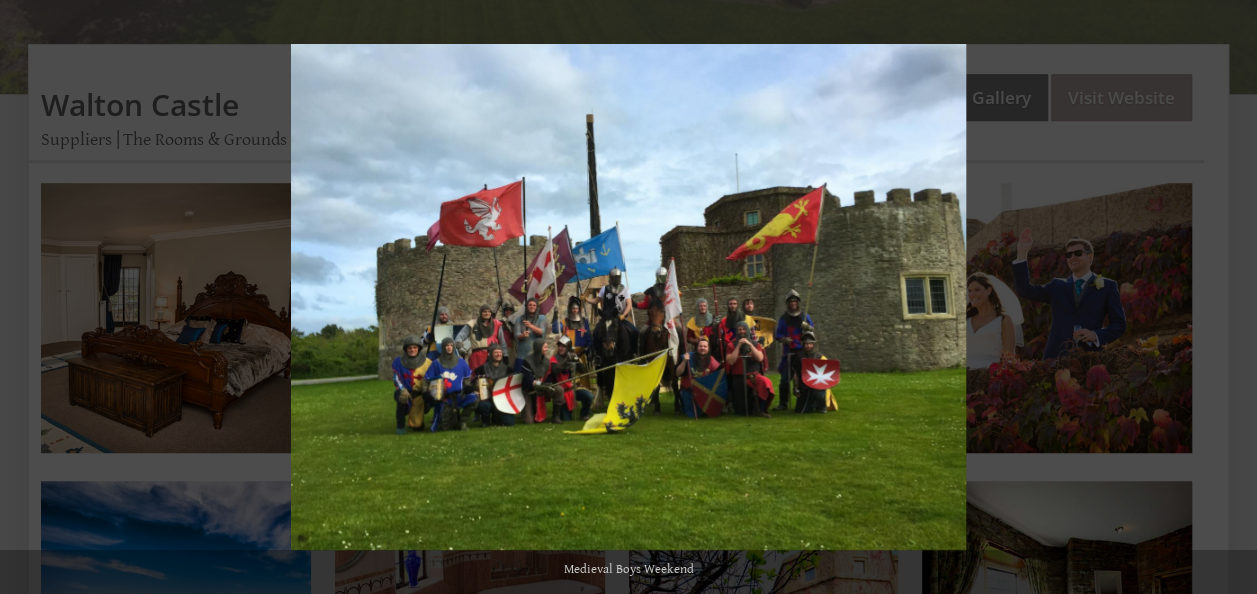 click at bounding box center (1222, 297) 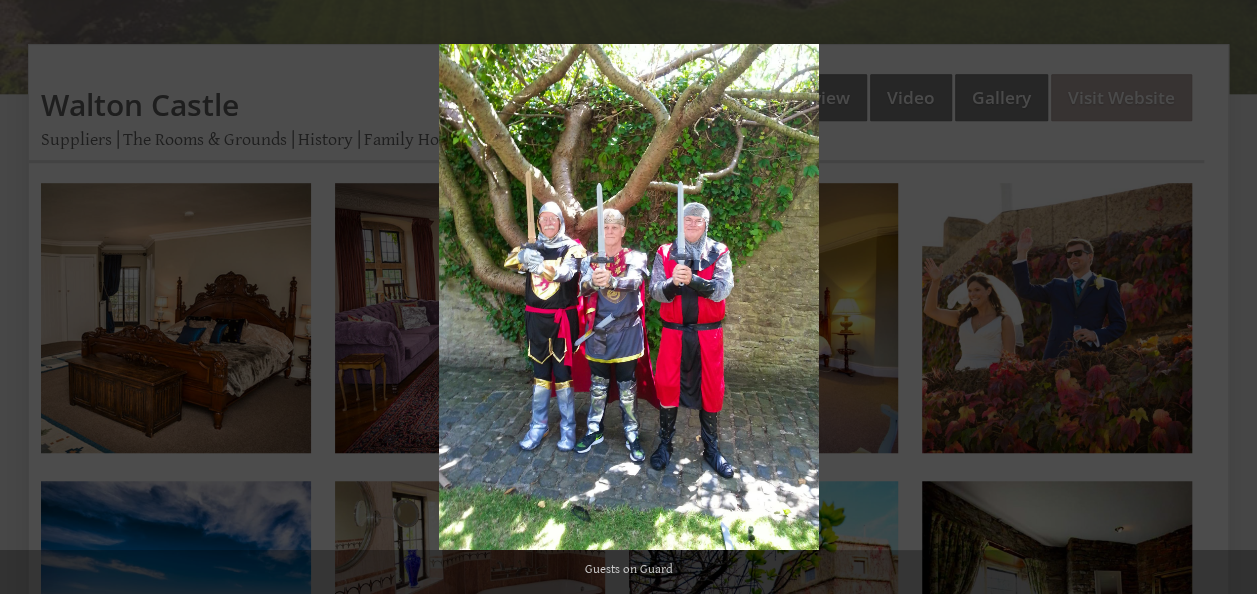 click at bounding box center (1222, 297) 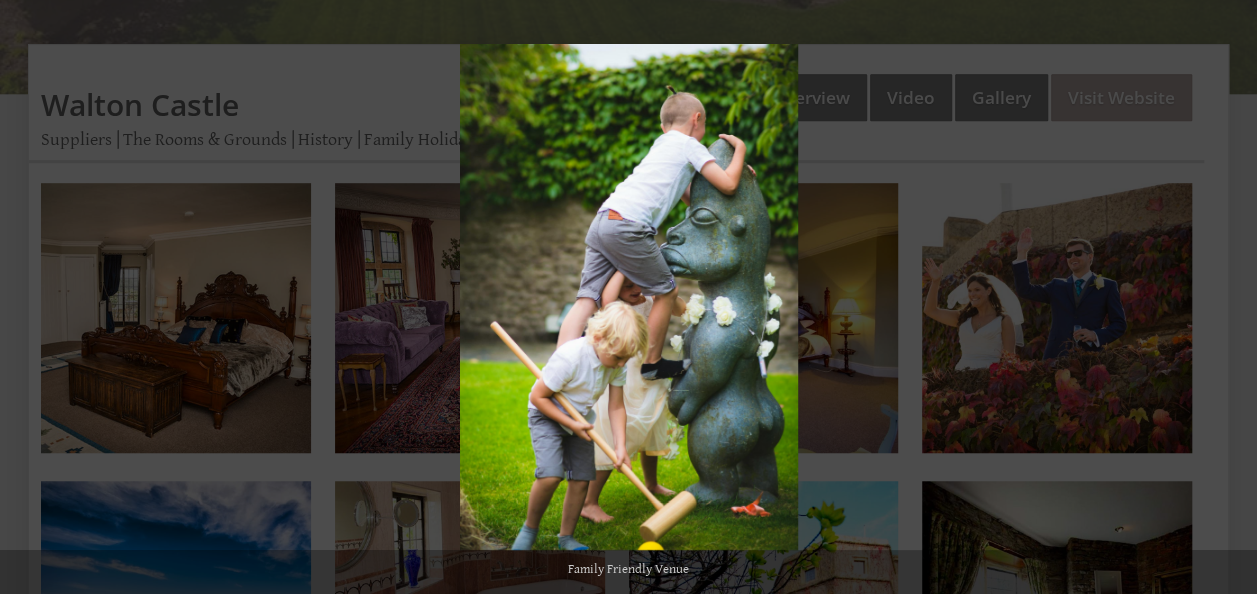 click at bounding box center (1222, 297) 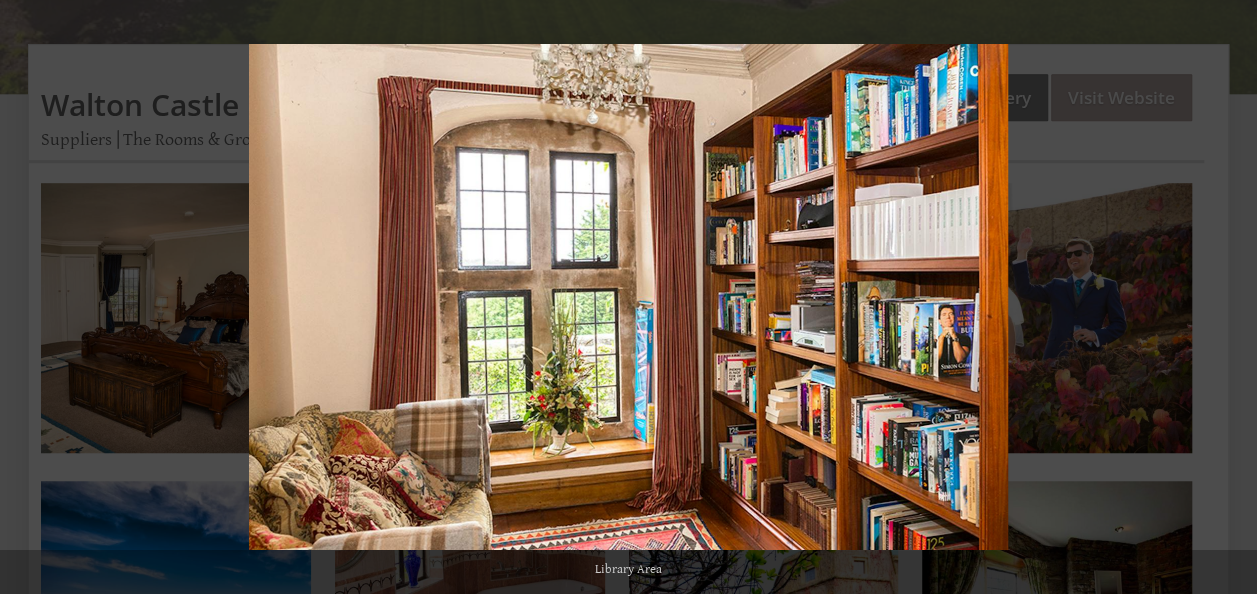 click at bounding box center (1222, 297) 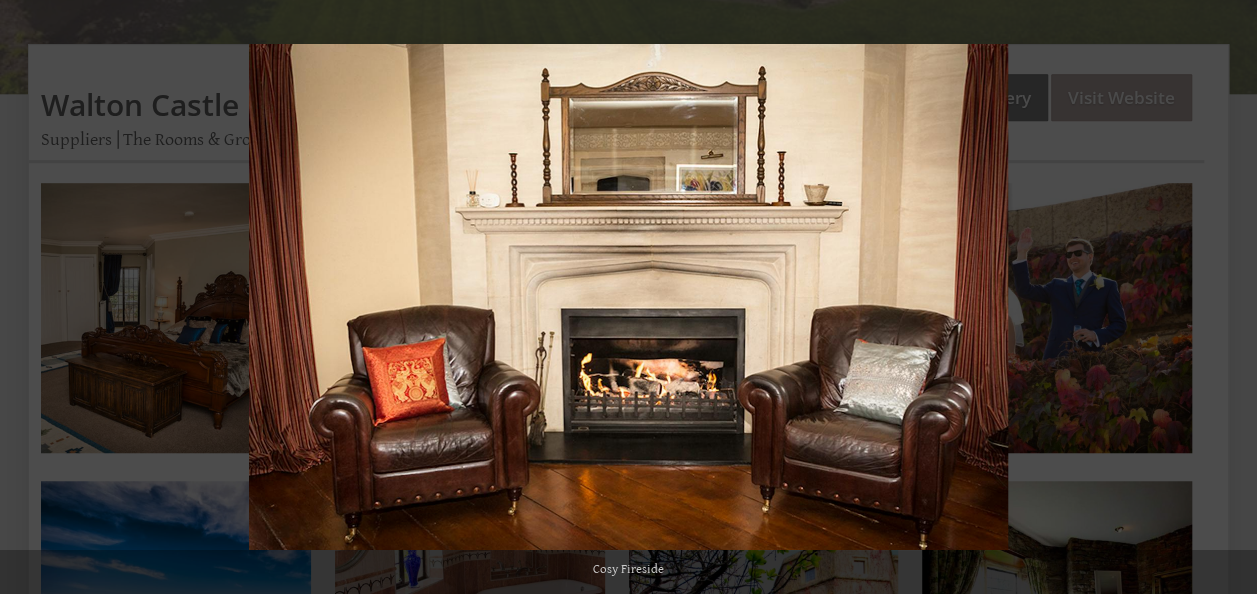 click at bounding box center (1222, 297) 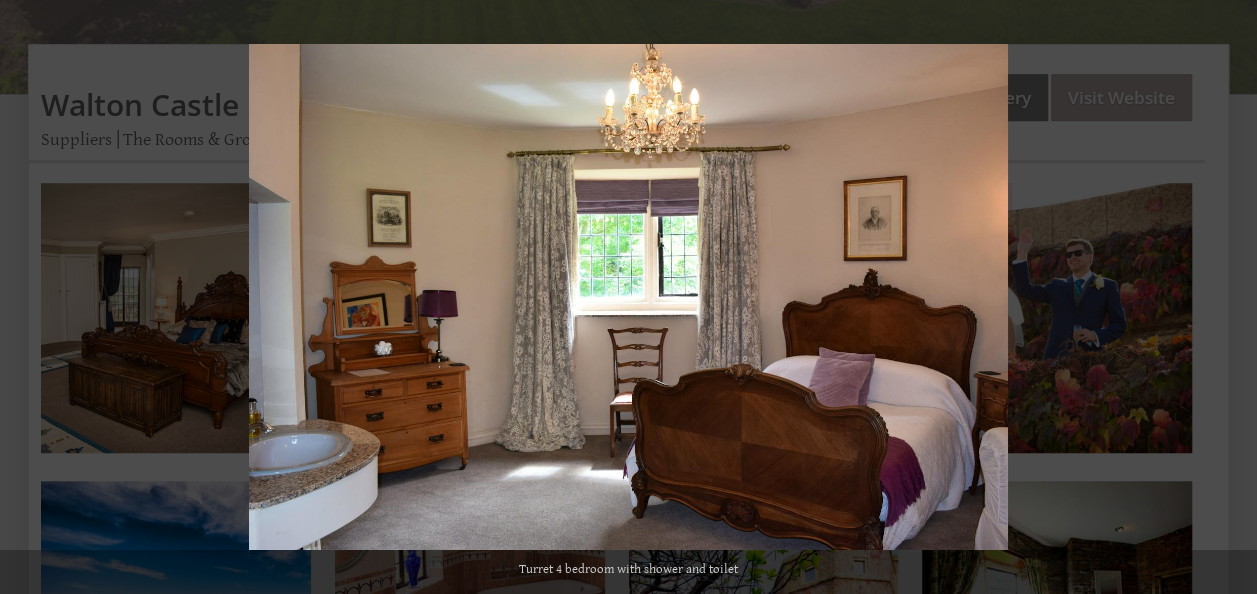 click at bounding box center (1222, 297) 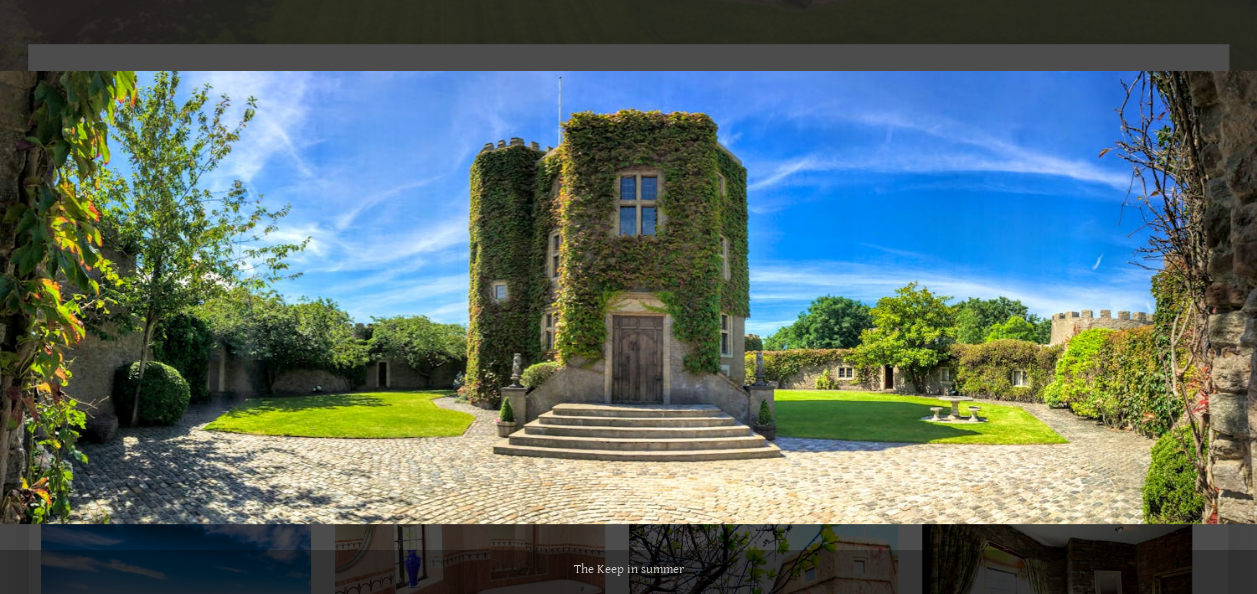 click at bounding box center (1222, 297) 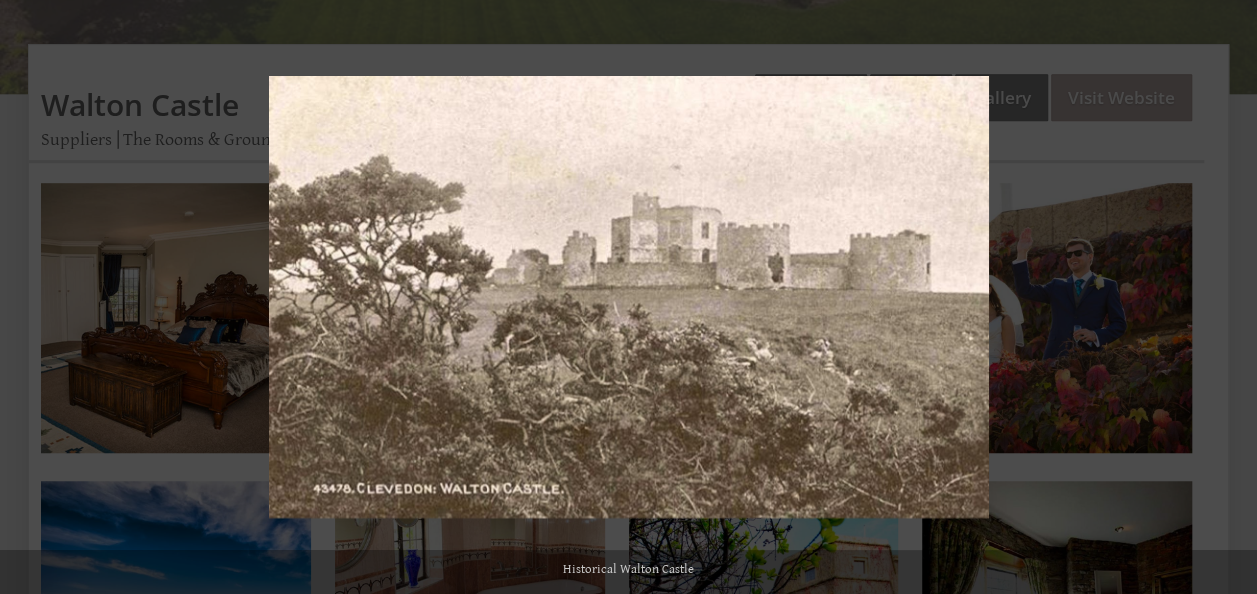 click at bounding box center (1222, 297) 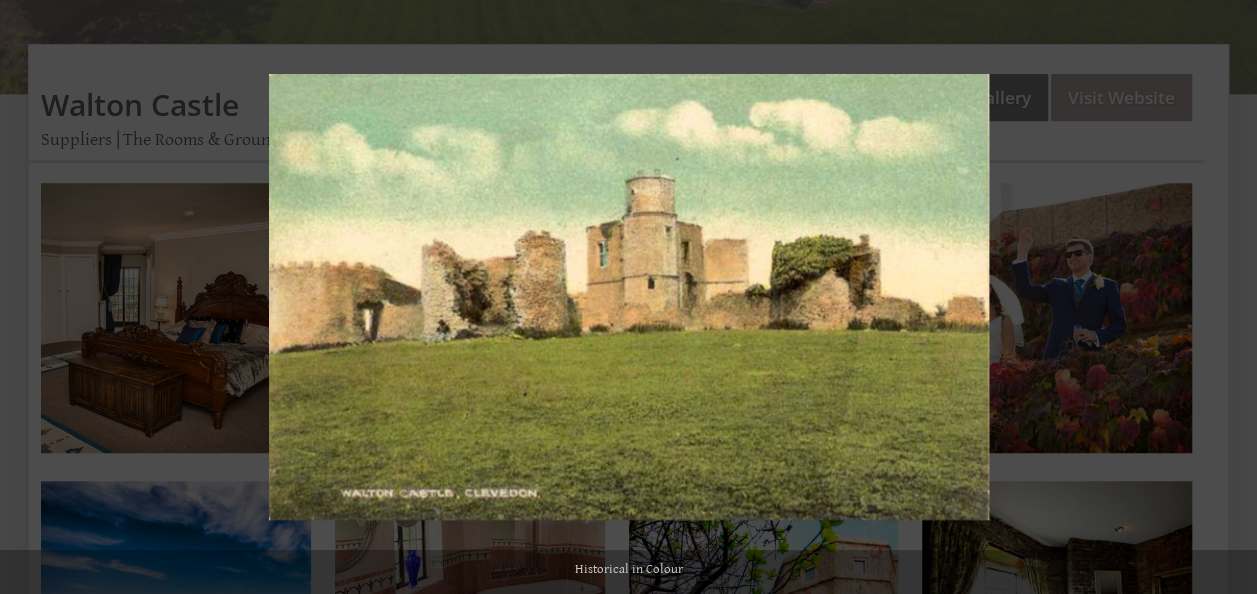 click at bounding box center (1222, 297) 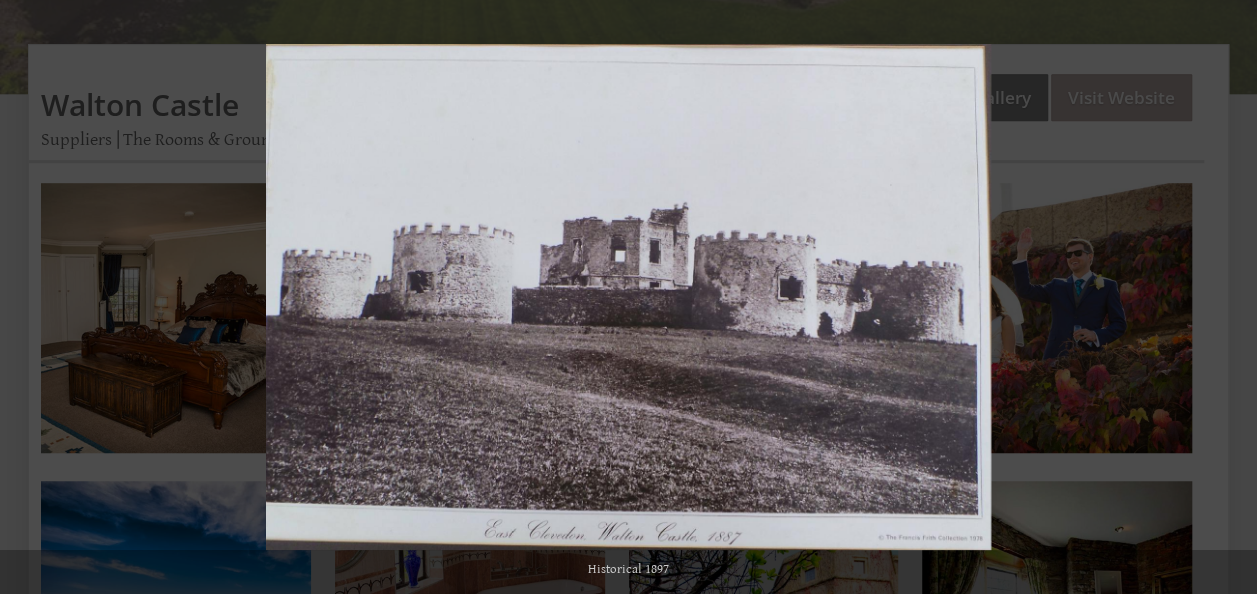 click at bounding box center (1222, 297) 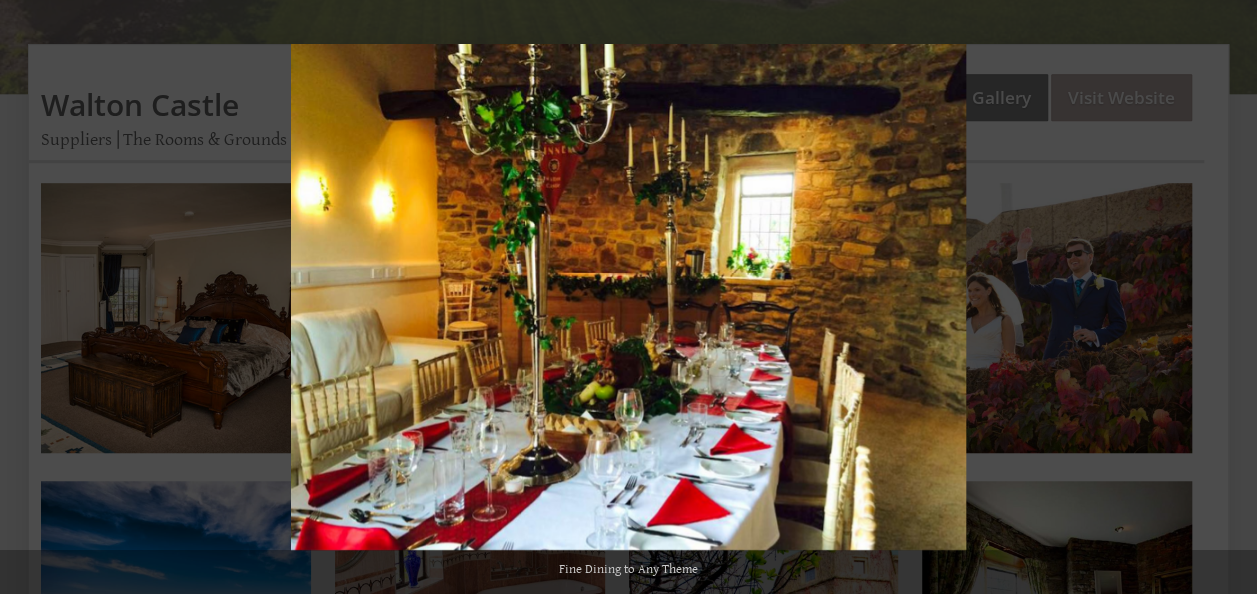 click at bounding box center [1222, 297] 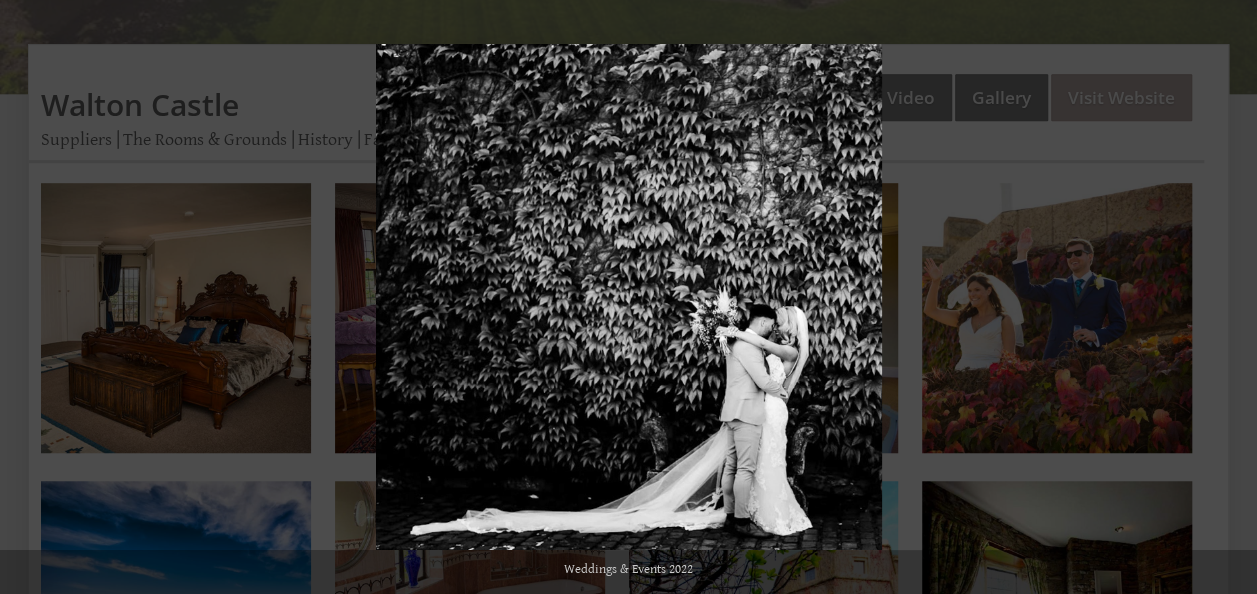 click at bounding box center [1222, 297] 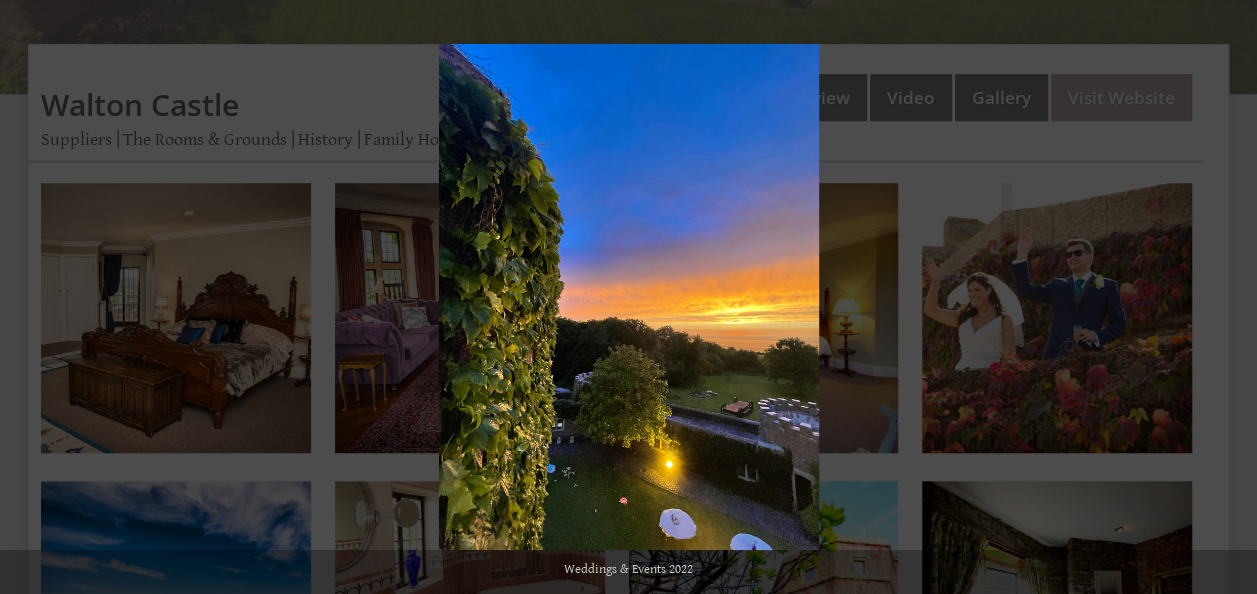 click at bounding box center [1222, 297] 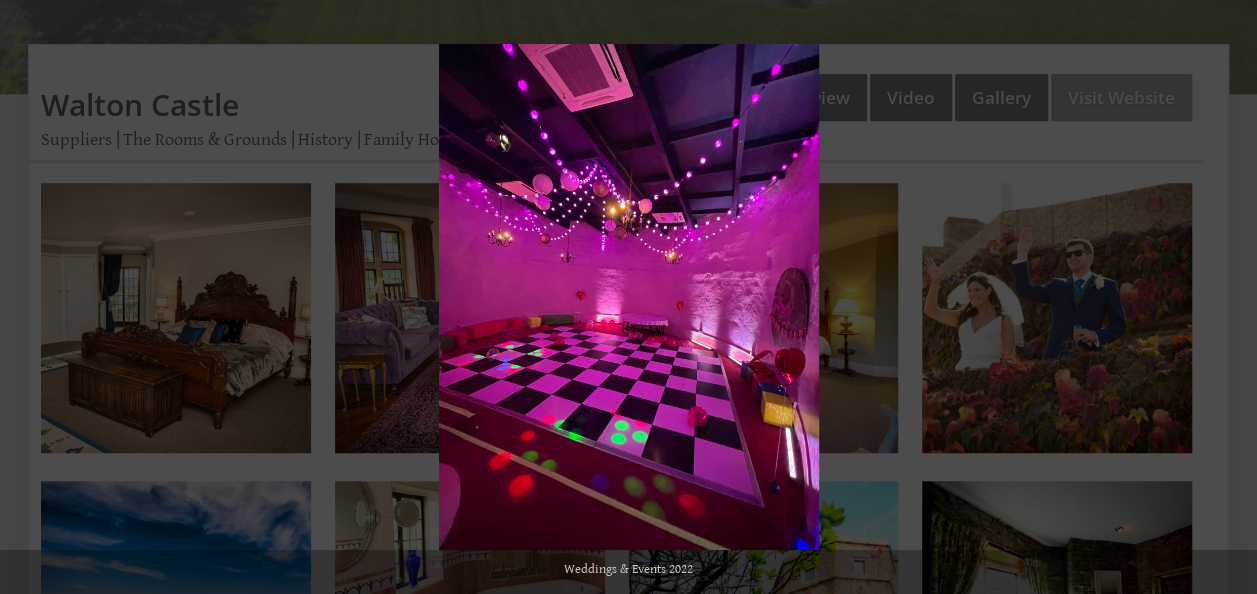 click at bounding box center (1222, 297) 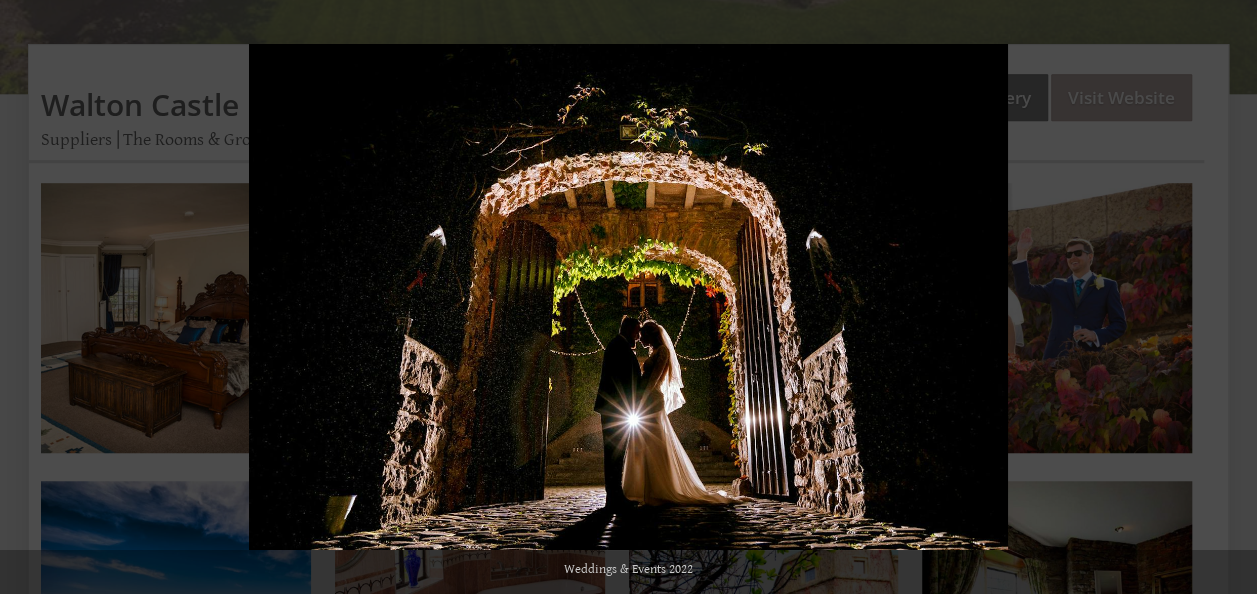 click at bounding box center (1222, 297) 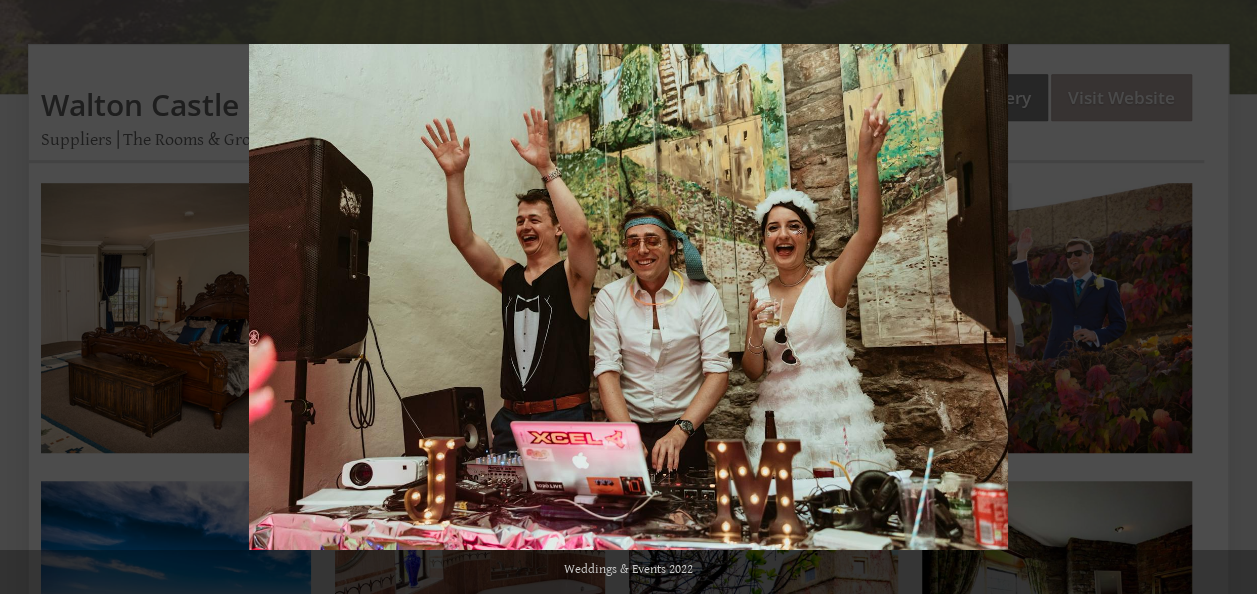 click at bounding box center (1222, 297) 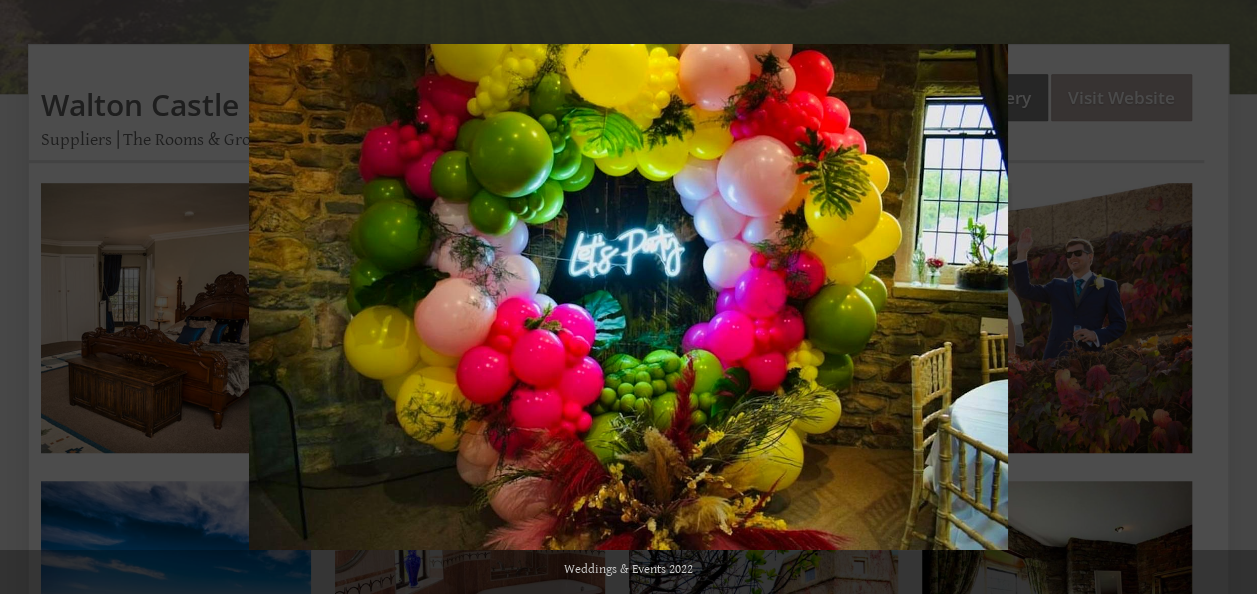 click at bounding box center [1222, 297] 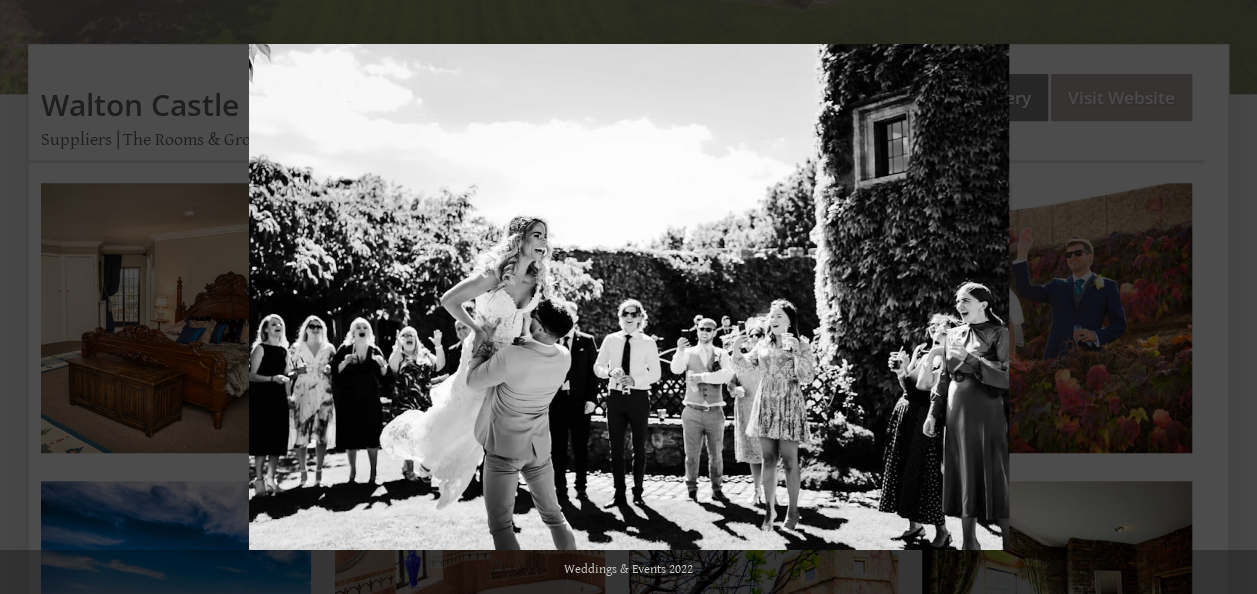 click at bounding box center [1222, 297] 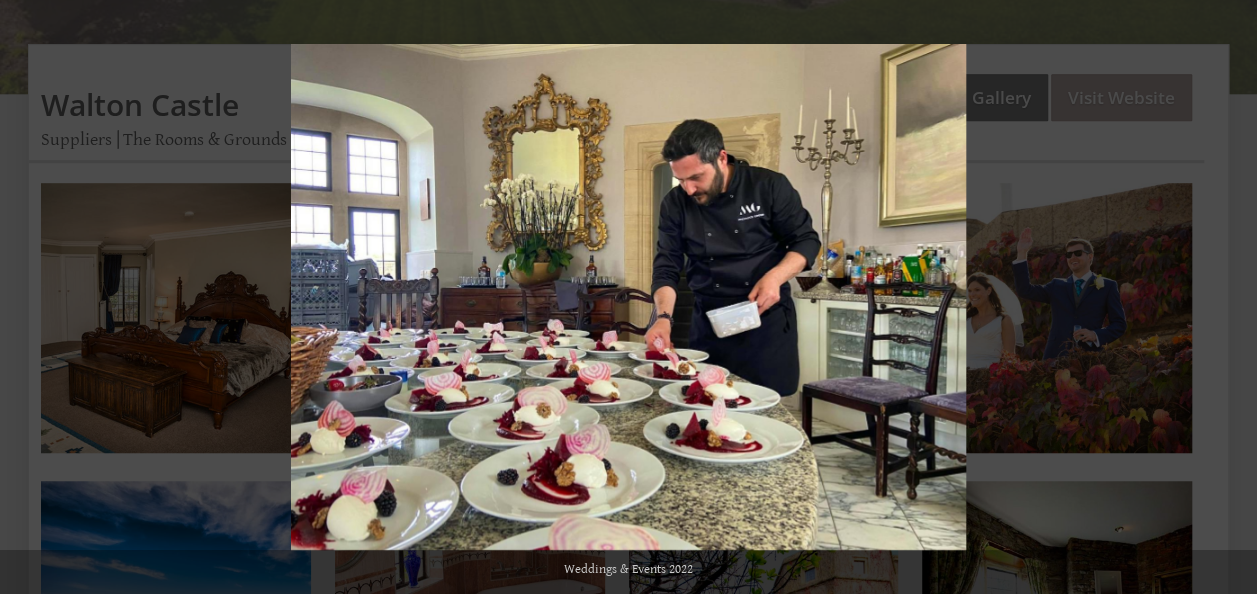 click at bounding box center (1222, 297) 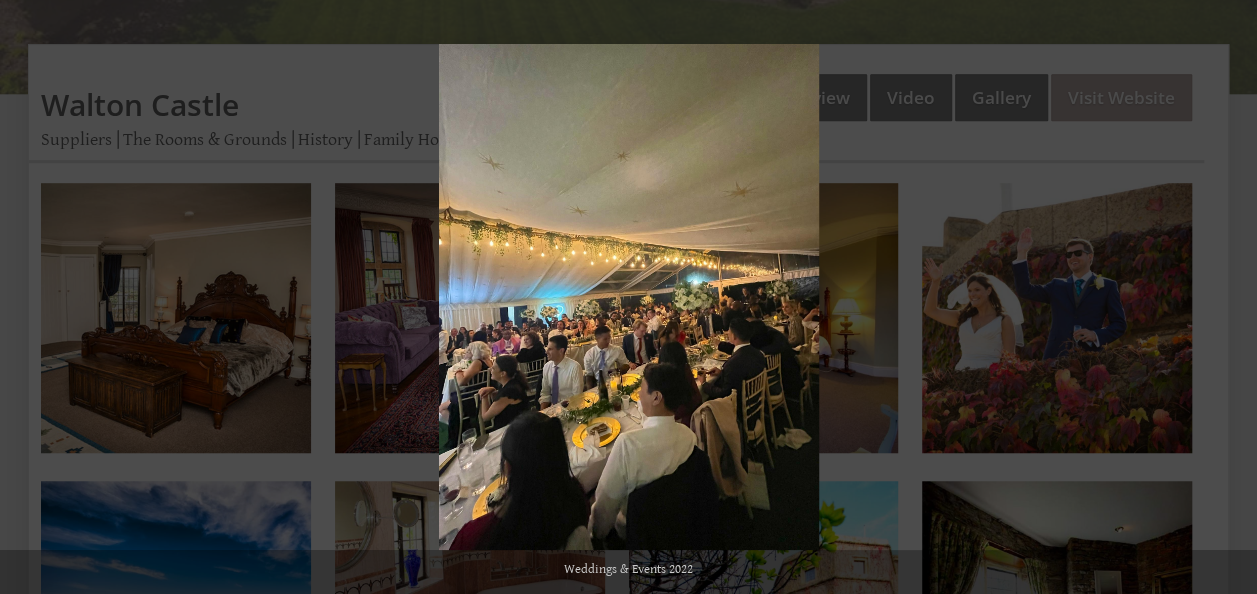 click at bounding box center [1222, 297] 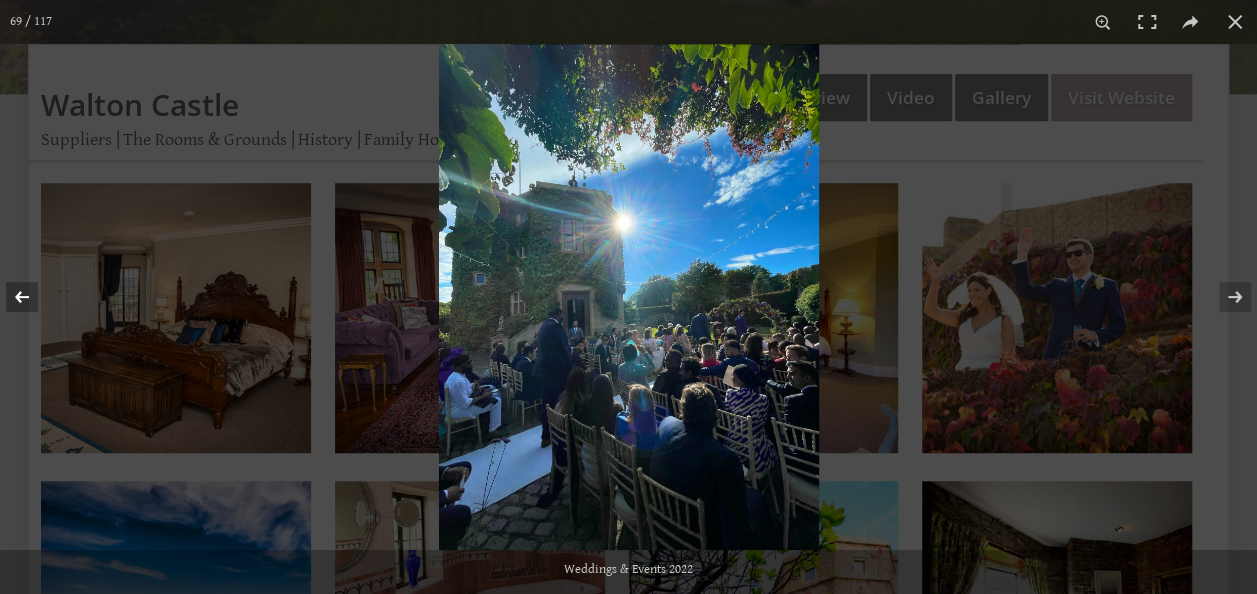 click at bounding box center [35, 297] 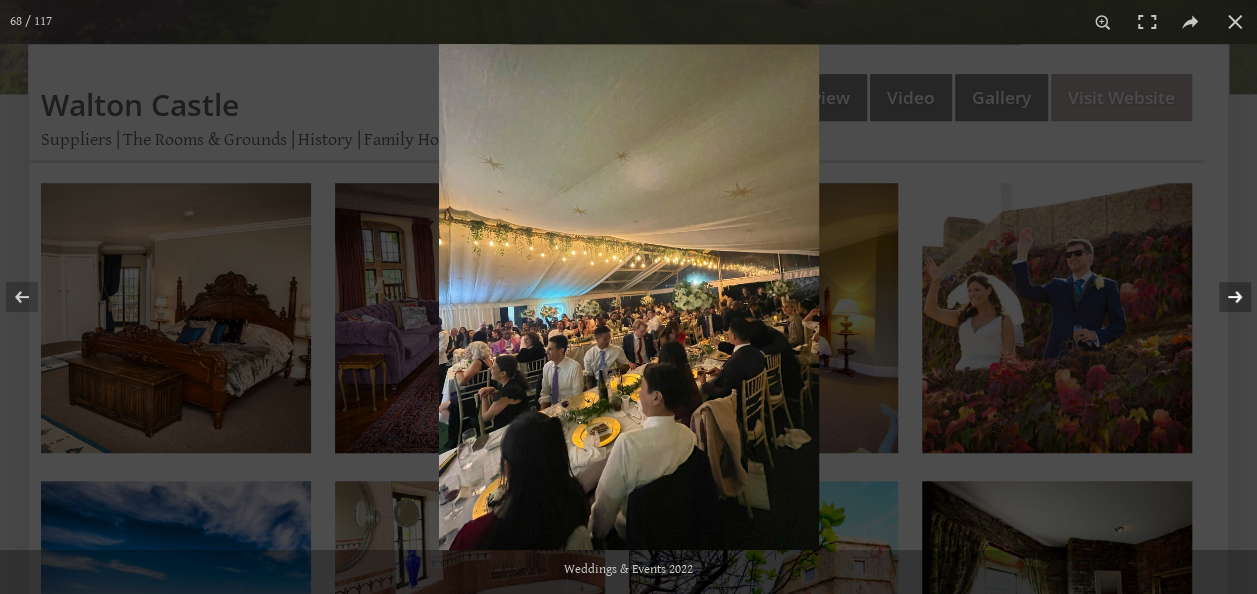 click at bounding box center (1222, 297) 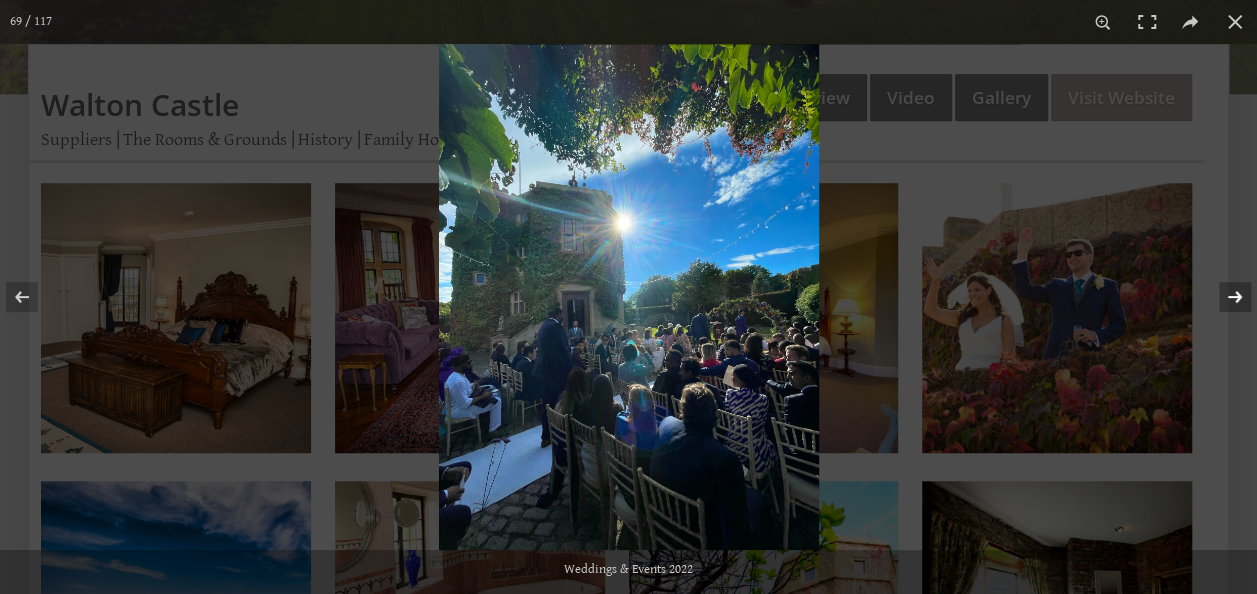 click at bounding box center (1222, 297) 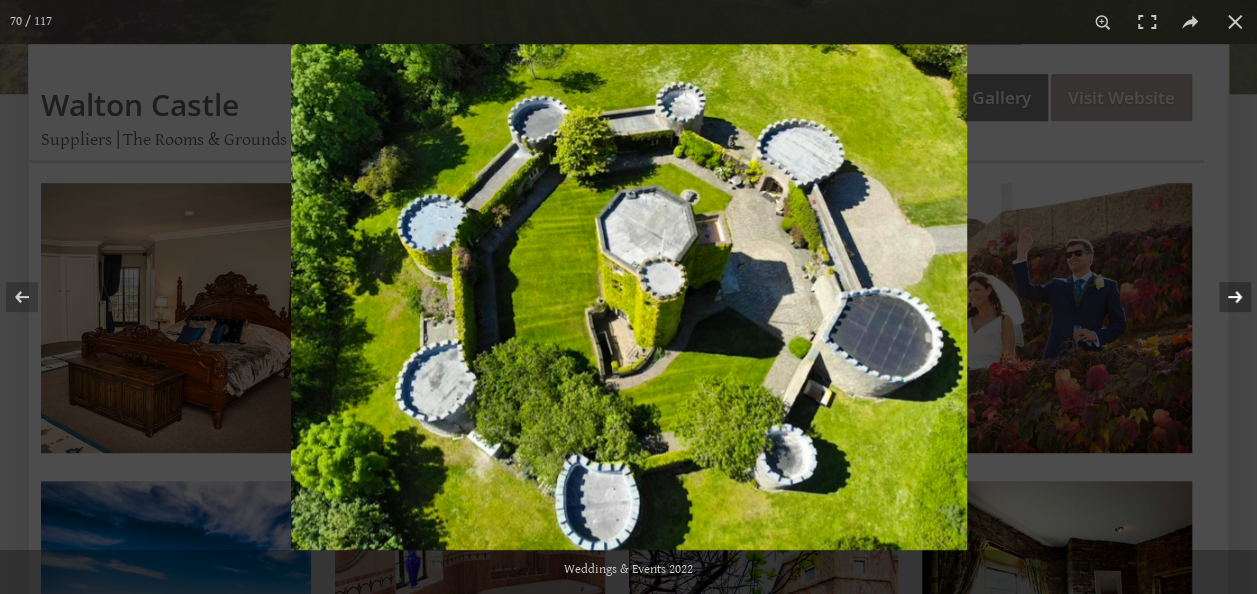 click at bounding box center (1222, 297) 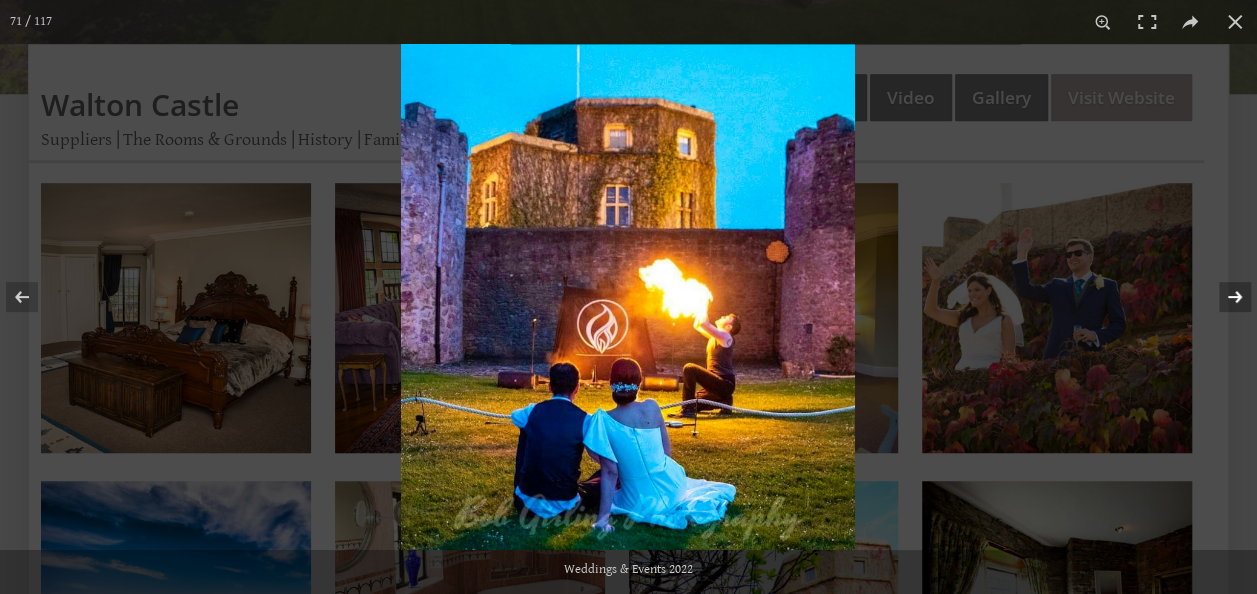click at bounding box center [1222, 297] 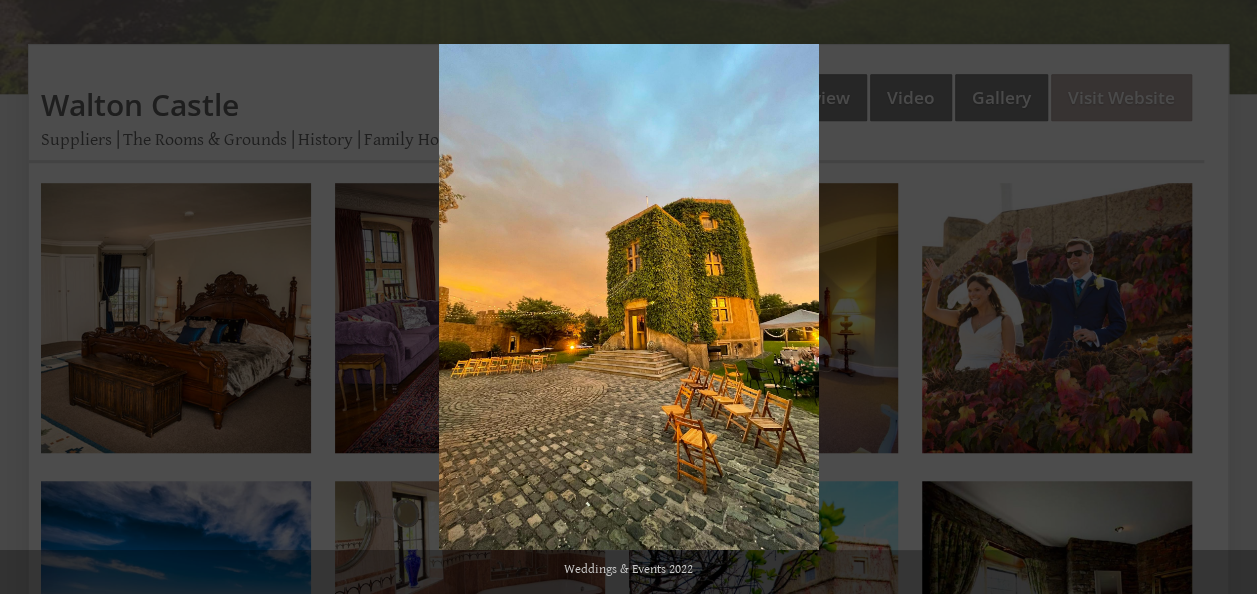 click at bounding box center [1222, 297] 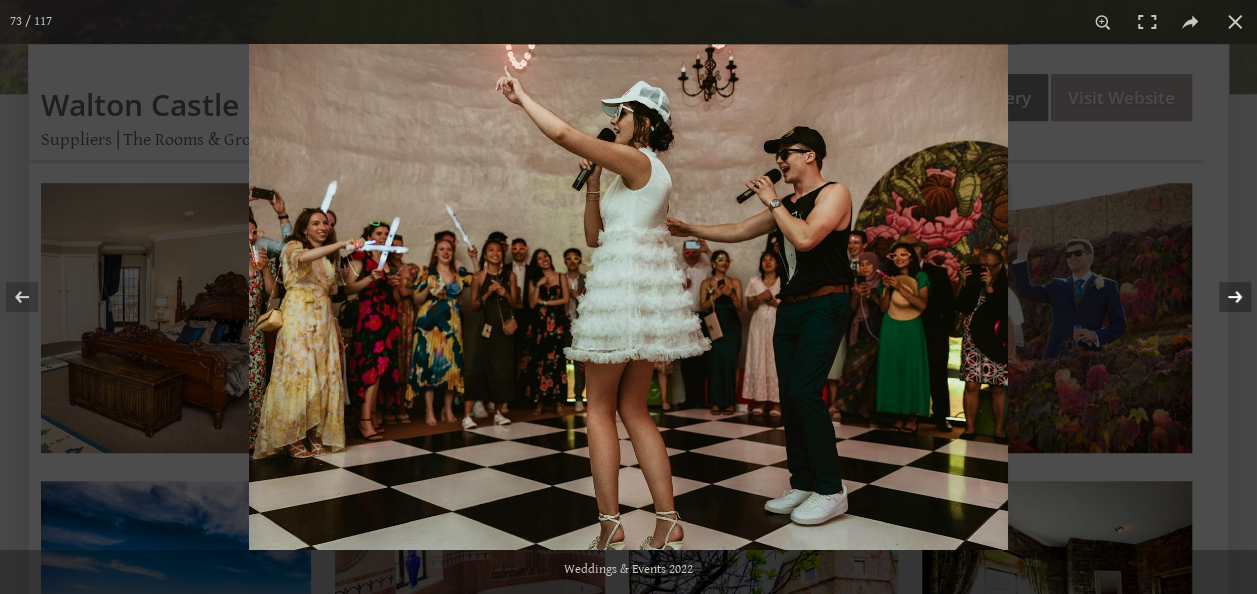 click at bounding box center (1222, 297) 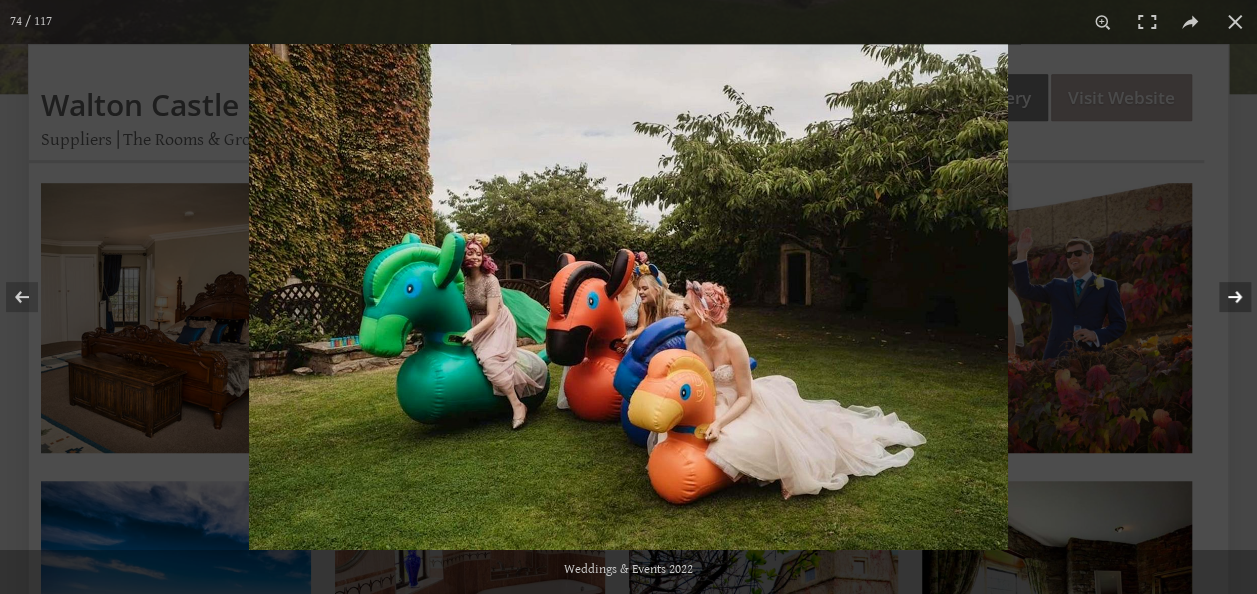 click at bounding box center (1222, 297) 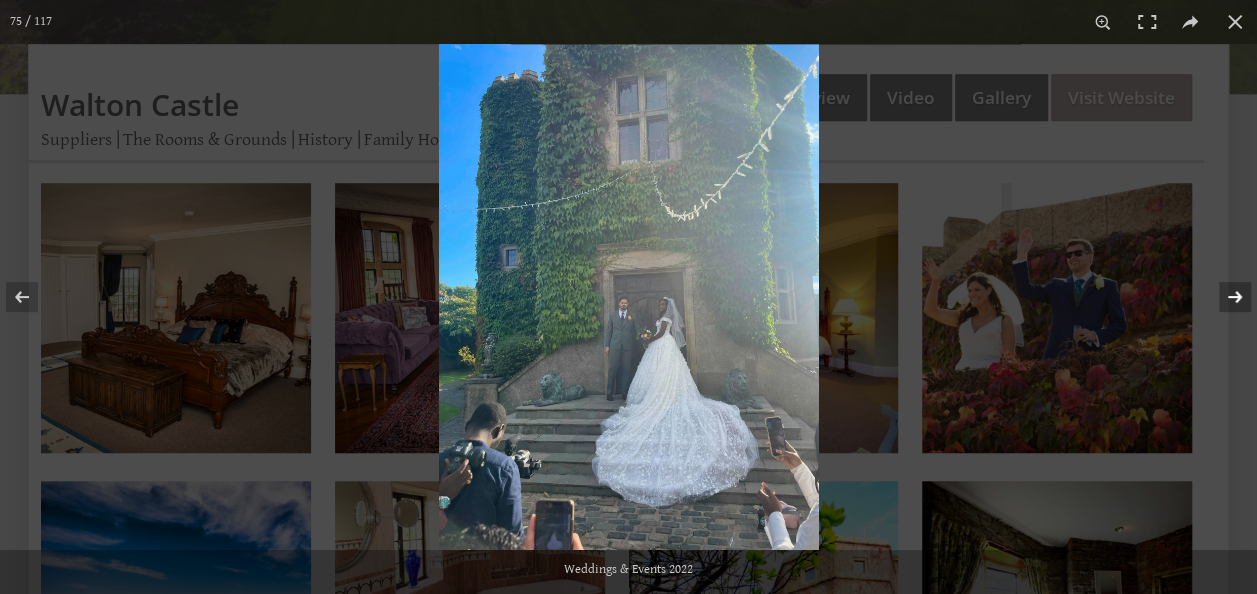 click at bounding box center [1222, 297] 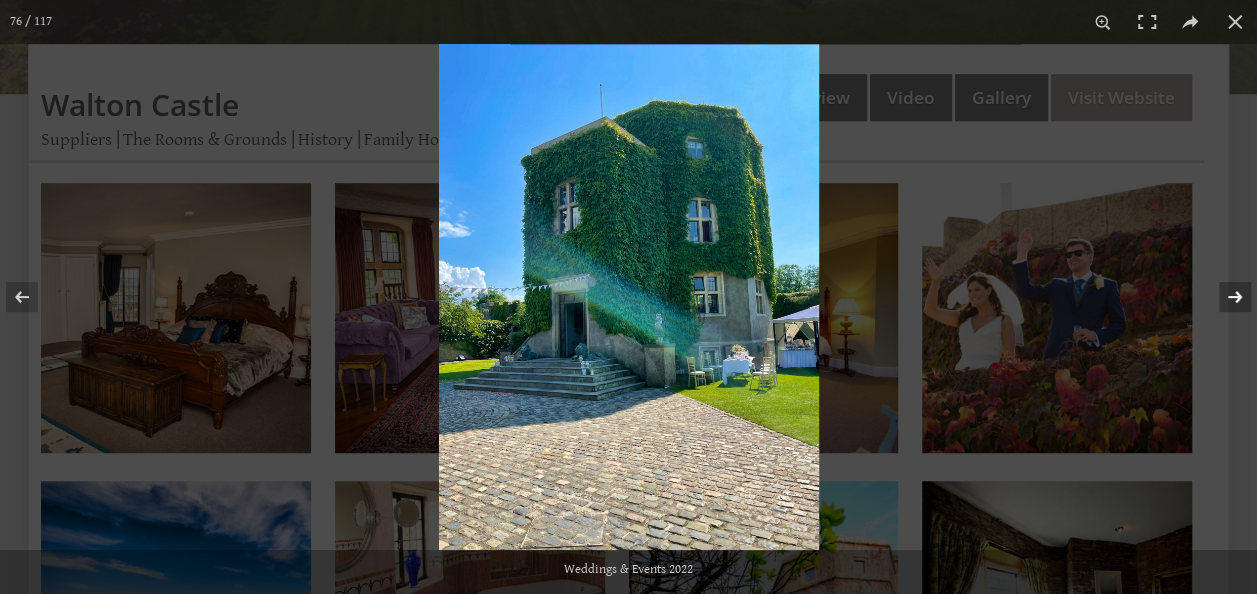click at bounding box center [1222, 297] 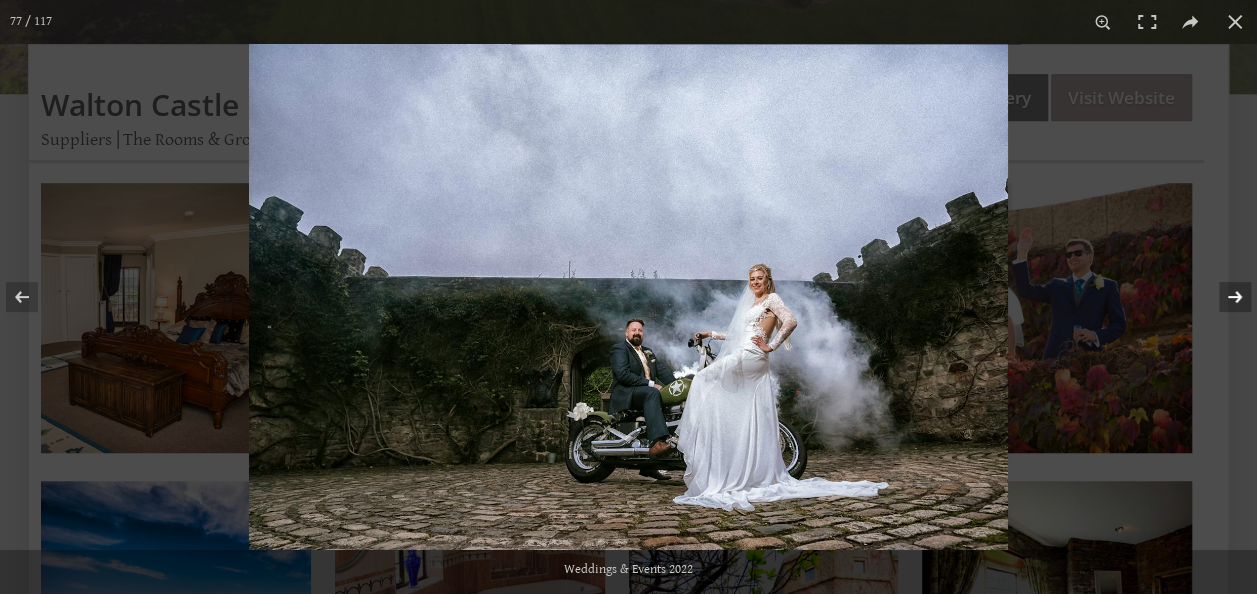 click at bounding box center [1222, 297] 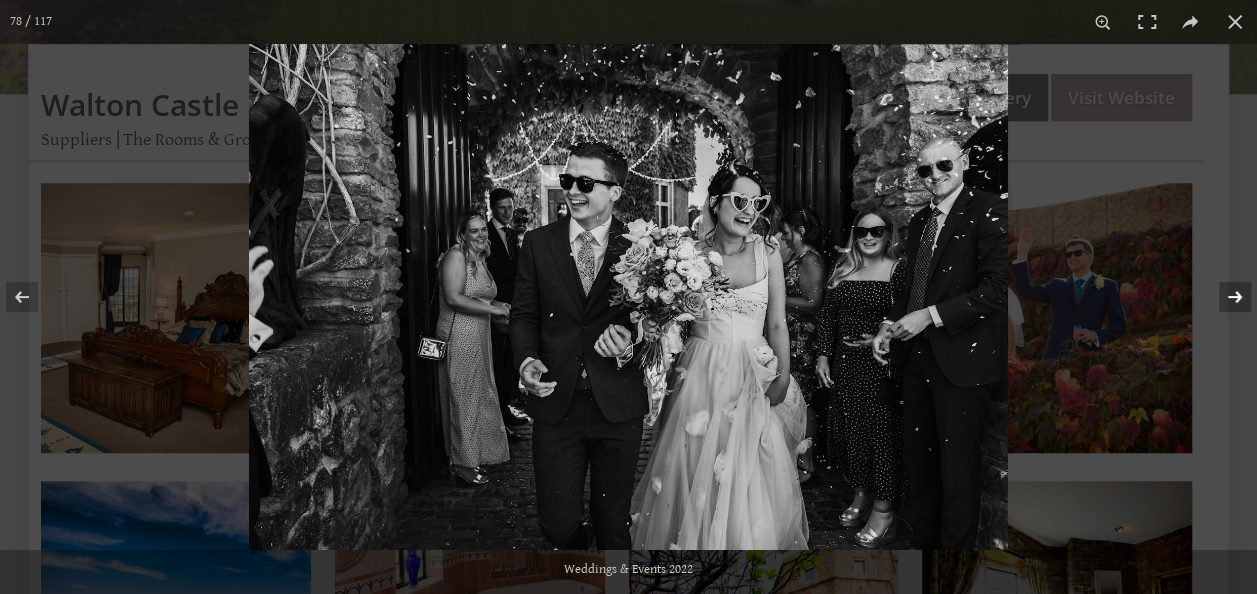 click at bounding box center [1222, 297] 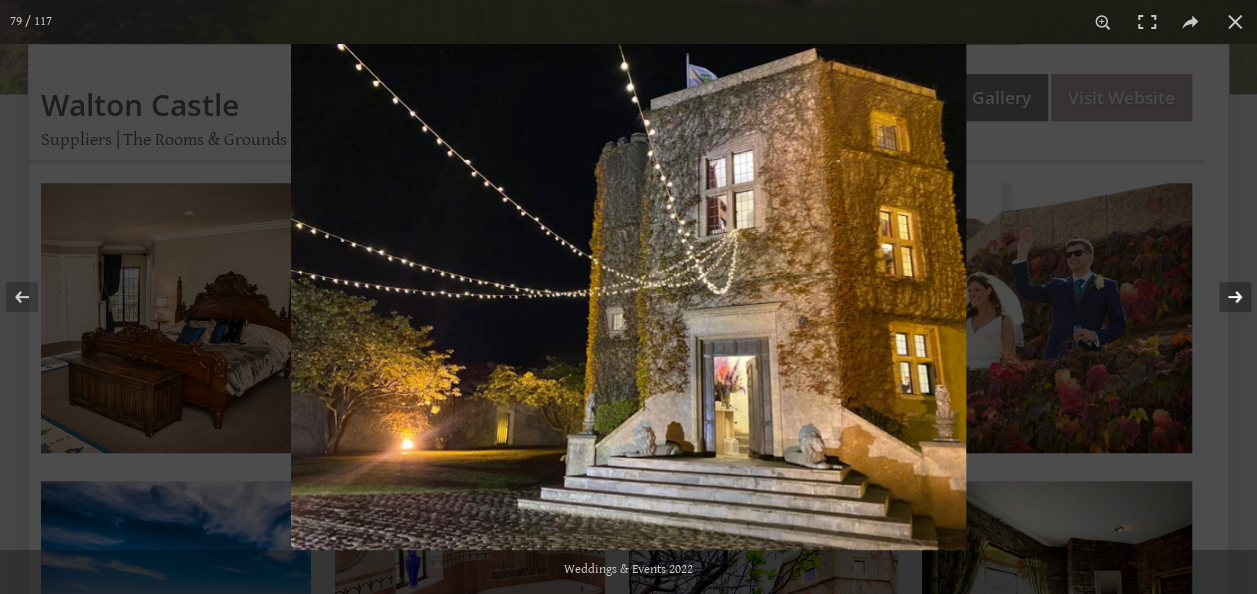 click at bounding box center [1222, 297] 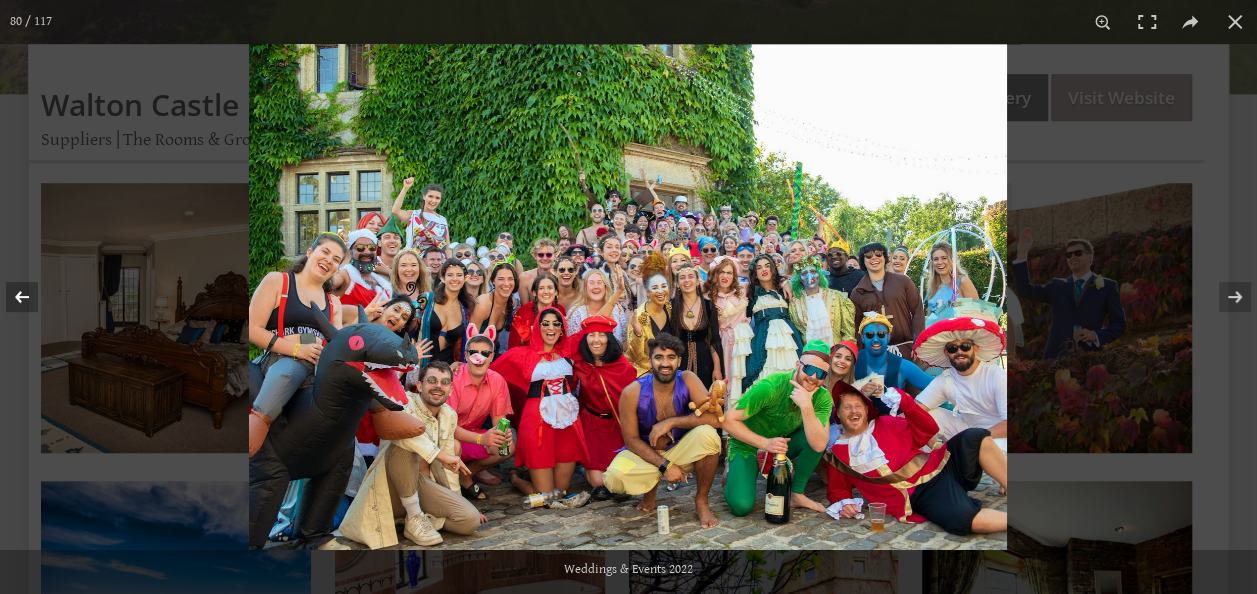 click at bounding box center [35, 297] 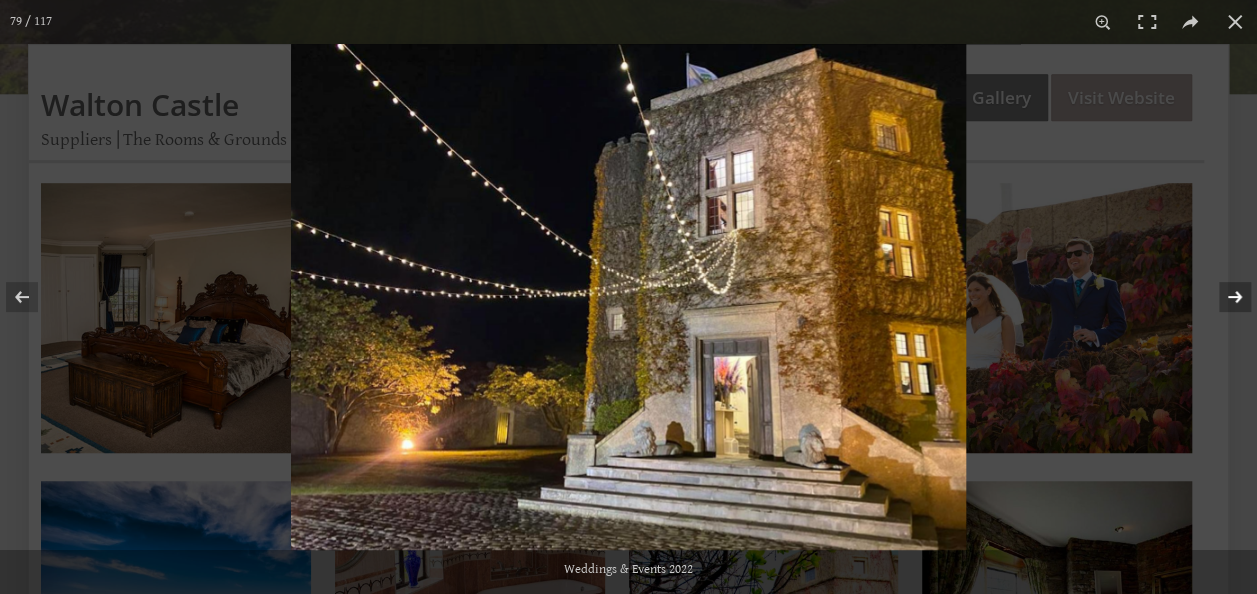 click at bounding box center [1222, 297] 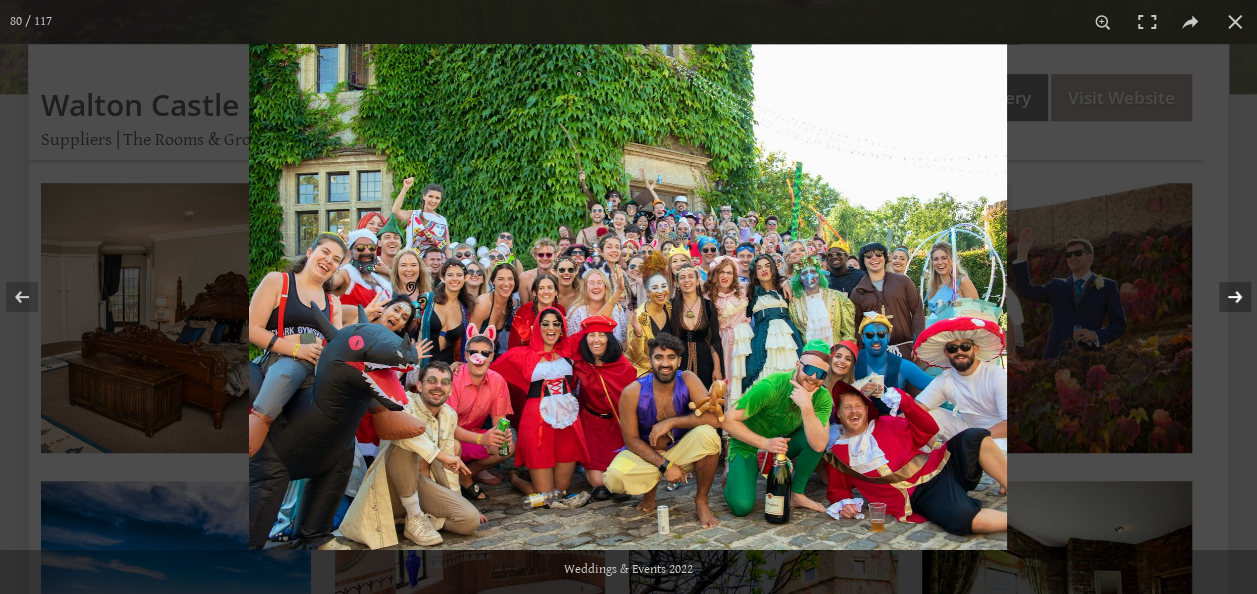 click at bounding box center [1222, 297] 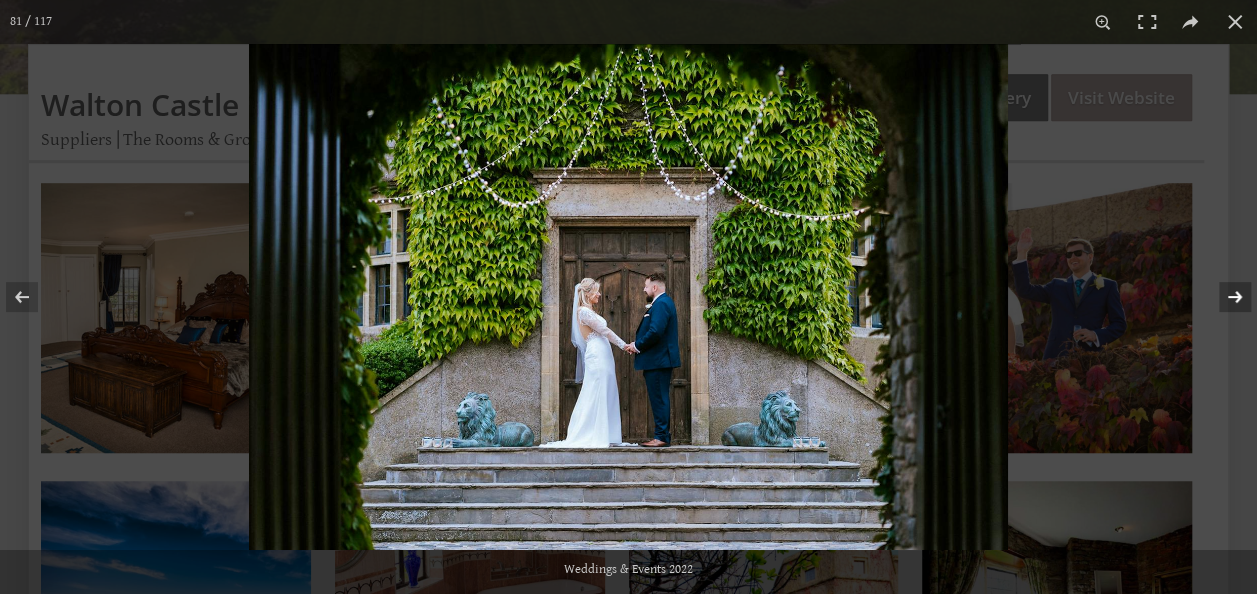 click at bounding box center [1222, 297] 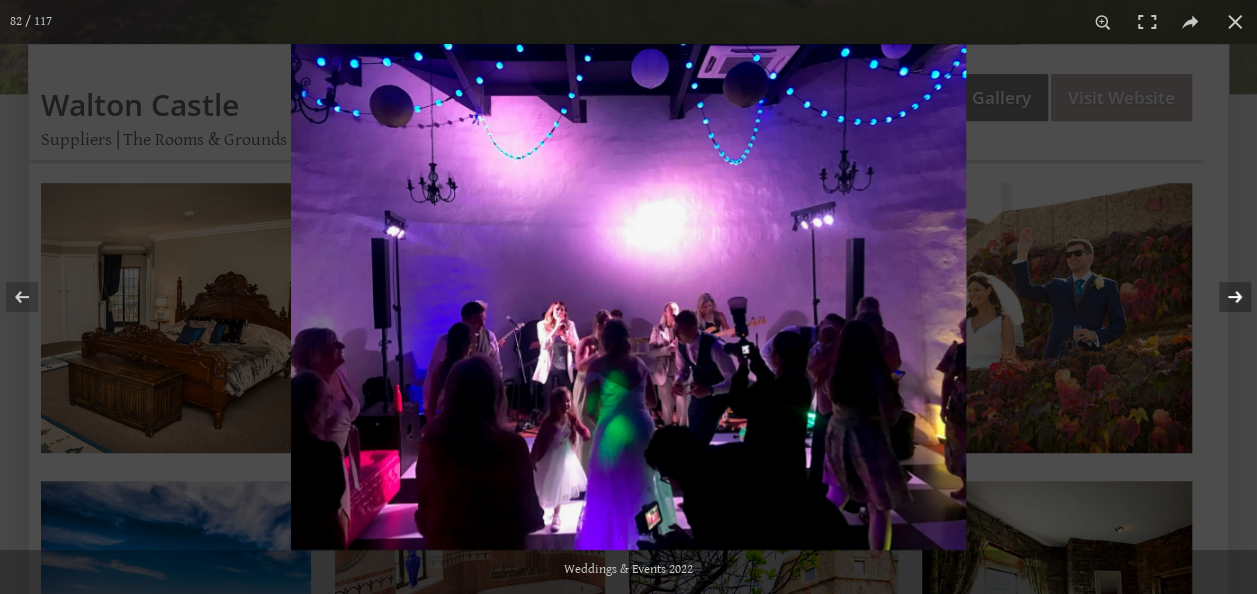 click at bounding box center (1222, 297) 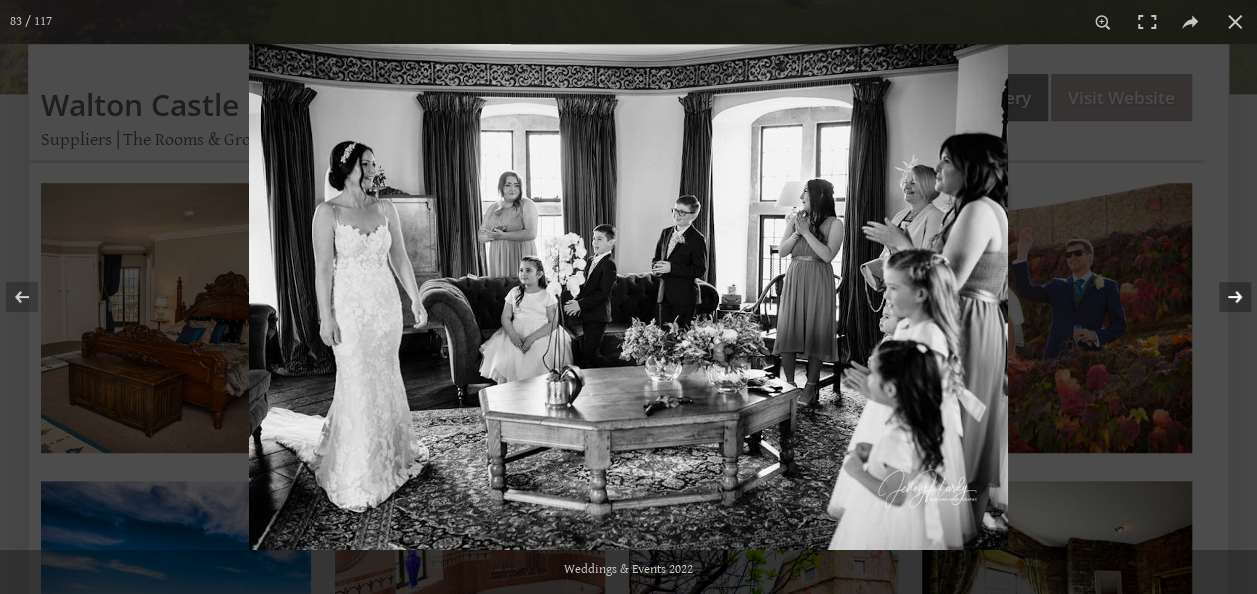 click at bounding box center (1222, 297) 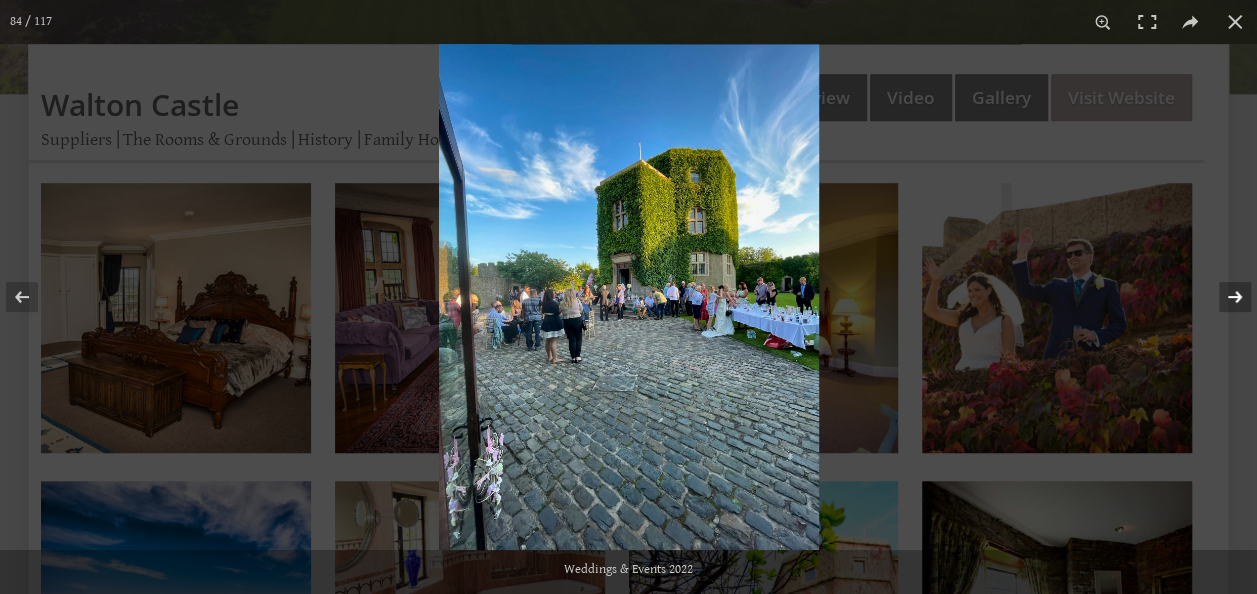 click at bounding box center (1222, 297) 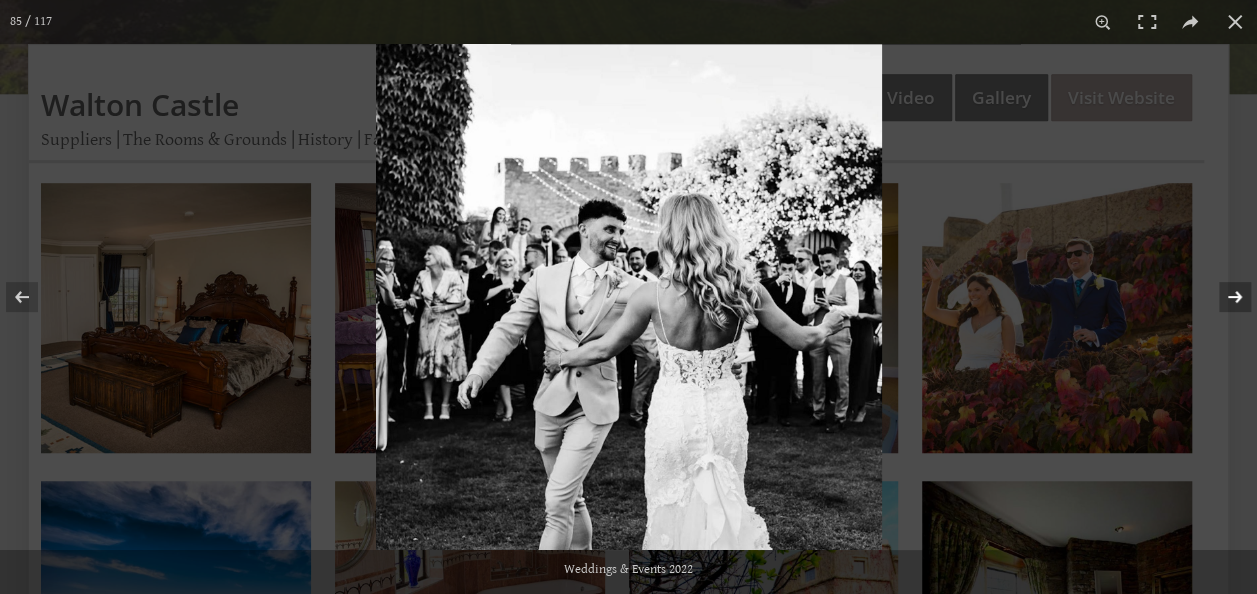 click at bounding box center [1222, 297] 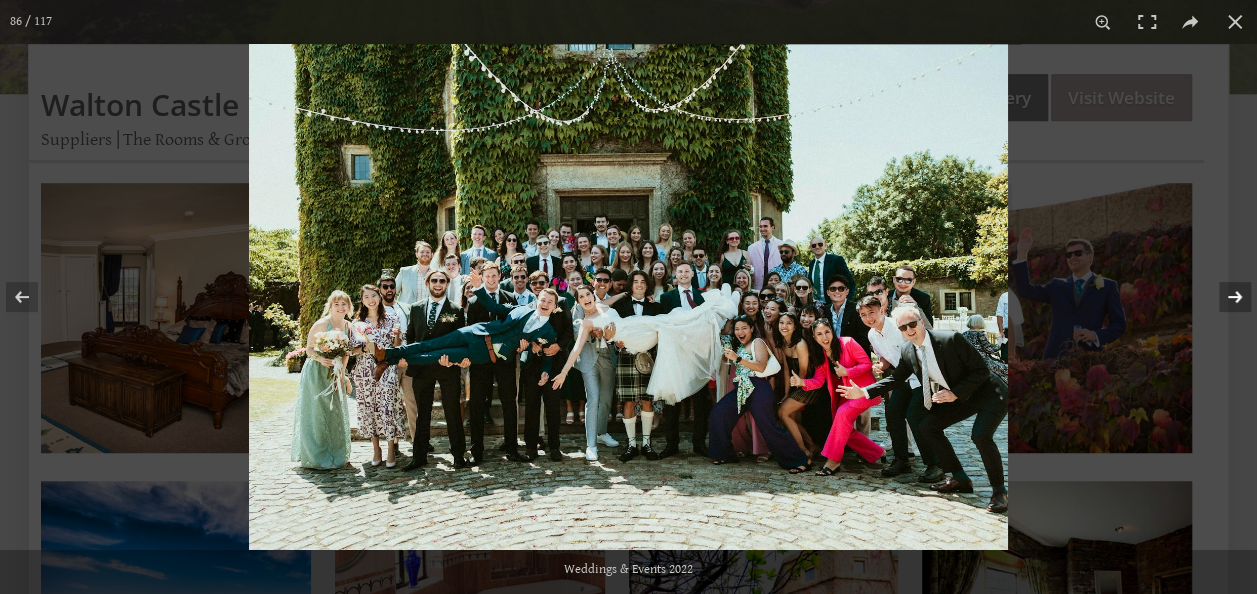 click at bounding box center (1222, 297) 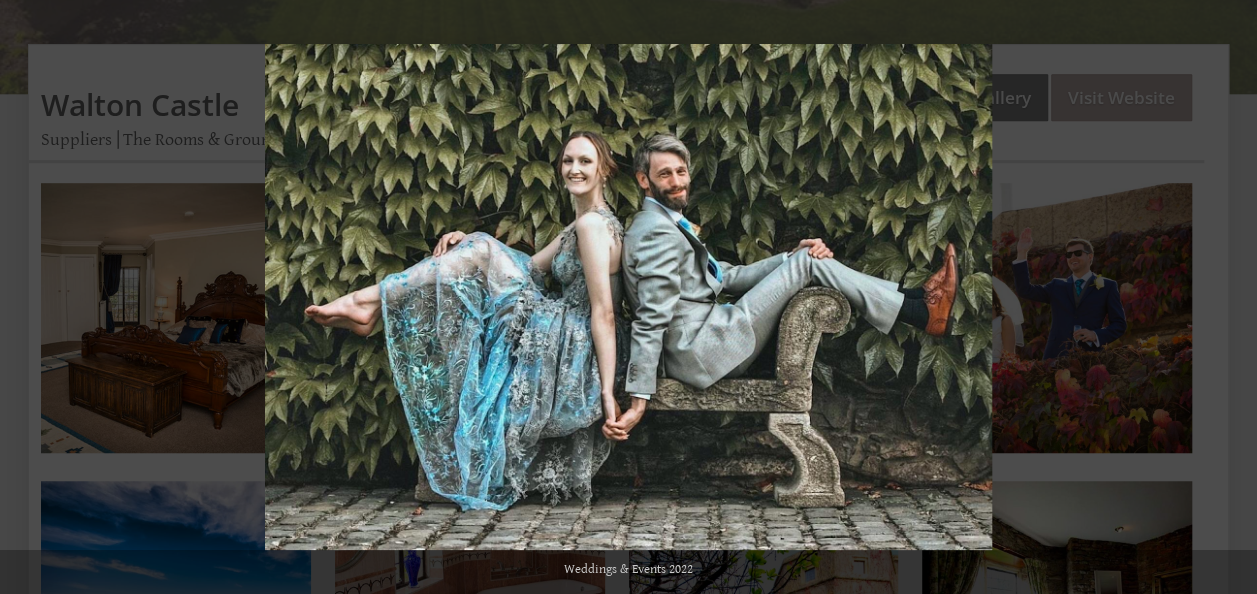 click at bounding box center [1222, 297] 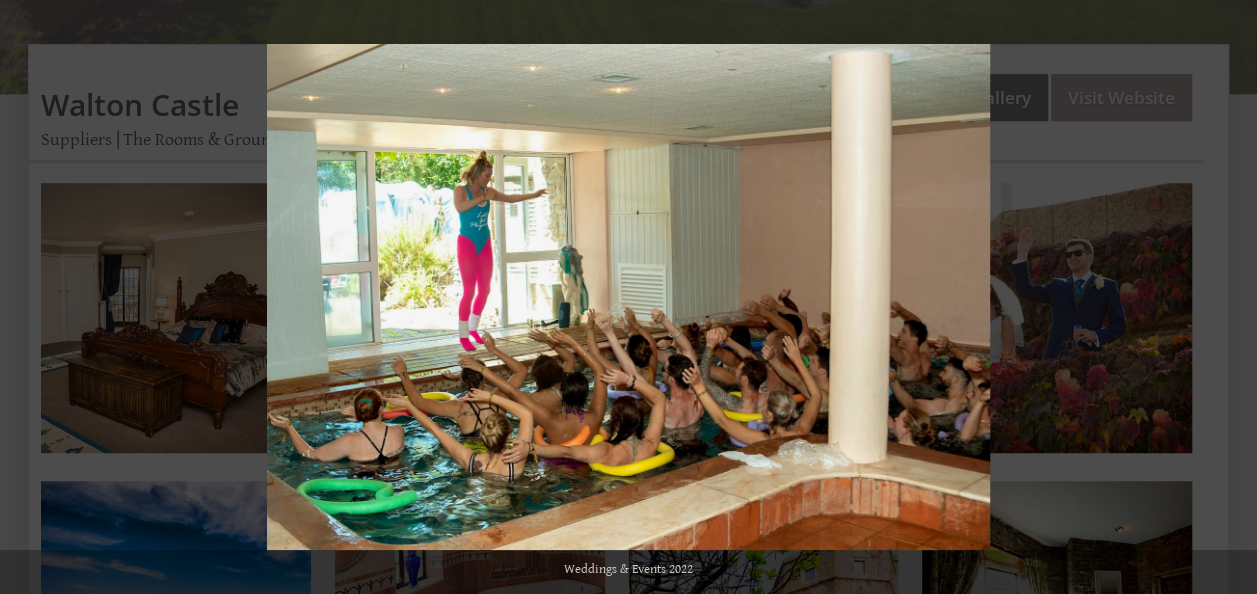click at bounding box center (1222, 297) 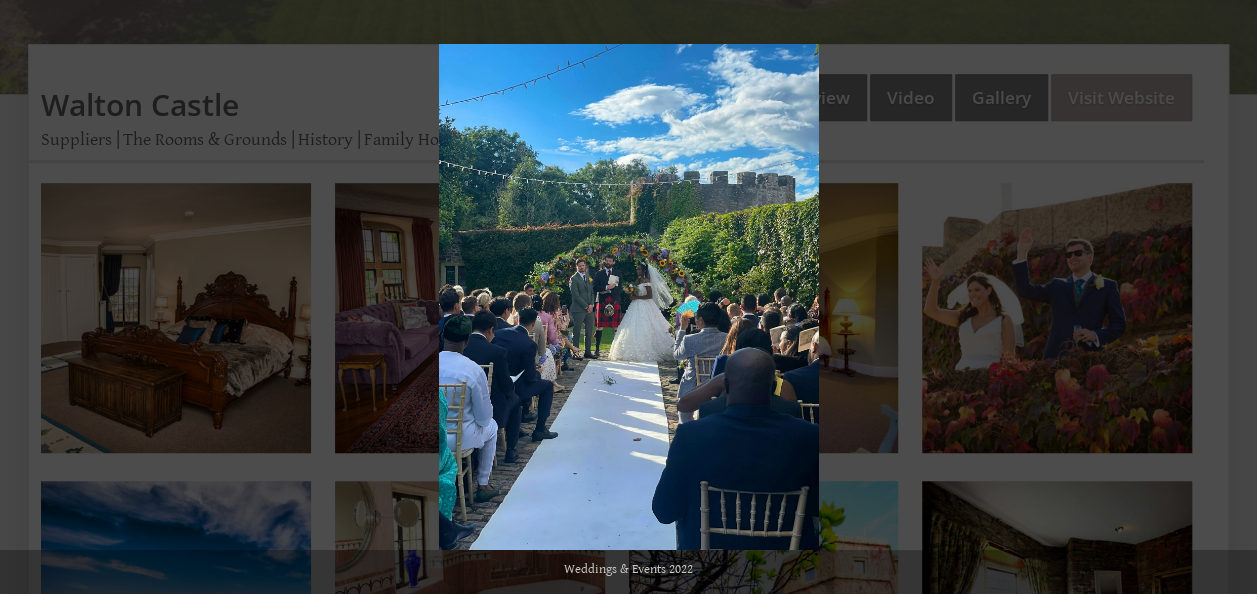 click at bounding box center (1222, 297) 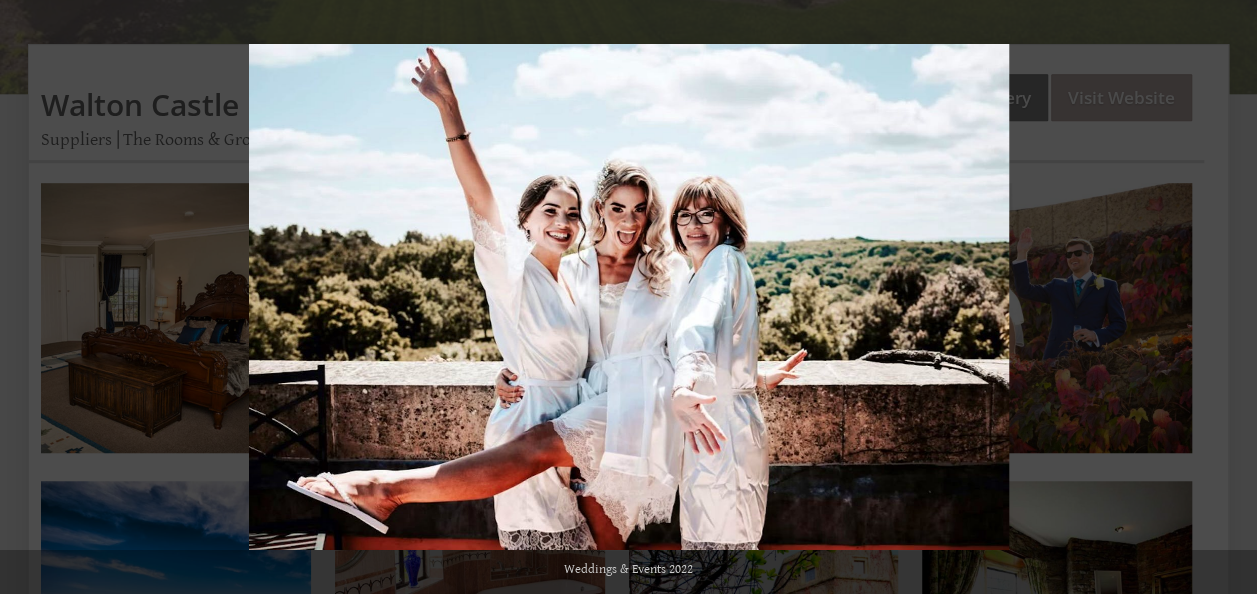 click at bounding box center [1222, 297] 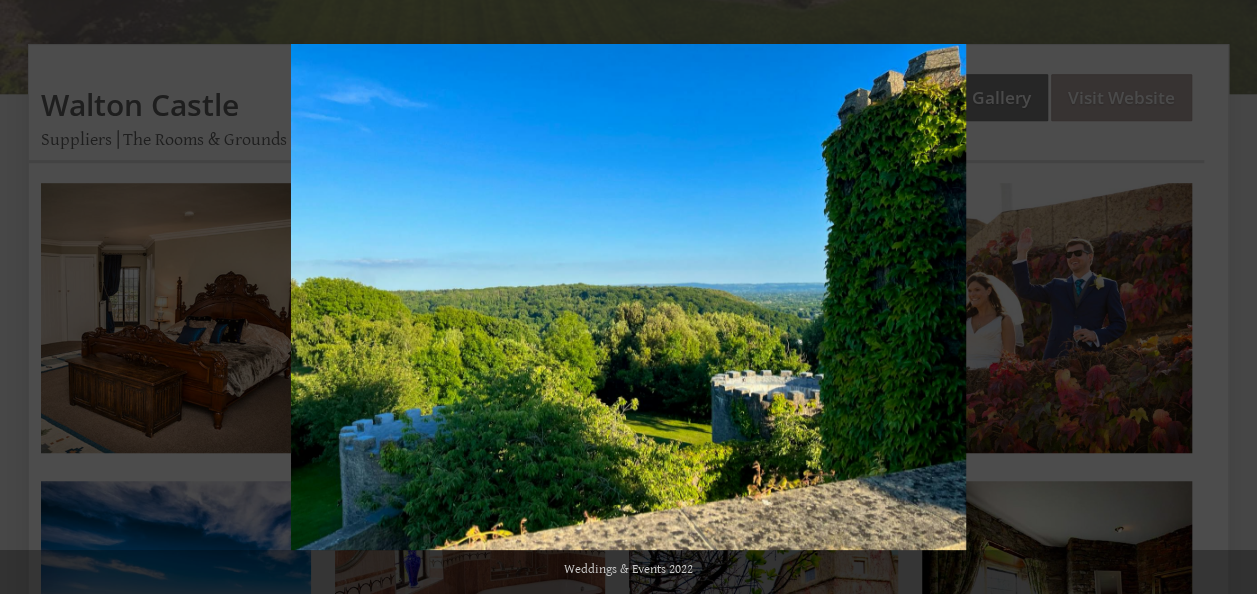 click at bounding box center (1222, 297) 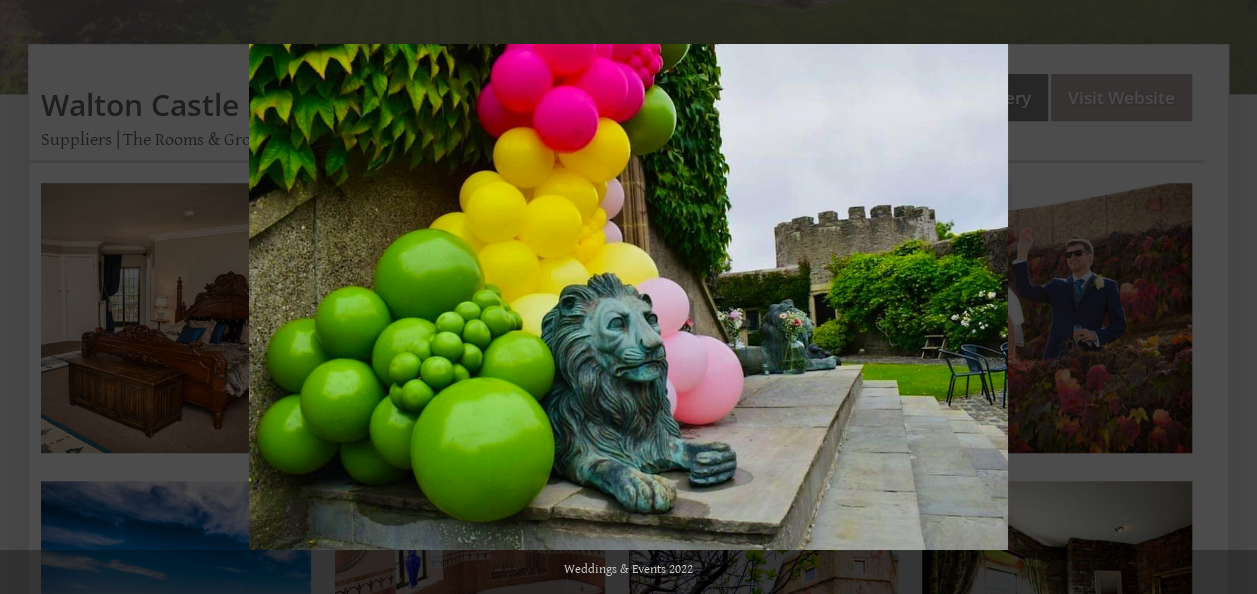 click at bounding box center (1222, 297) 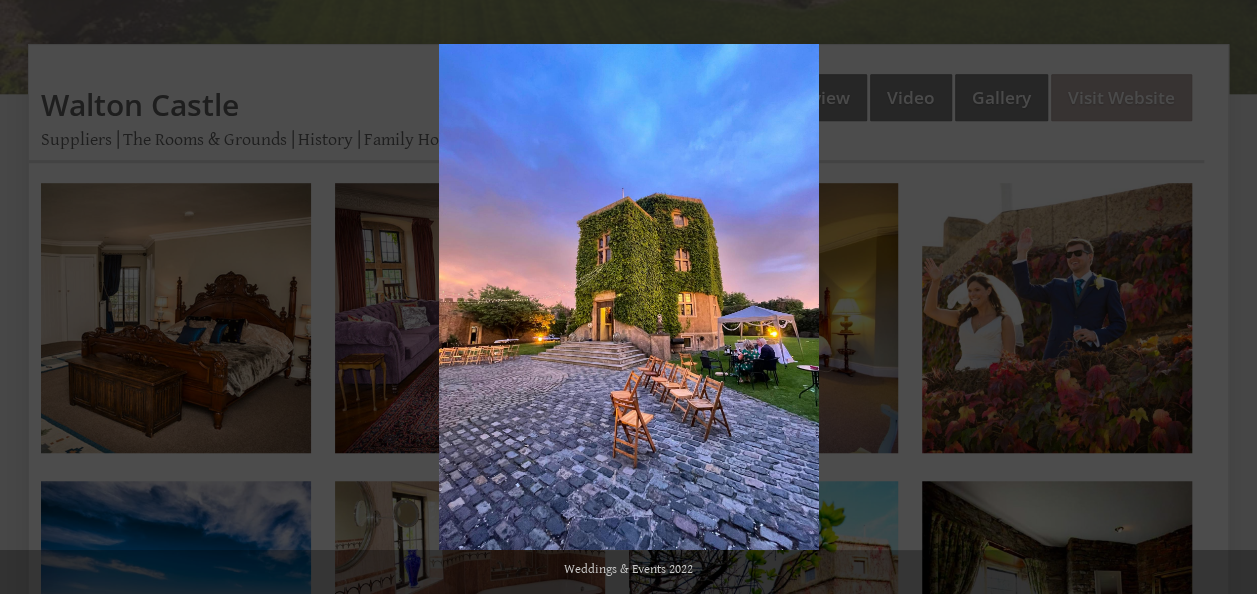 click at bounding box center [1222, 297] 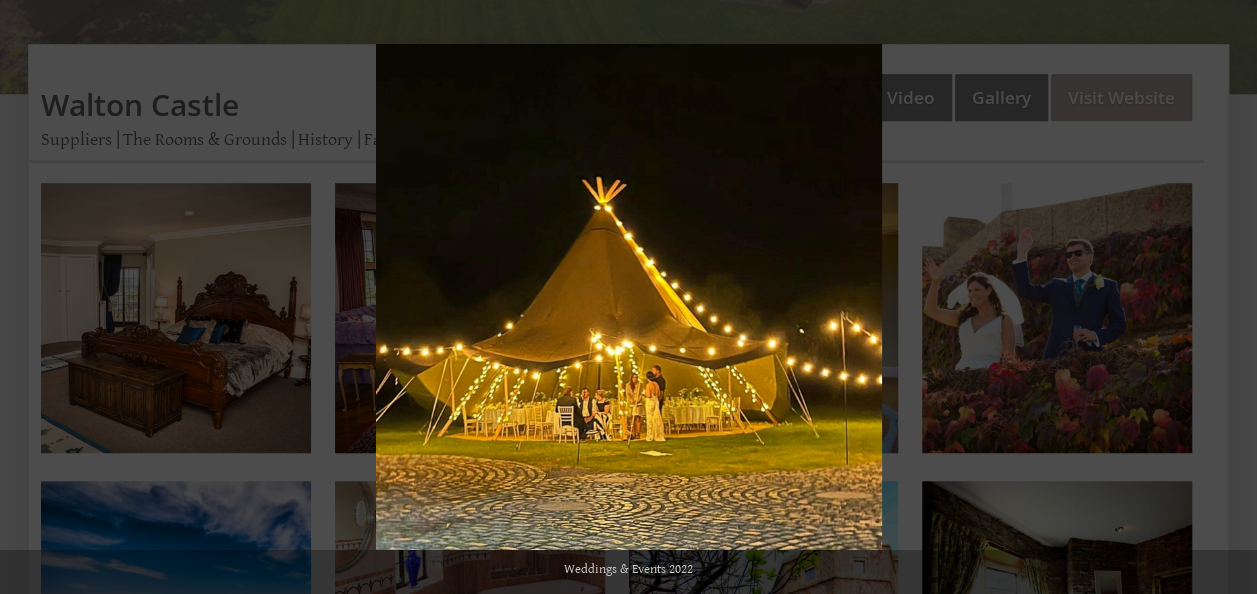 click at bounding box center [1222, 297] 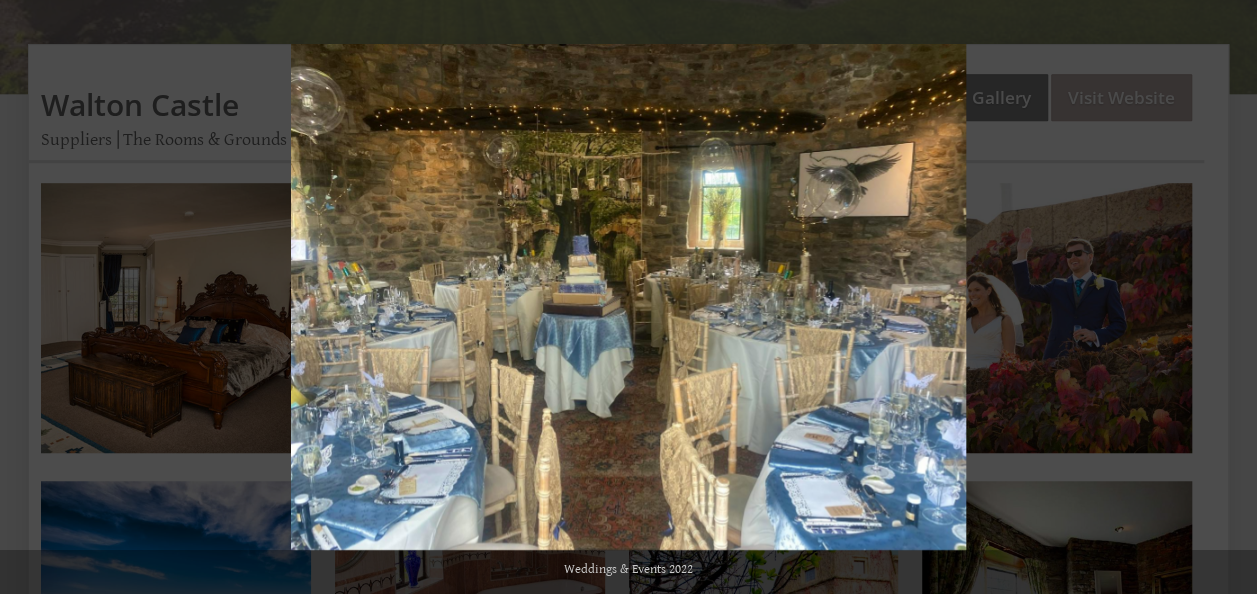 click at bounding box center (1222, 297) 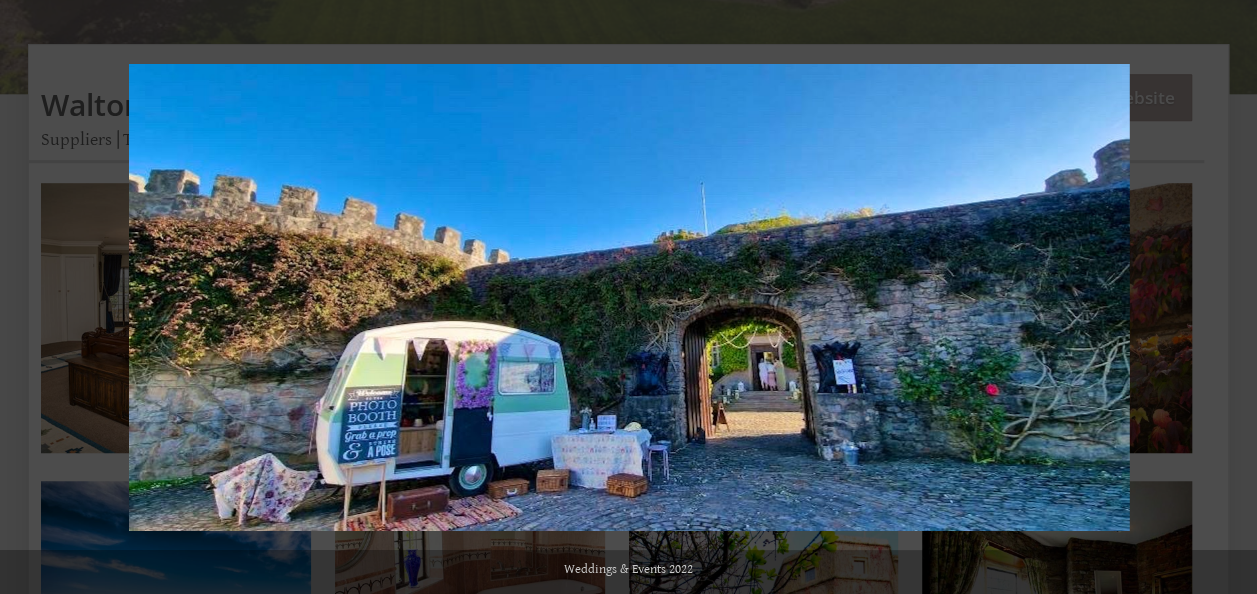 click at bounding box center (1222, 297) 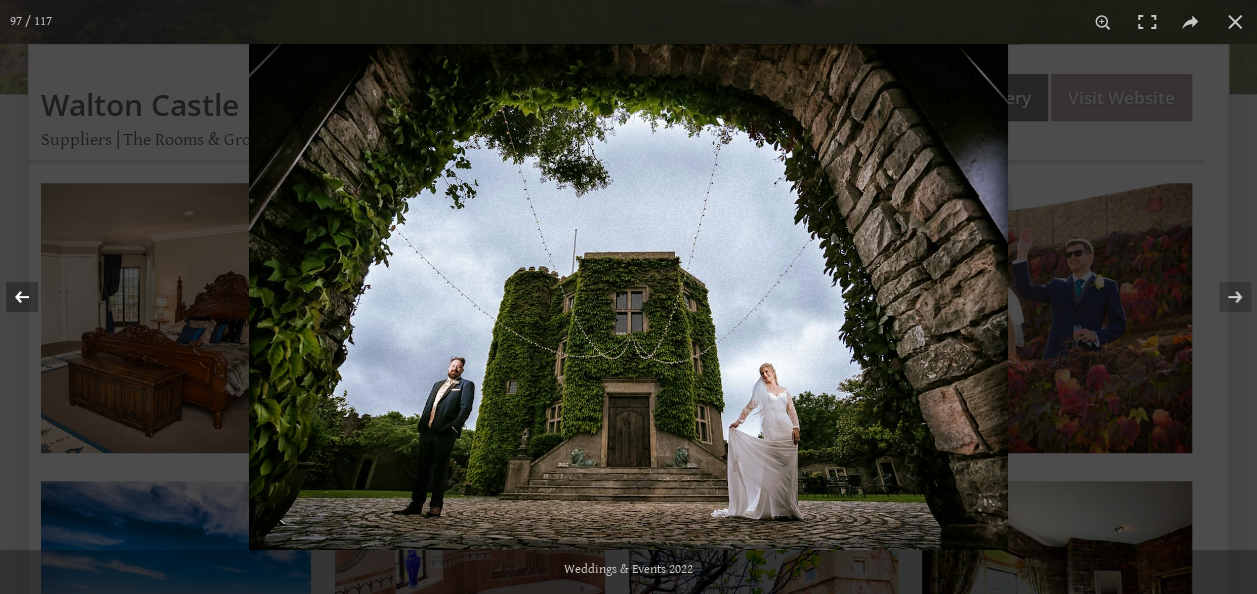 click at bounding box center (35, 297) 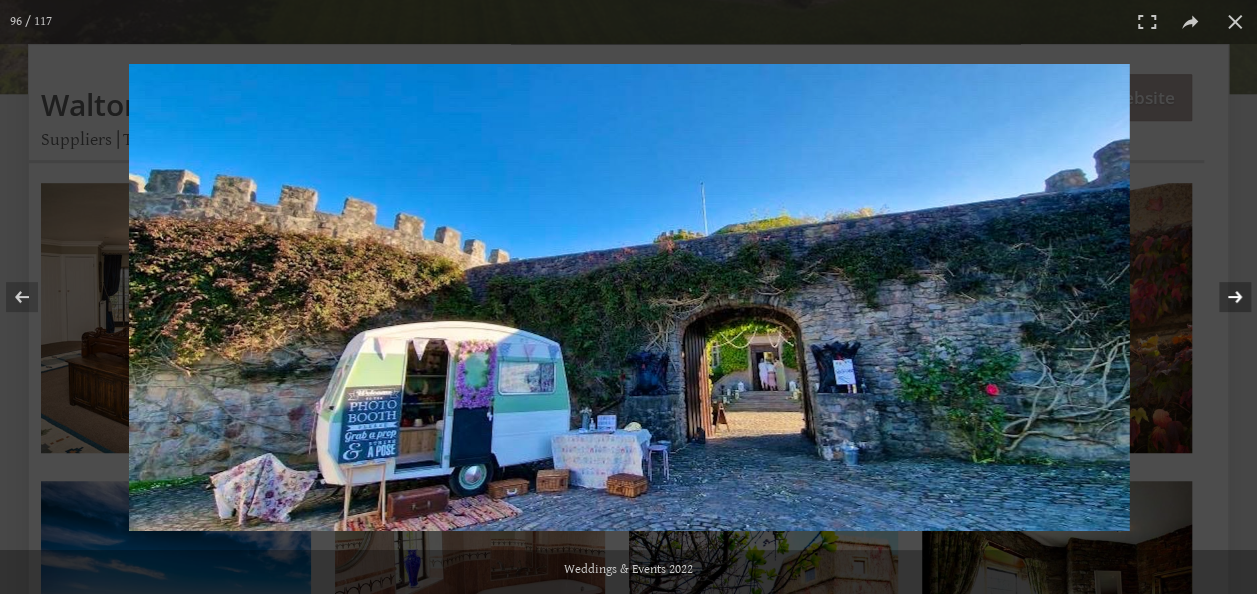 click at bounding box center [1222, 297] 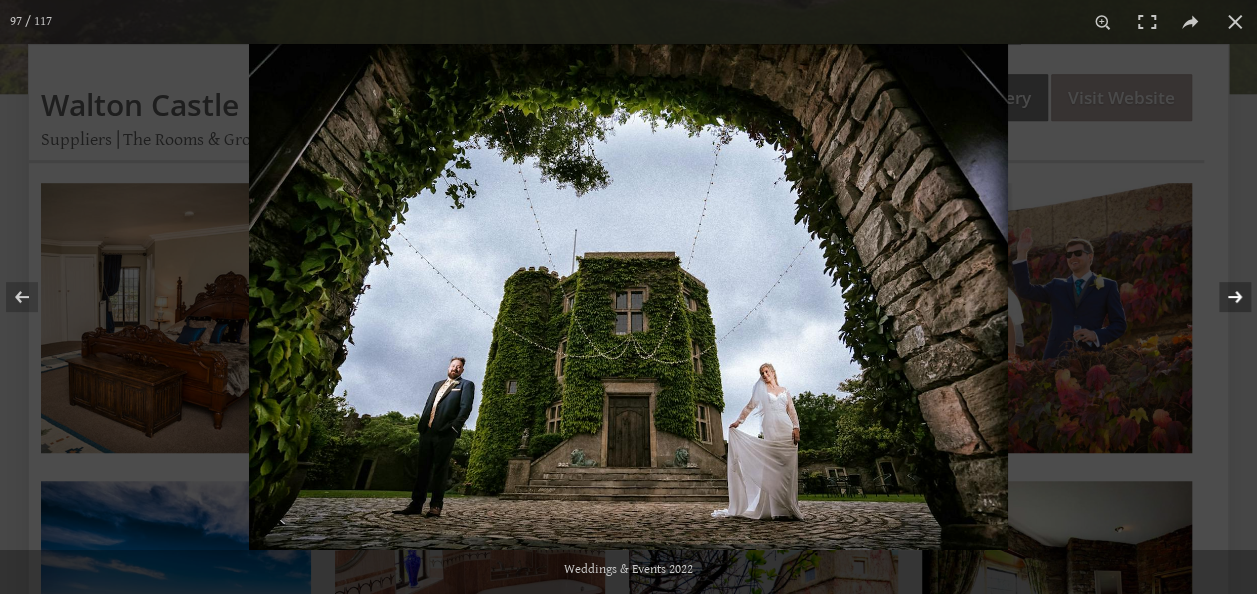 click at bounding box center (1222, 297) 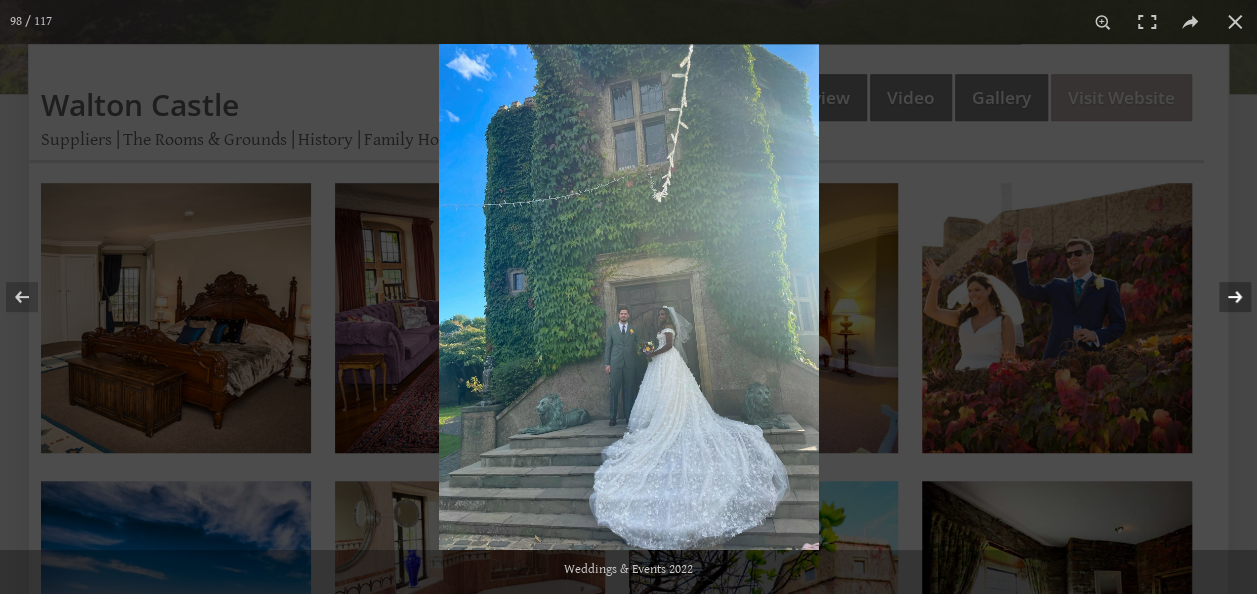 click at bounding box center (1222, 297) 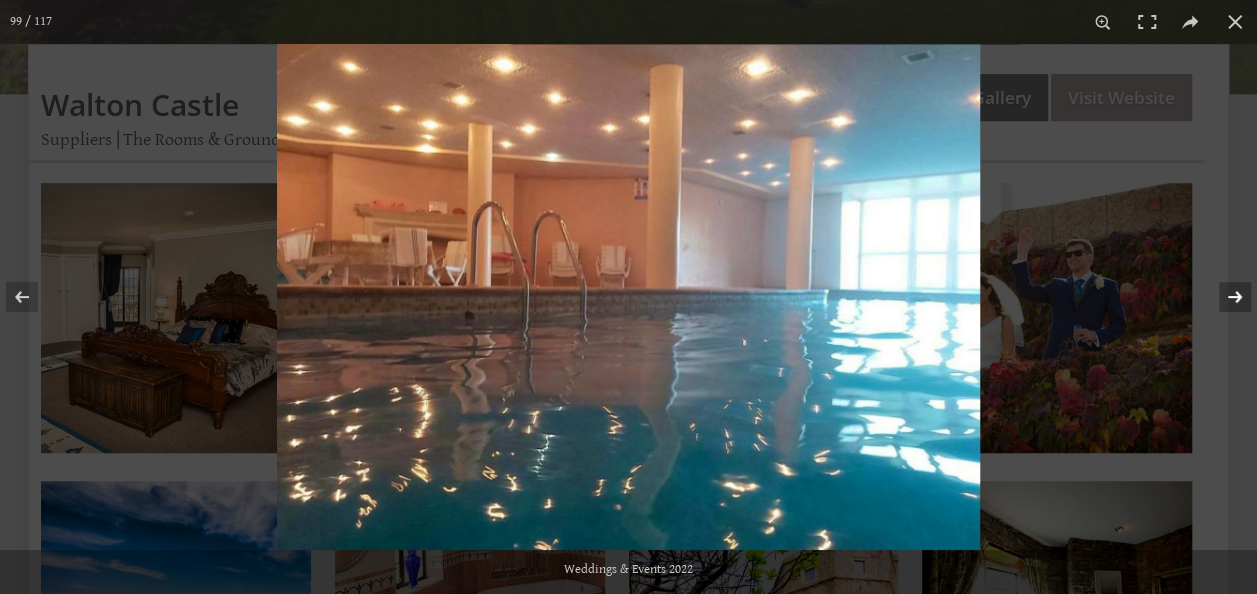 click at bounding box center (1222, 297) 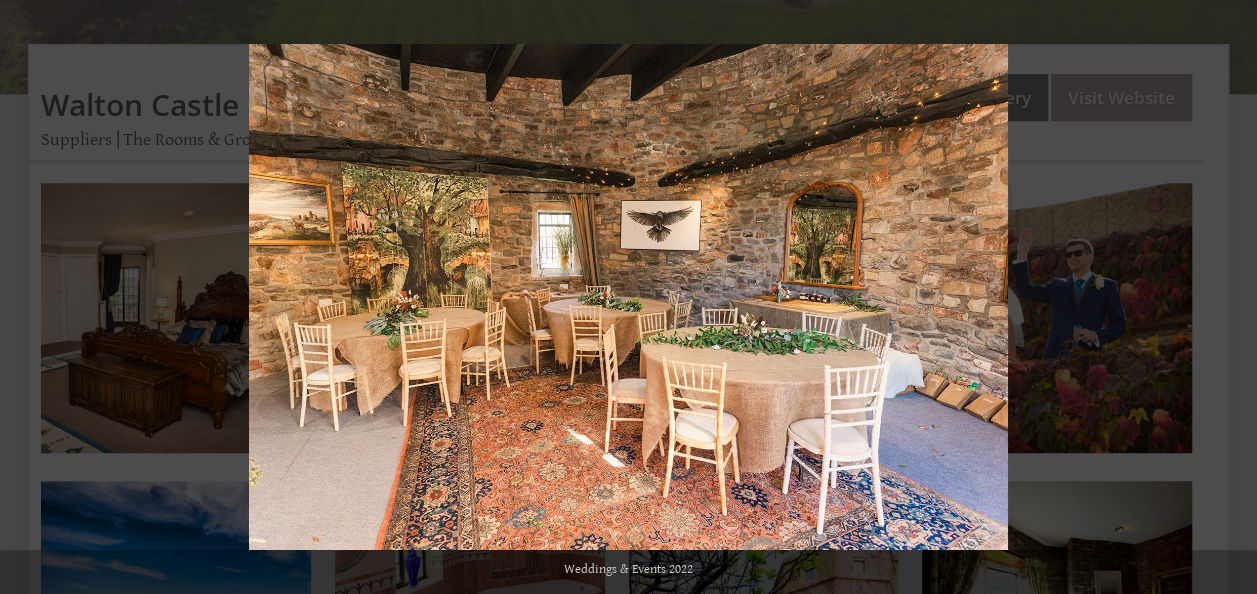 click at bounding box center [1222, 297] 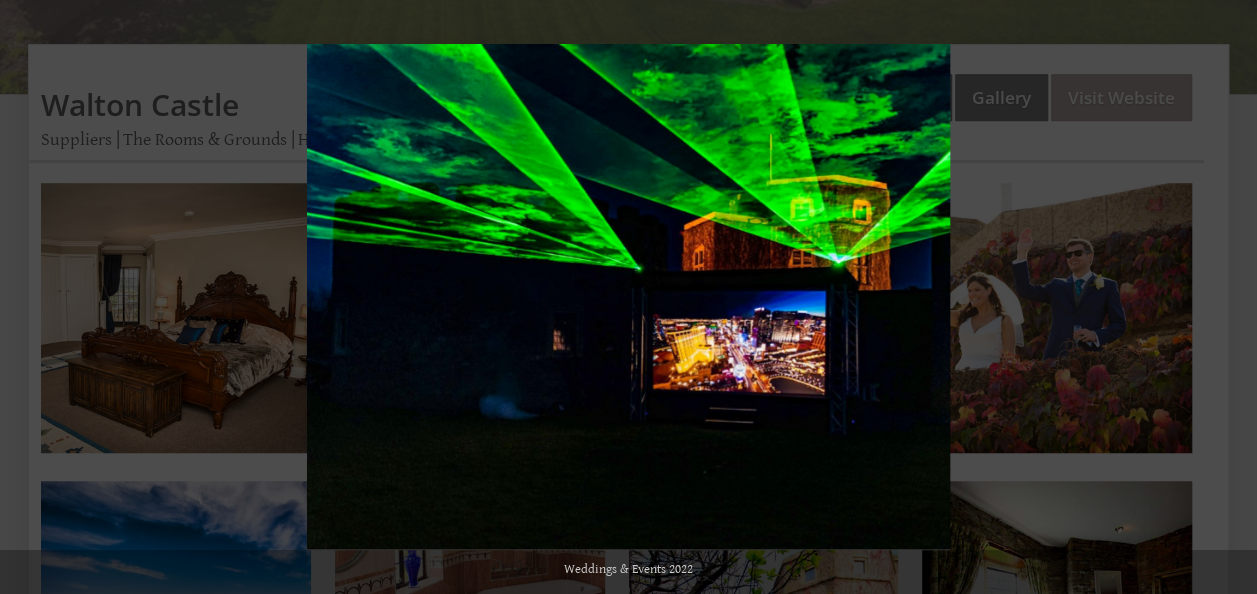 click at bounding box center [1222, 297] 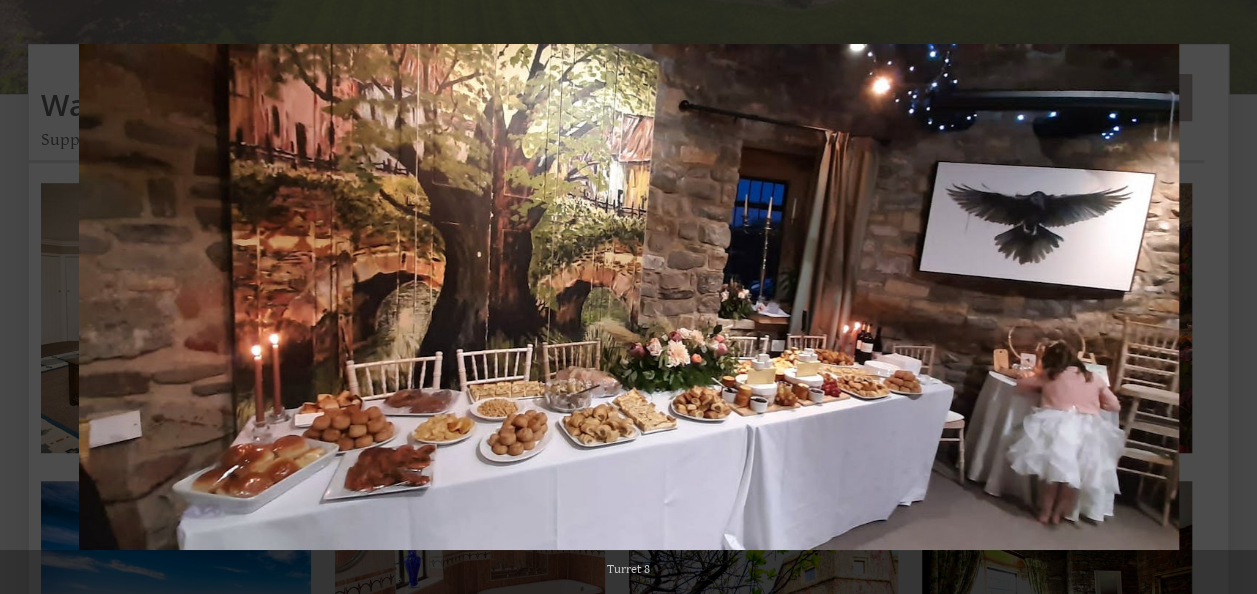click at bounding box center [1222, 297] 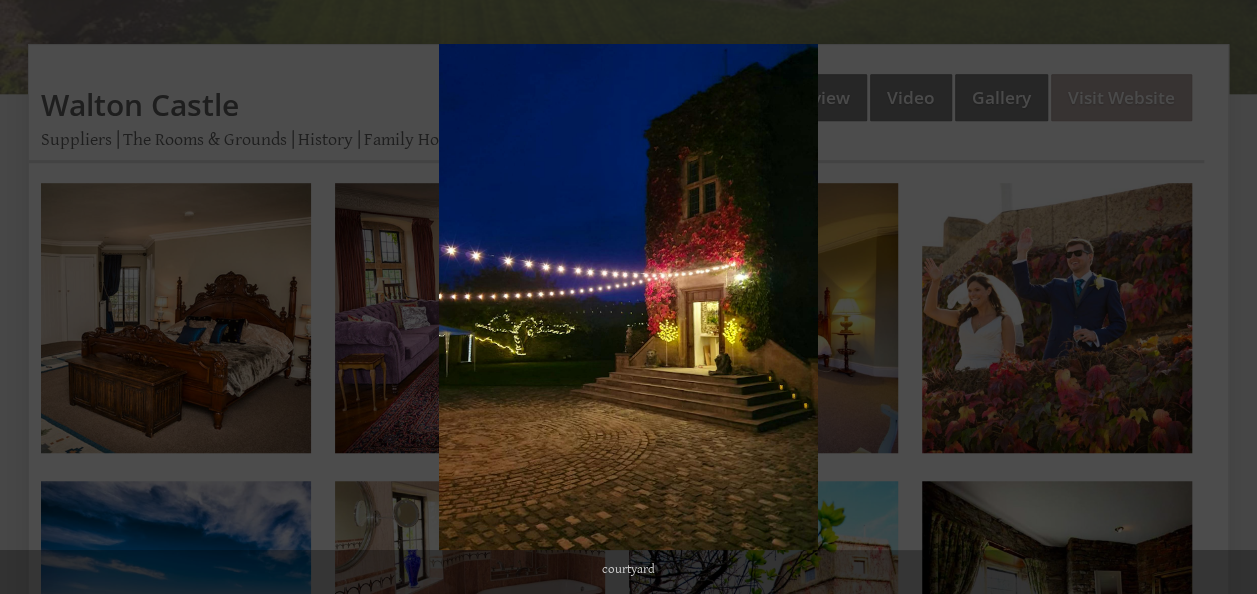 click at bounding box center [1222, 297] 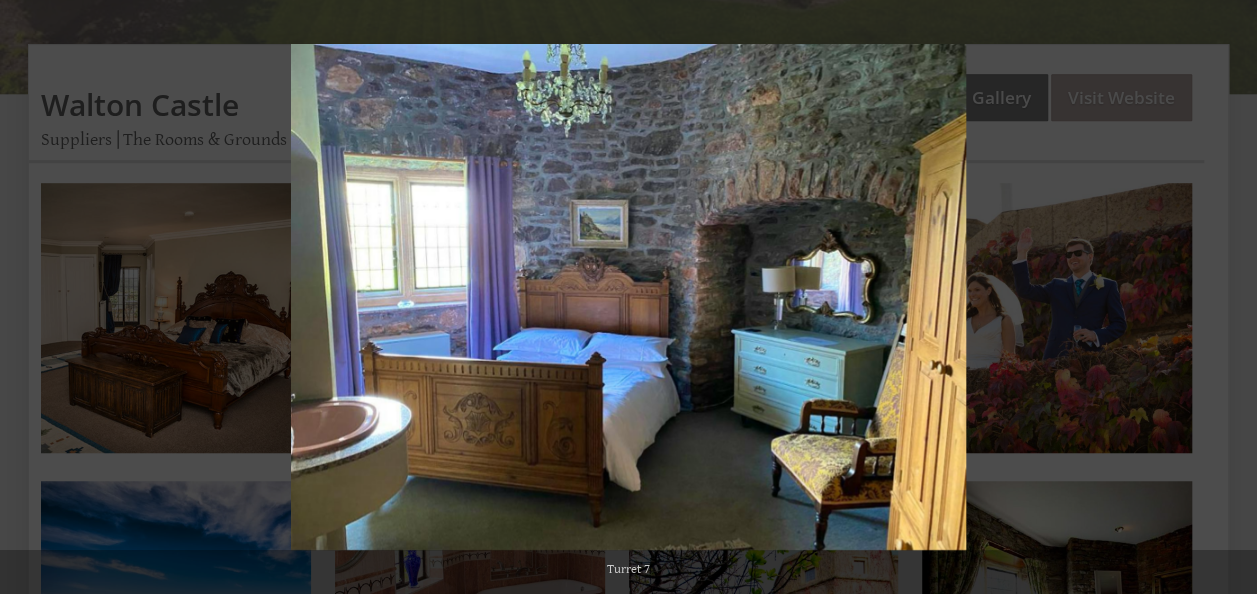 click at bounding box center [1222, 297] 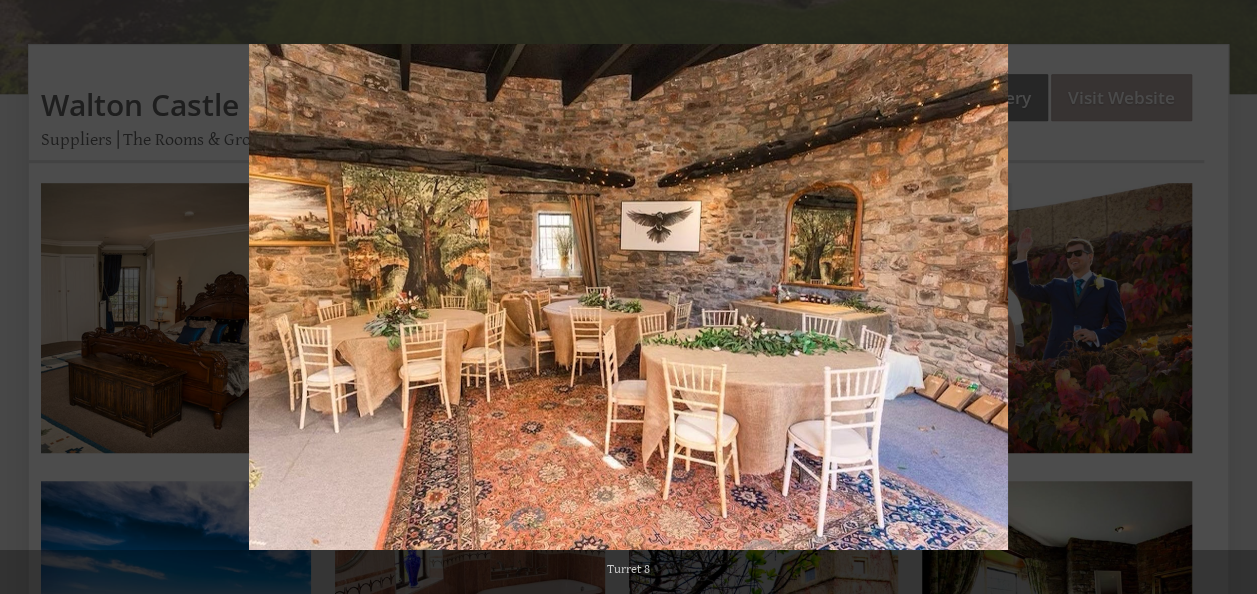 click at bounding box center [1222, 297] 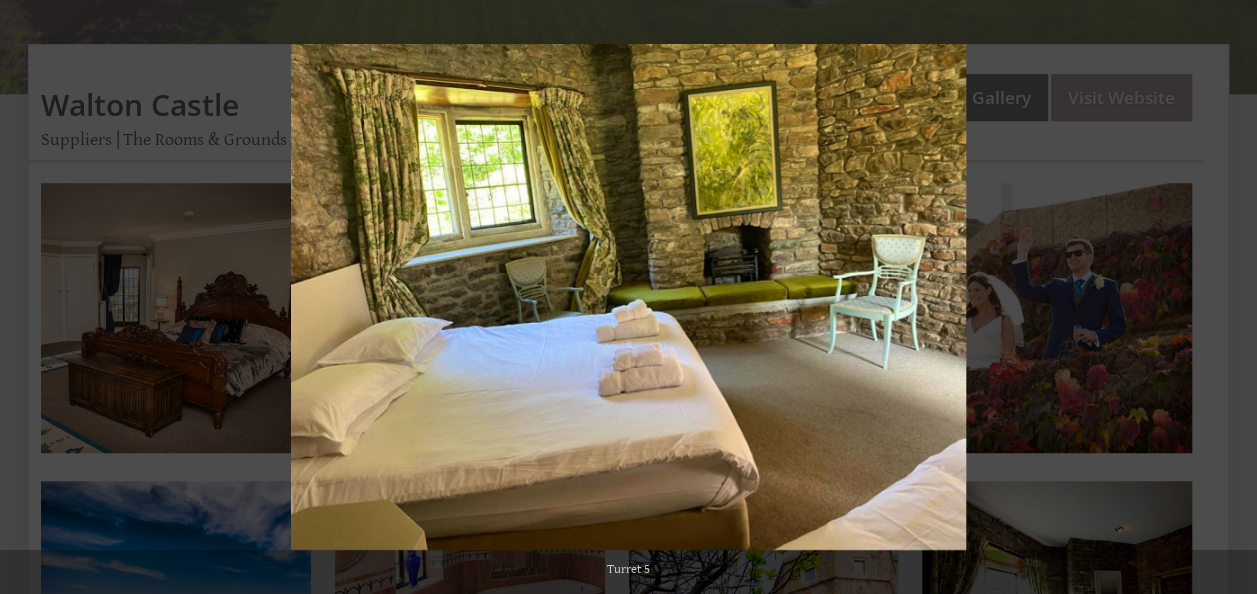 click at bounding box center (1222, 297) 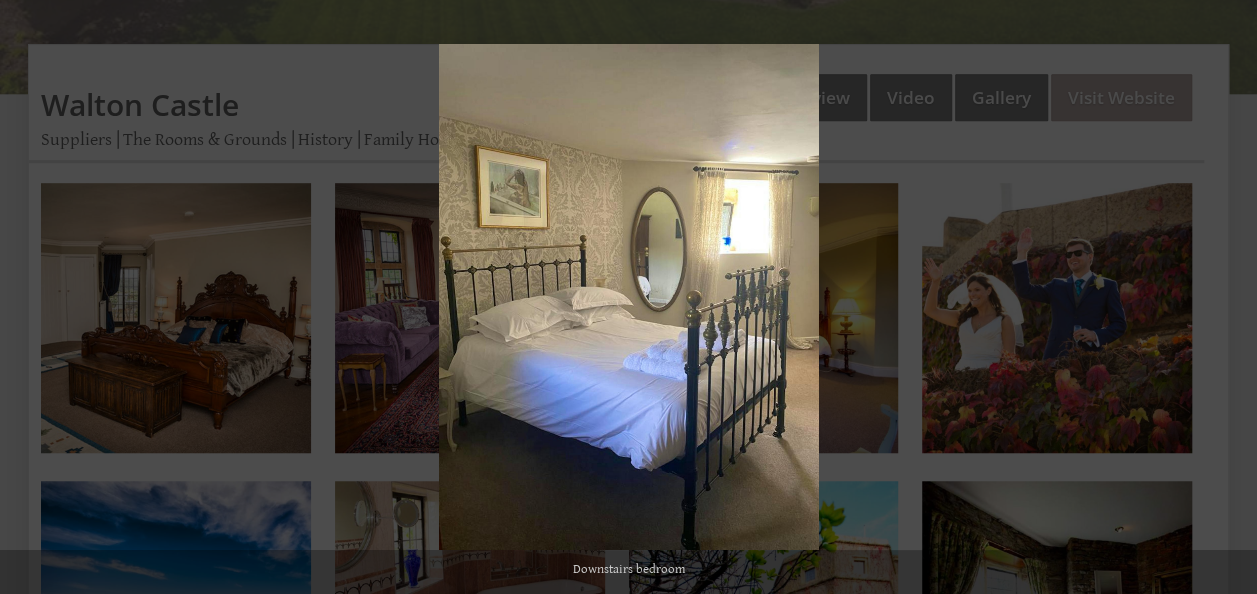 click at bounding box center (1222, 297) 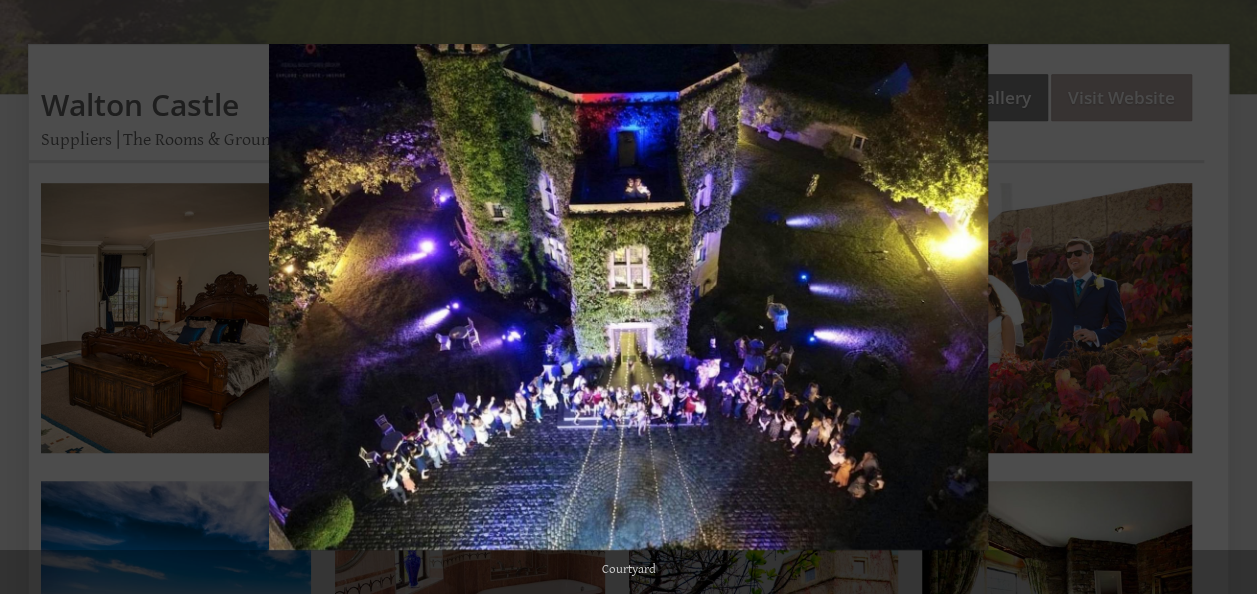 click at bounding box center [1222, 297] 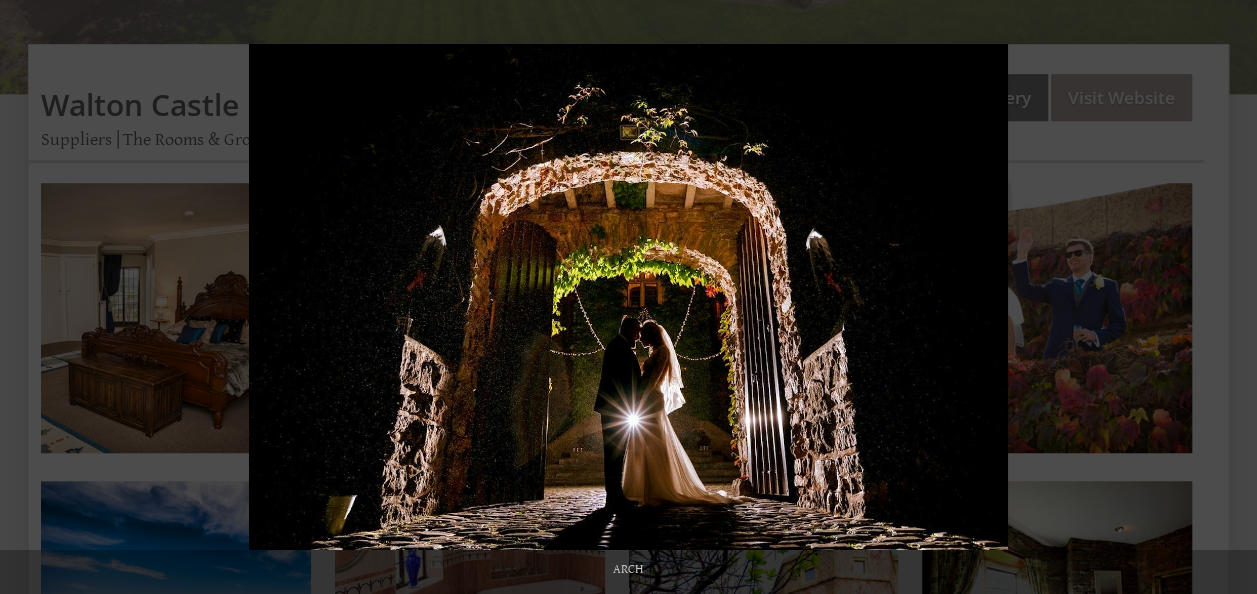 click at bounding box center (1222, 297) 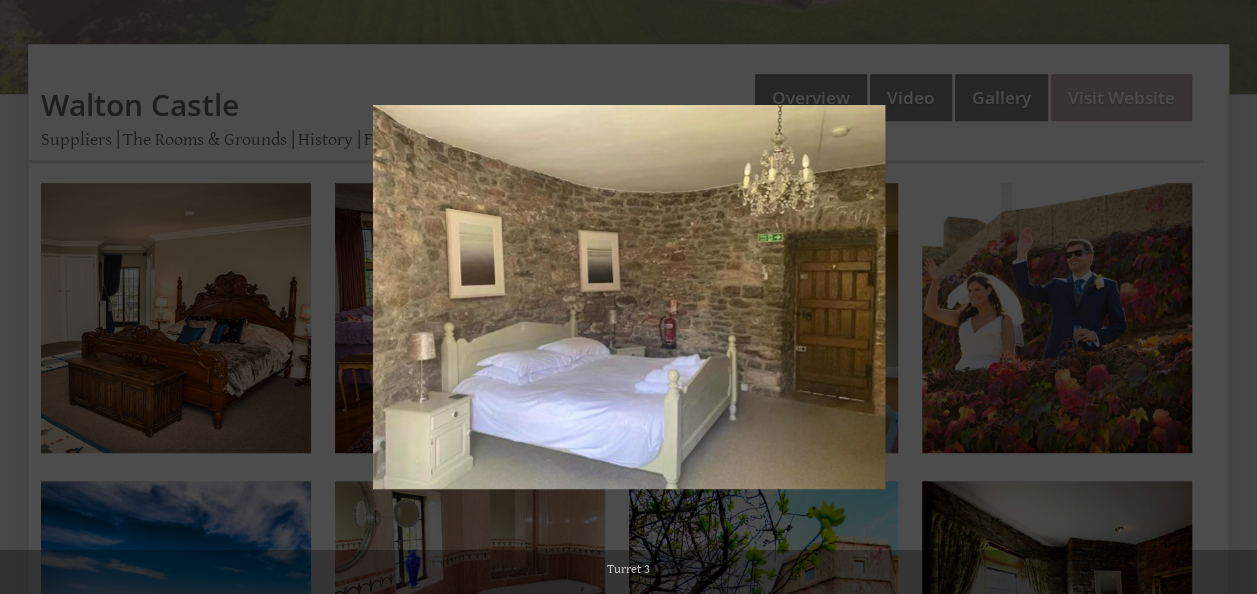 click at bounding box center [1222, 297] 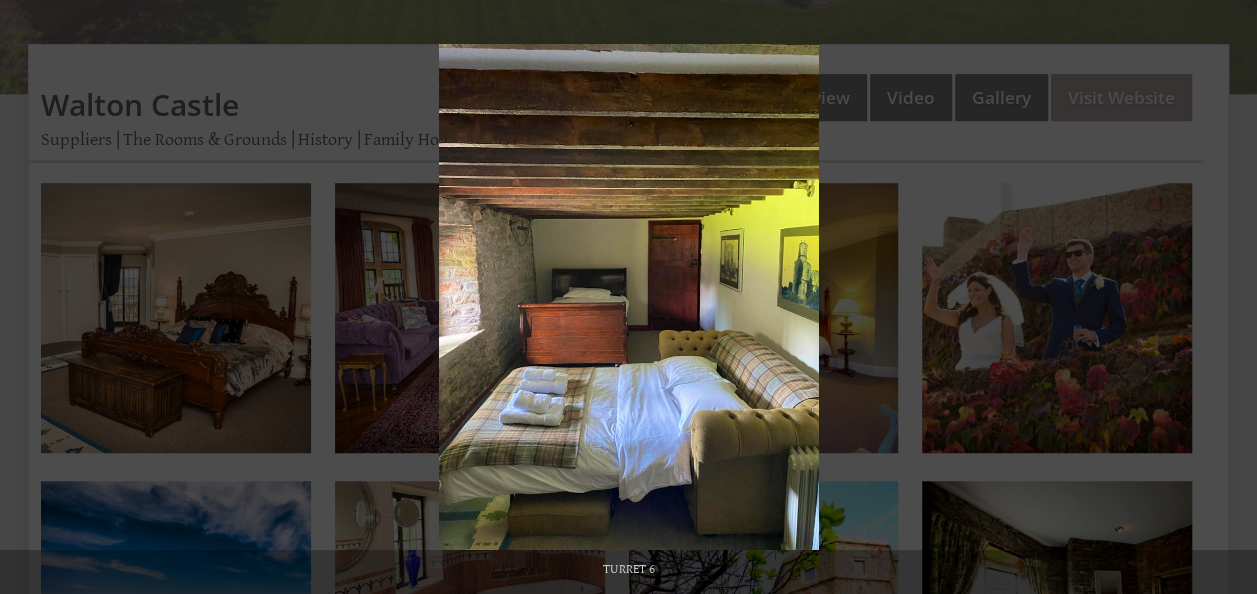 click at bounding box center [1222, 297] 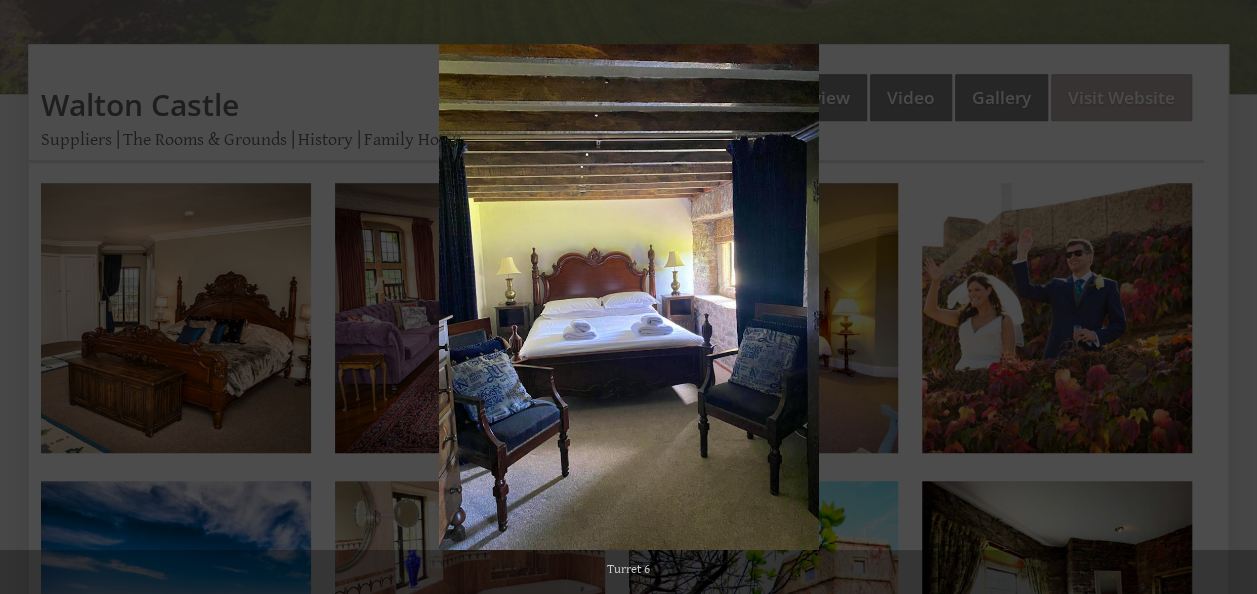 click at bounding box center (1222, 297) 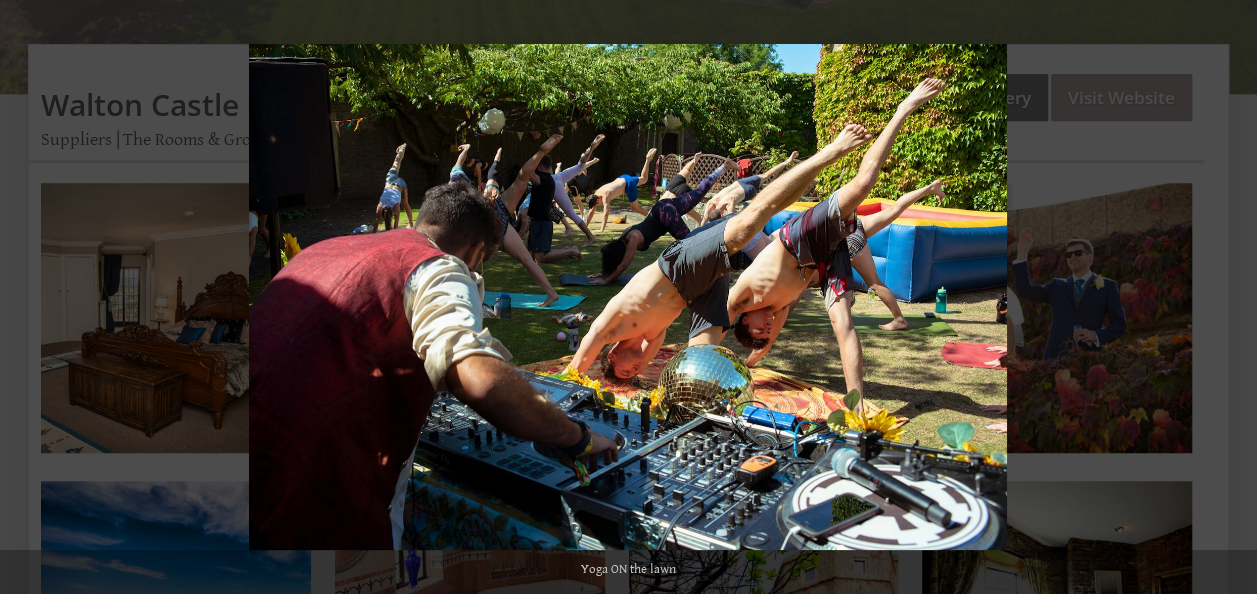 click at bounding box center (1222, 297) 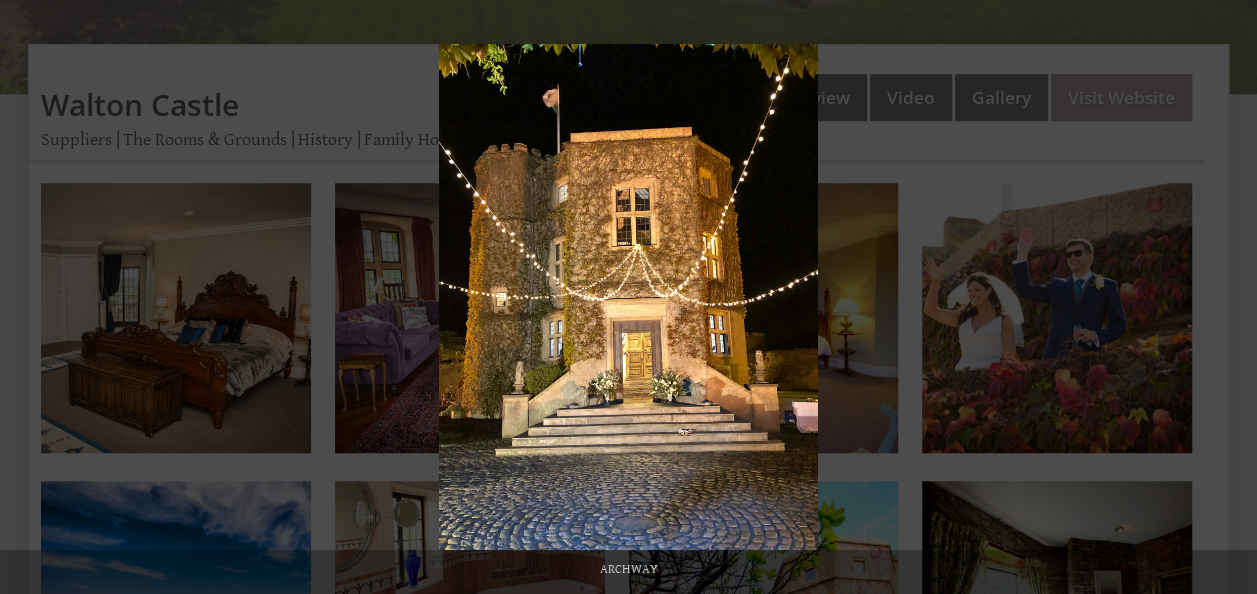 click at bounding box center (1222, 297) 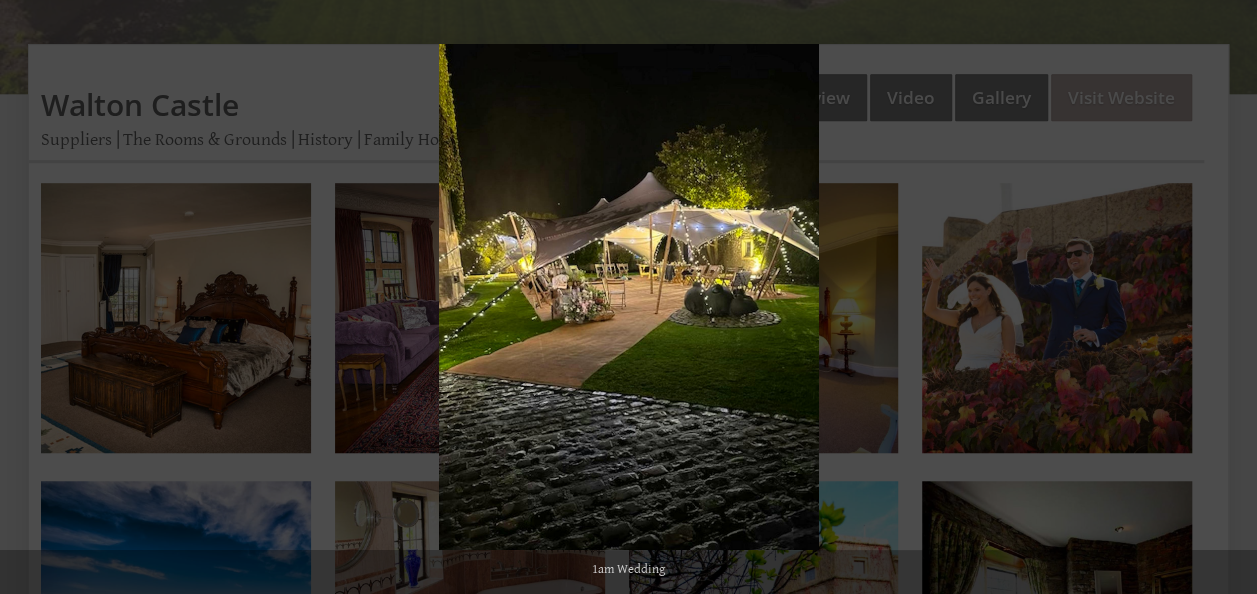 click at bounding box center [1222, 297] 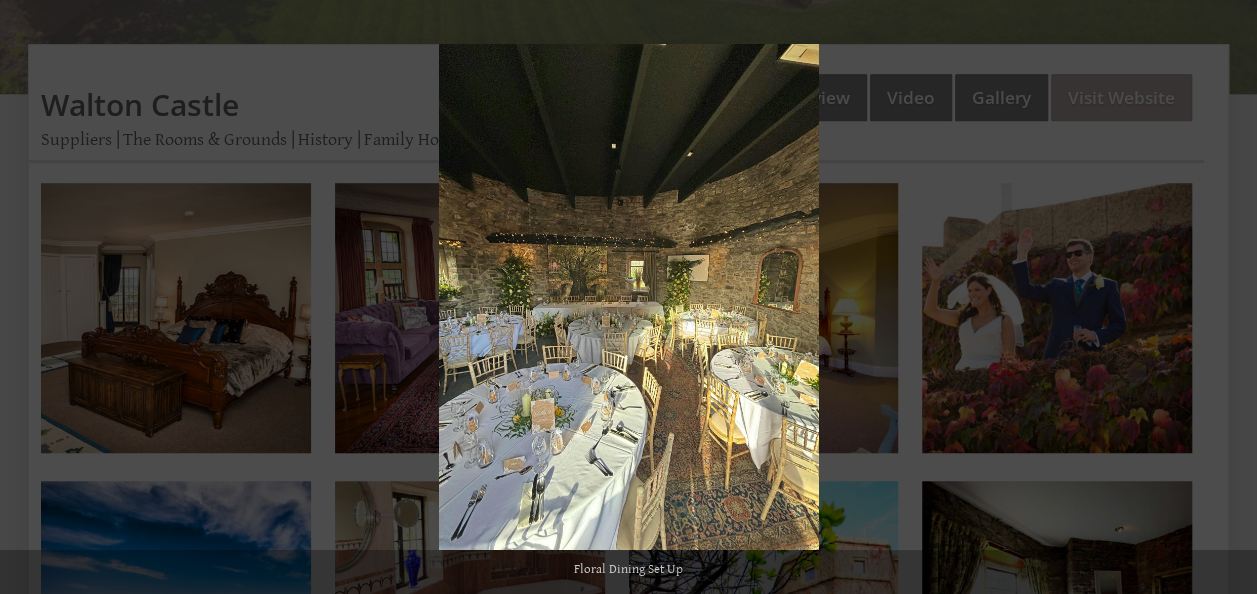 click at bounding box center (1222, 297) 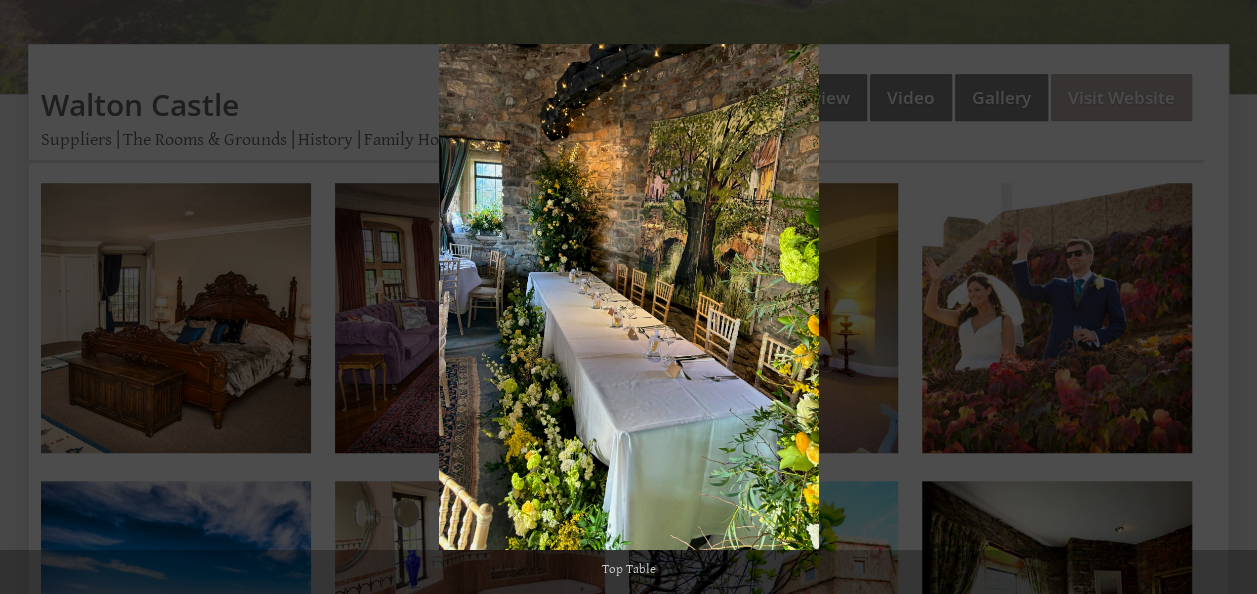 click at bounding box center [1222, 297] 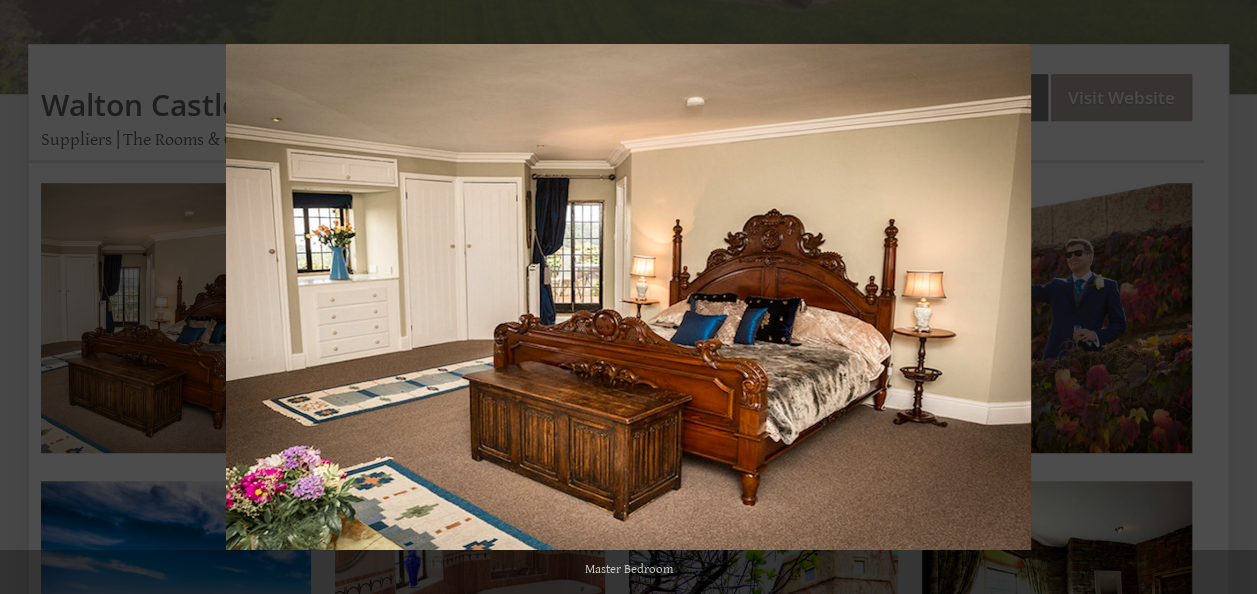 click at bounding box center (1222, 297) 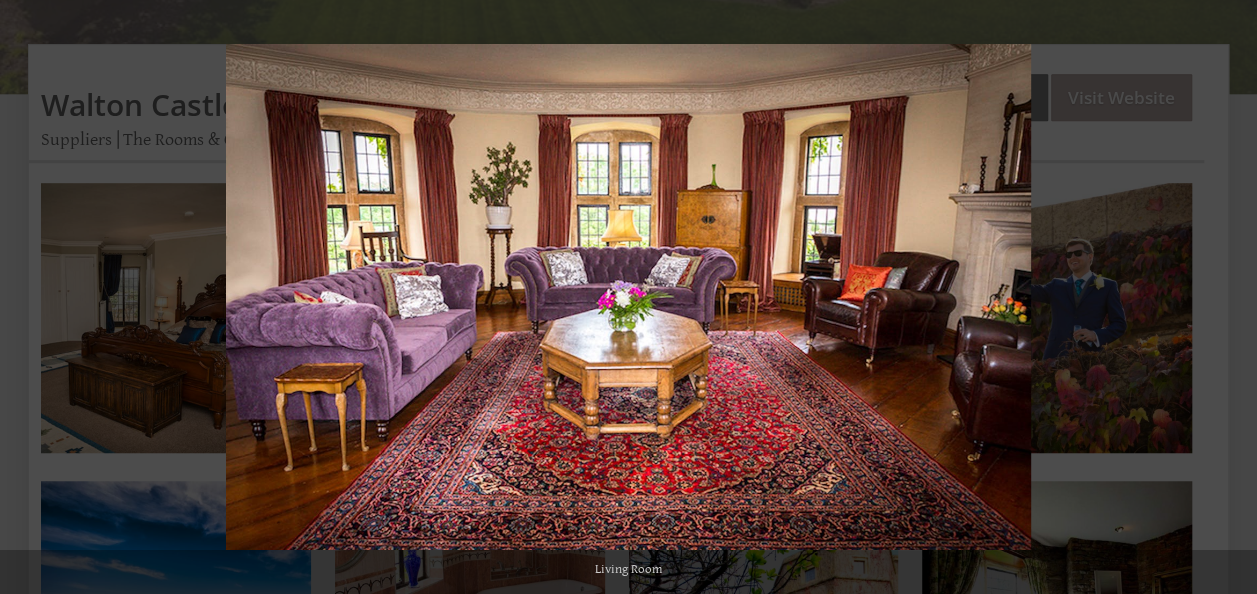 click at bounding box center (1222, 297) 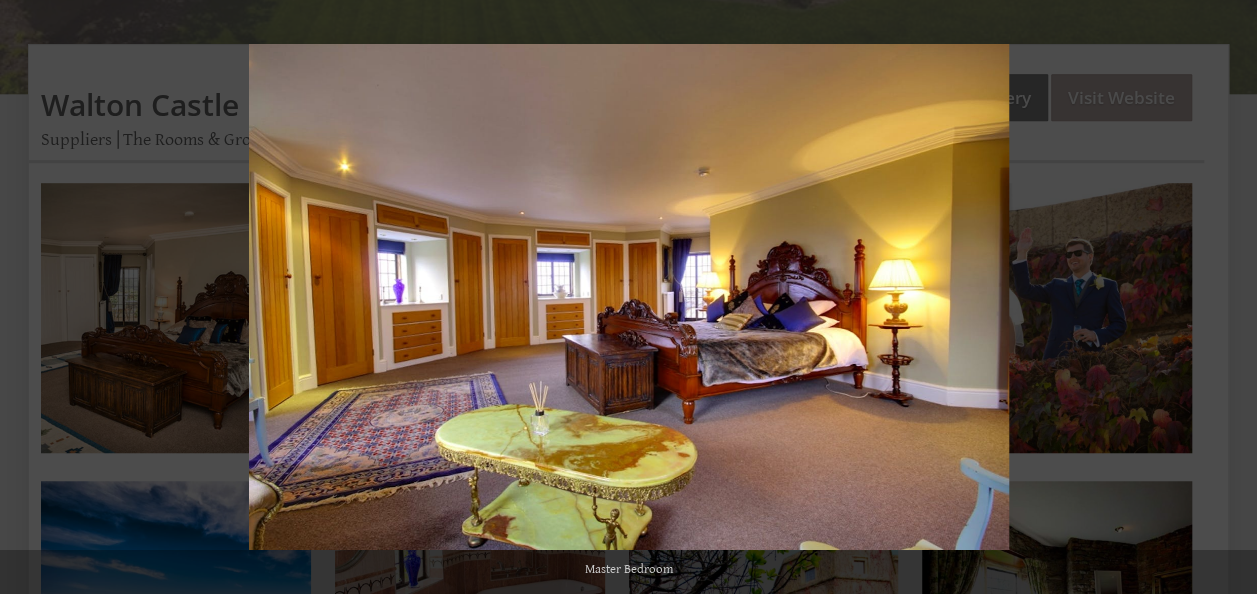 click at bounding box center [1222, 297] 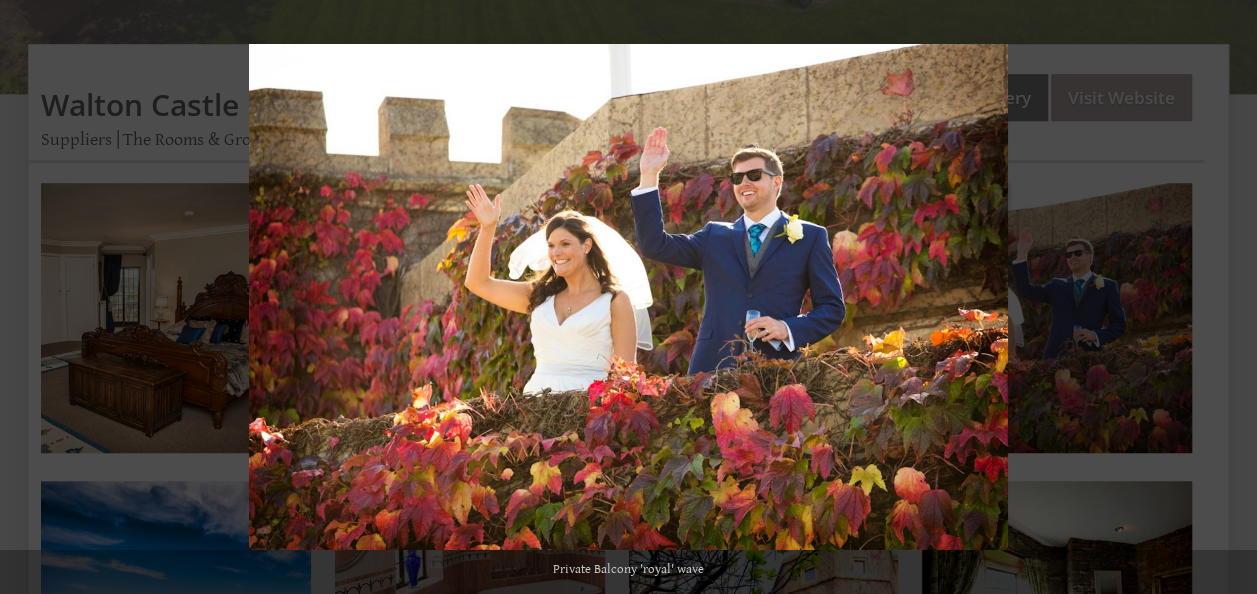 click at bounding box center (1222, 297) 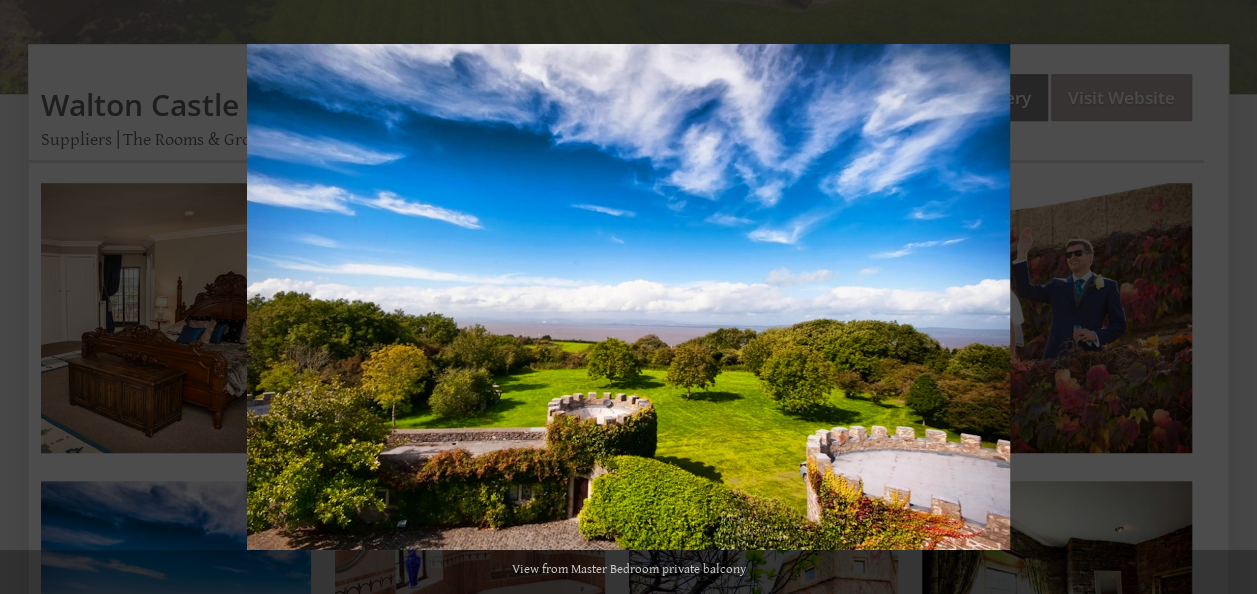 click at bounding box center (1222, 297) 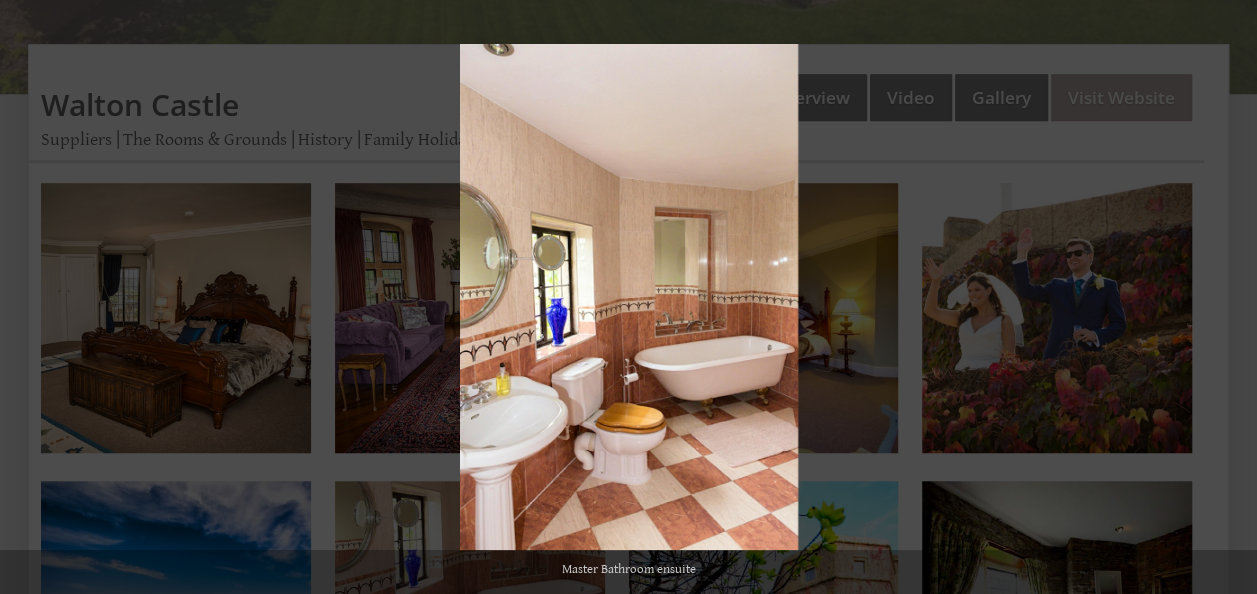 click at bounding box center [1222, 297] 